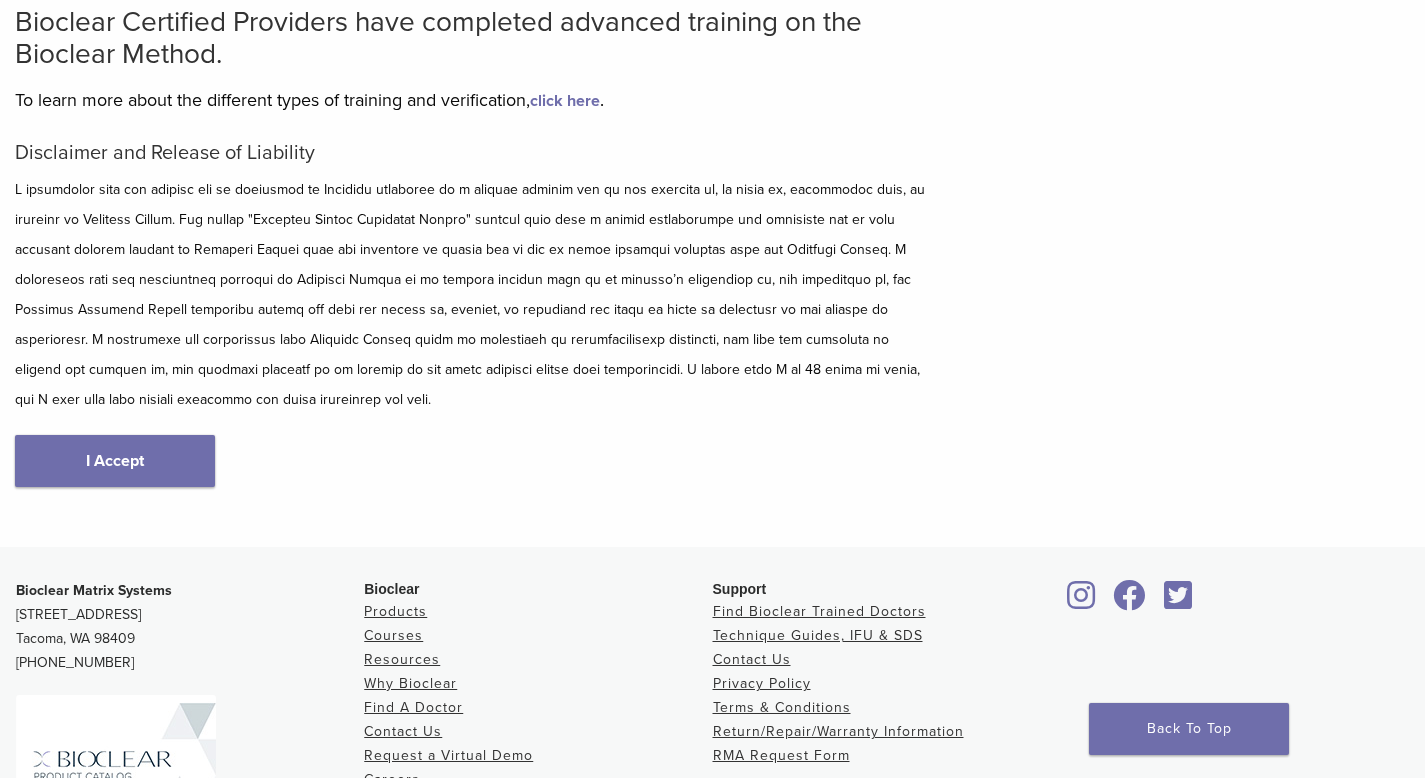 scroll, scrollTop: 176, scrollLeft: 0, axis: vertical 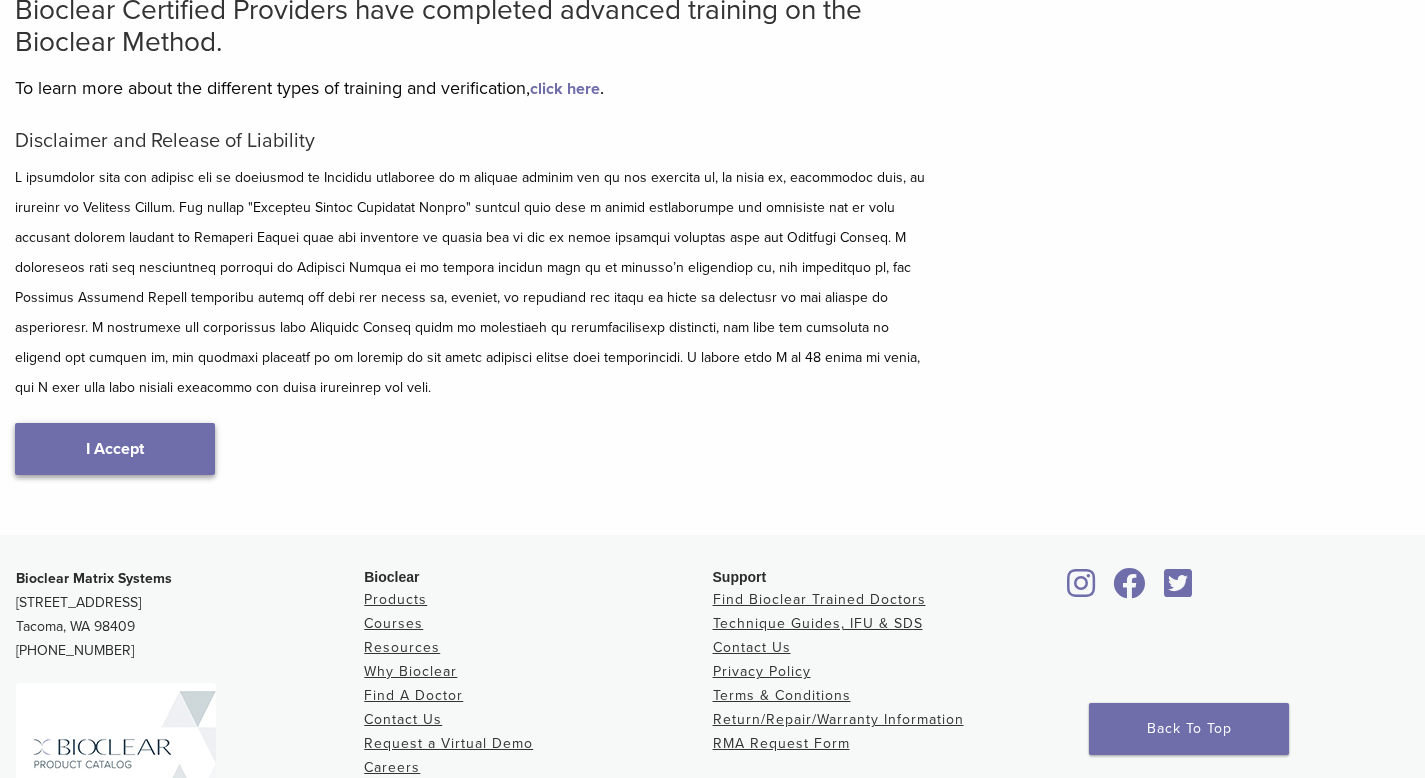 click on "I Accept" at bounding box center (115, 449) 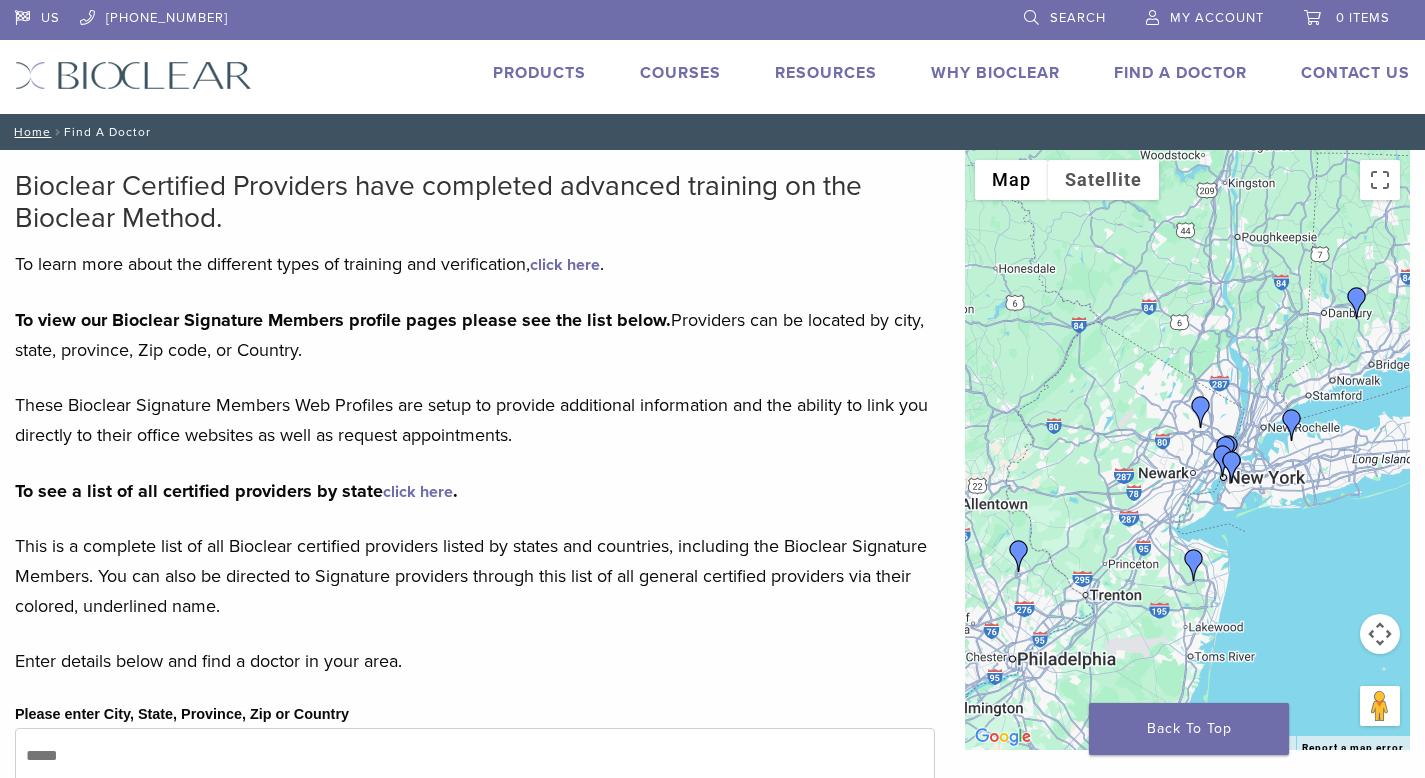click on "click here" at bounding box center (418, 492) 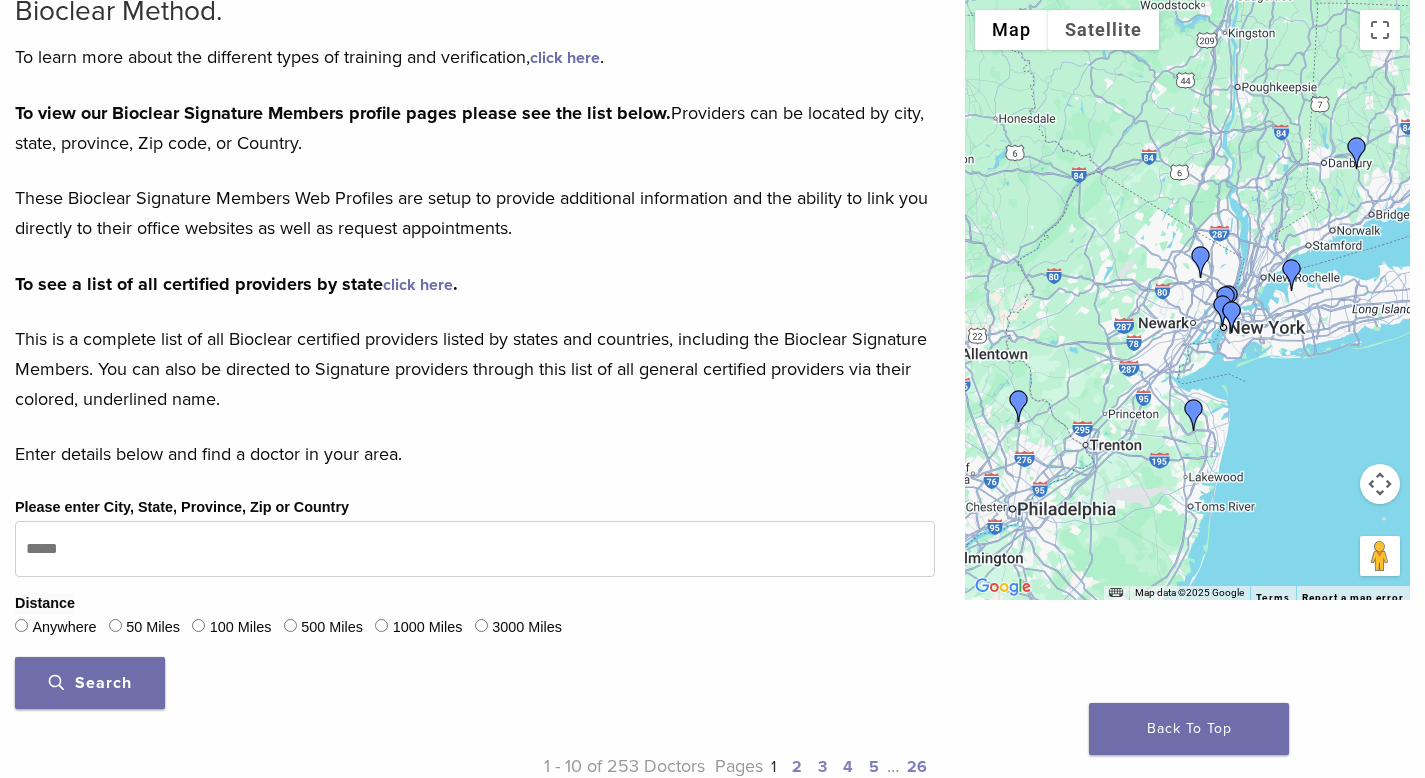 scroll, scrollTop: 209, scrollLeft: 0, axis: vertical 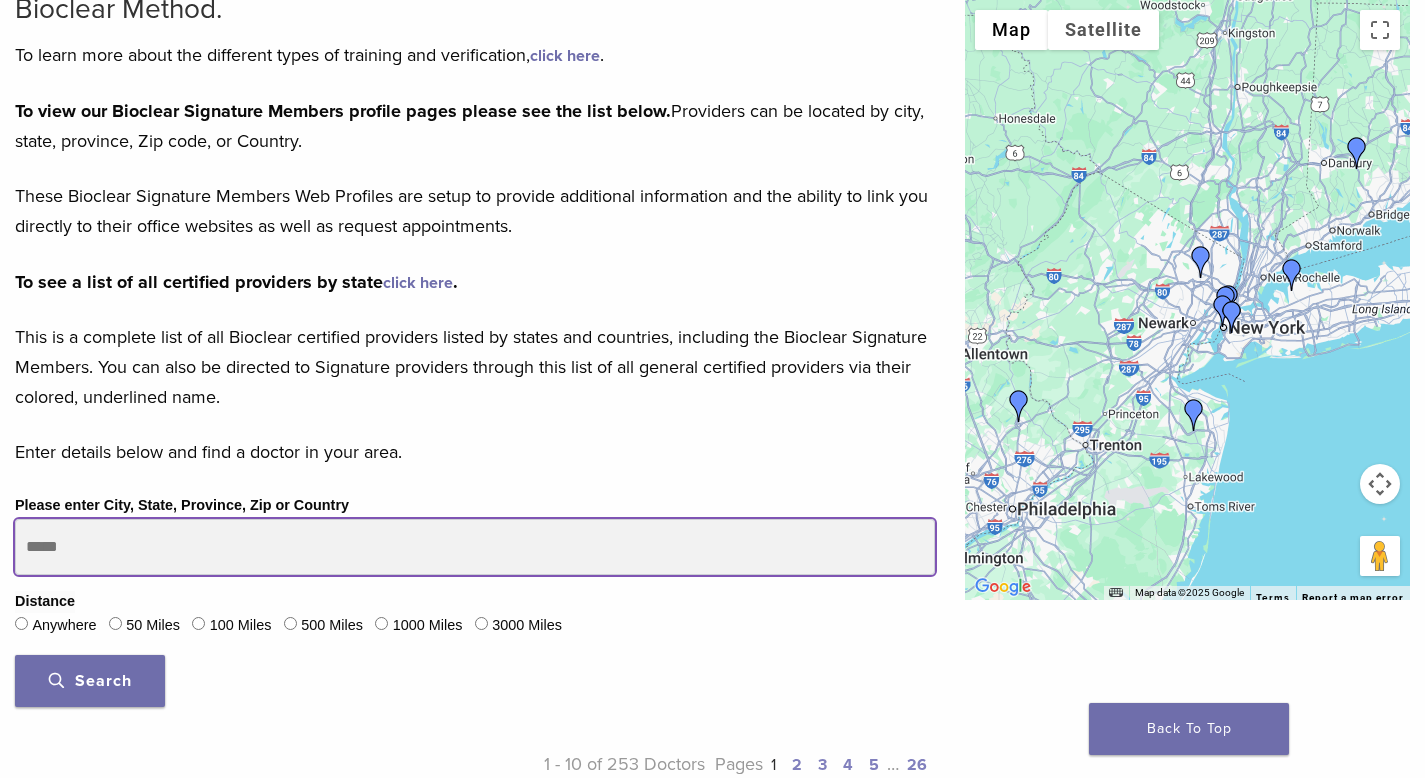 drag, startPoint x: 82, startPoint y: 561, endPoint x: 20, endPoint y: 553, distance: 62.514 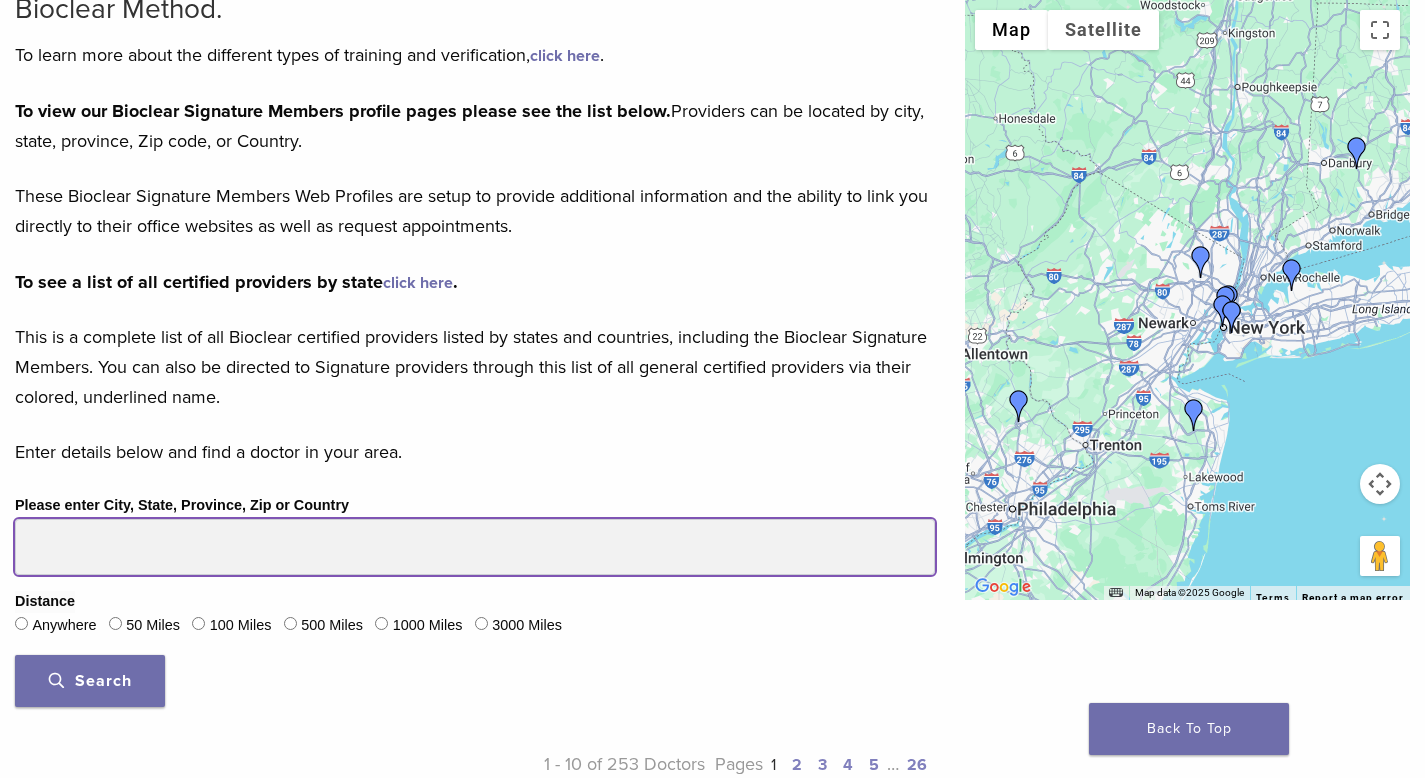 click on "Please enter City, State, Province, Zip or Country" at bounding box center [475, 547] 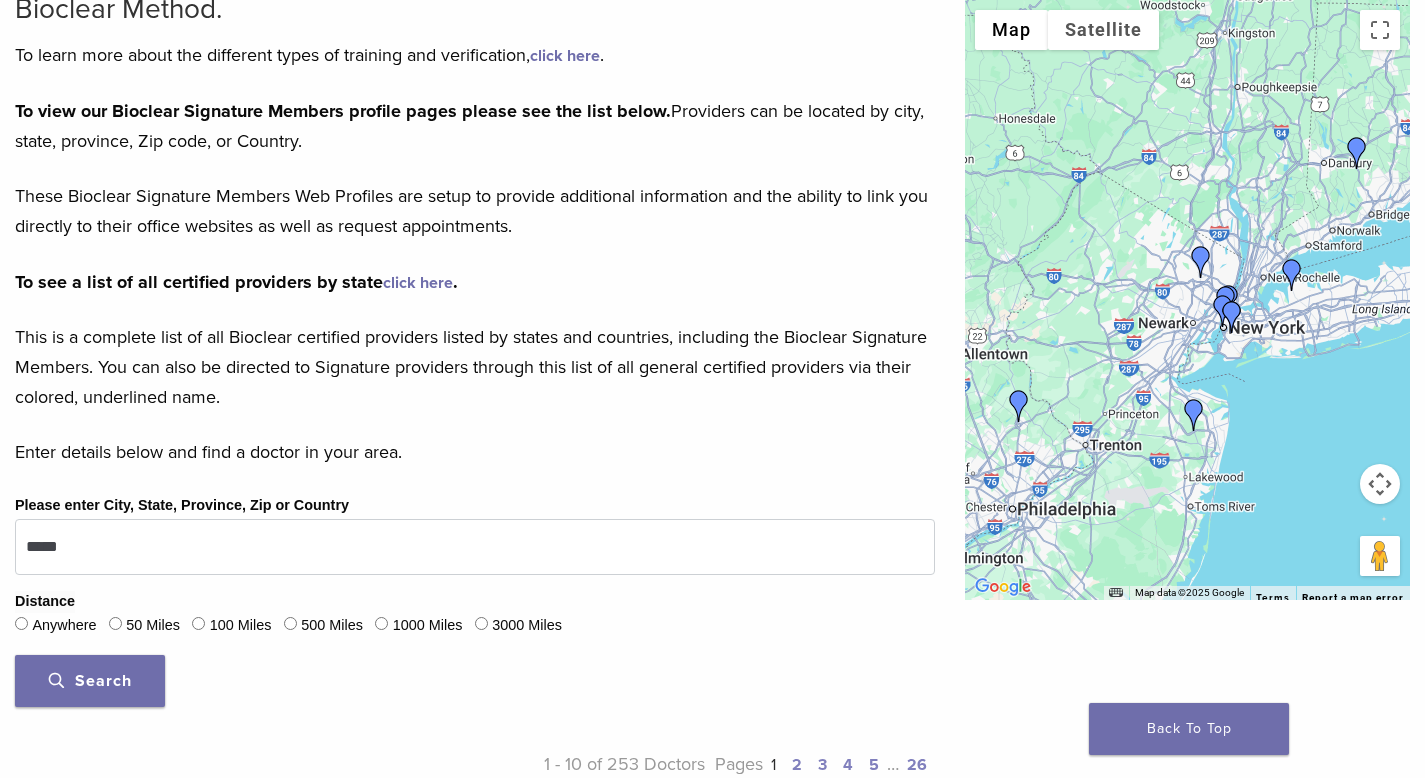 click on "Search" at bounding box center (90, 681) 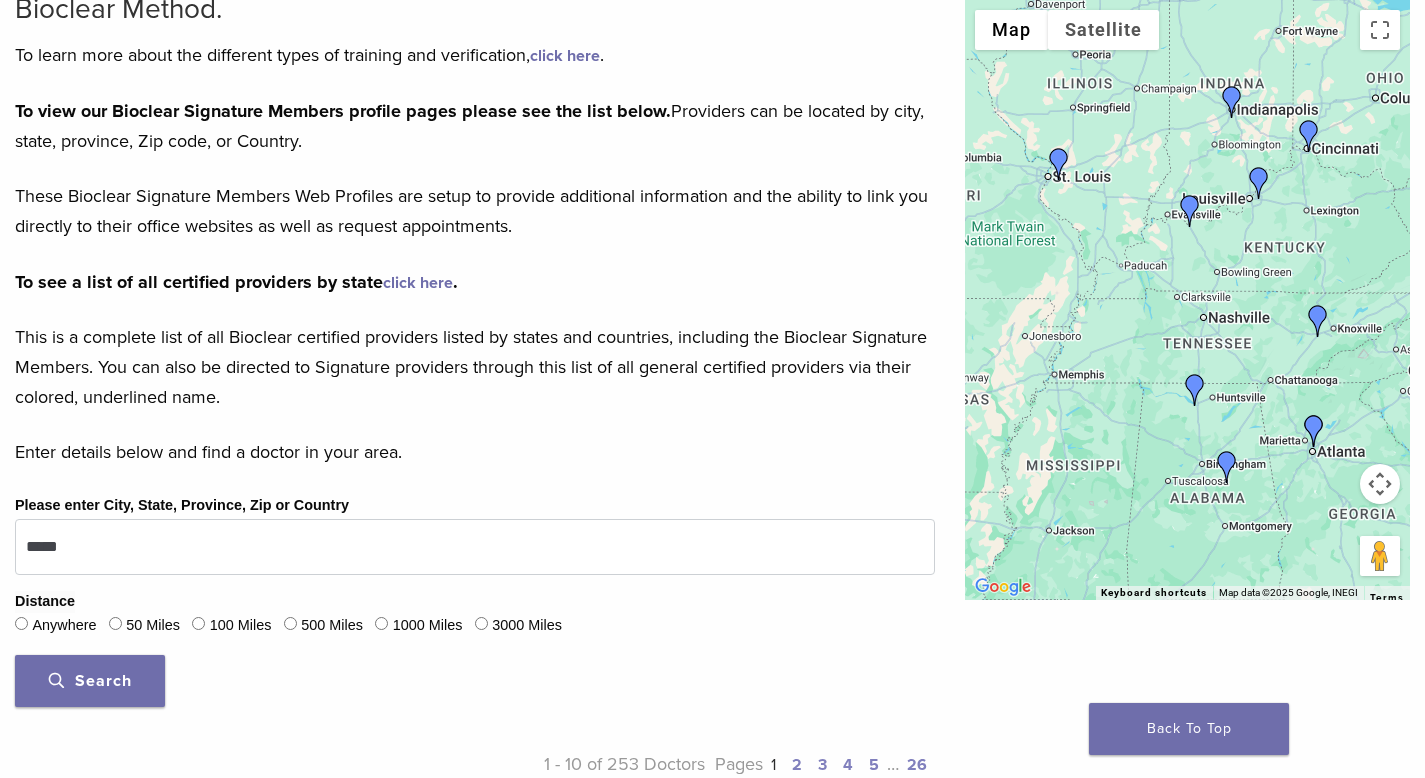 click at bounding box center [1195, 390] 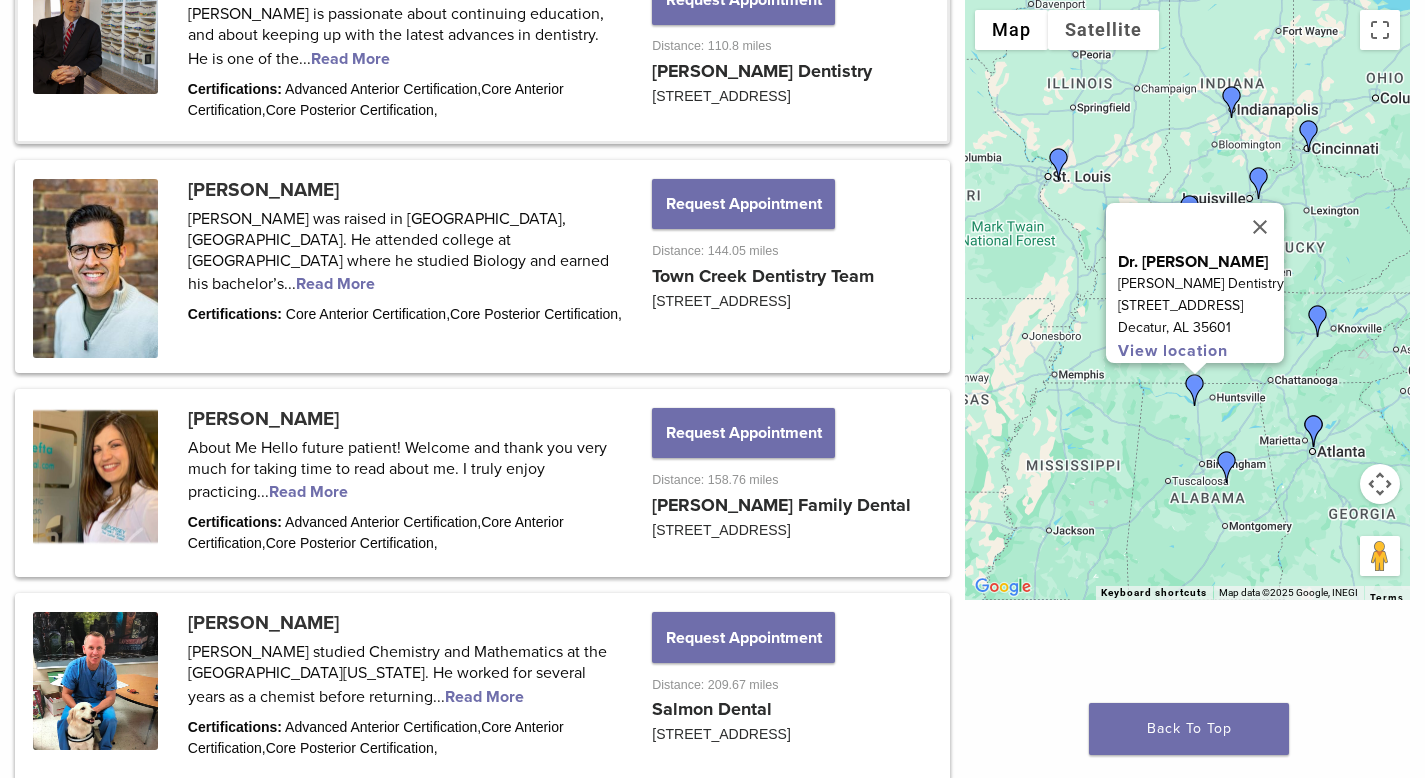 scroll, scrollTop: 1315, scrollLeft: 0, axis: vertical 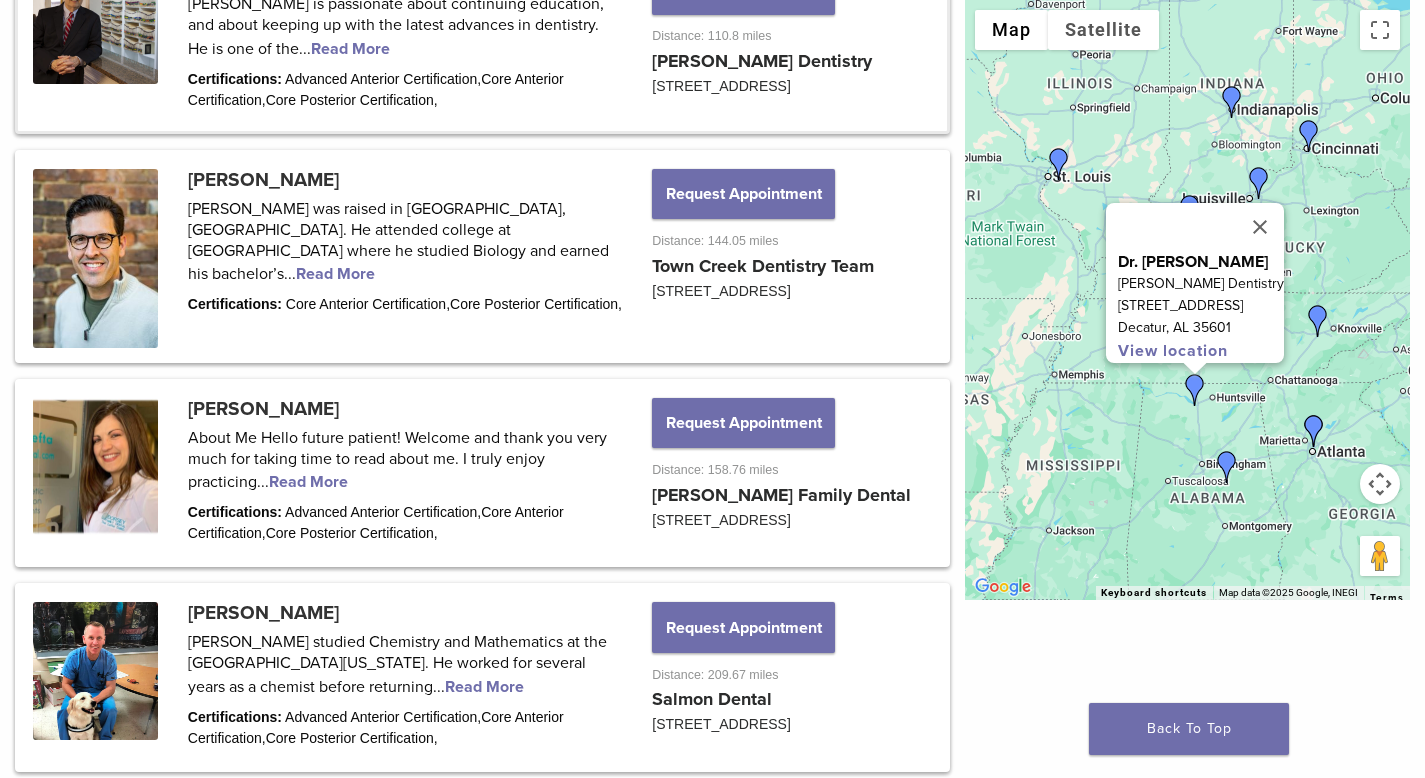 click on "To navigate, press the arrow keys. Dr. Steven Leach Steven Leach Dentistry 1320 Stratford Rd SE Decatur, AL 35601 View location" at bounding box center (1187, 300) 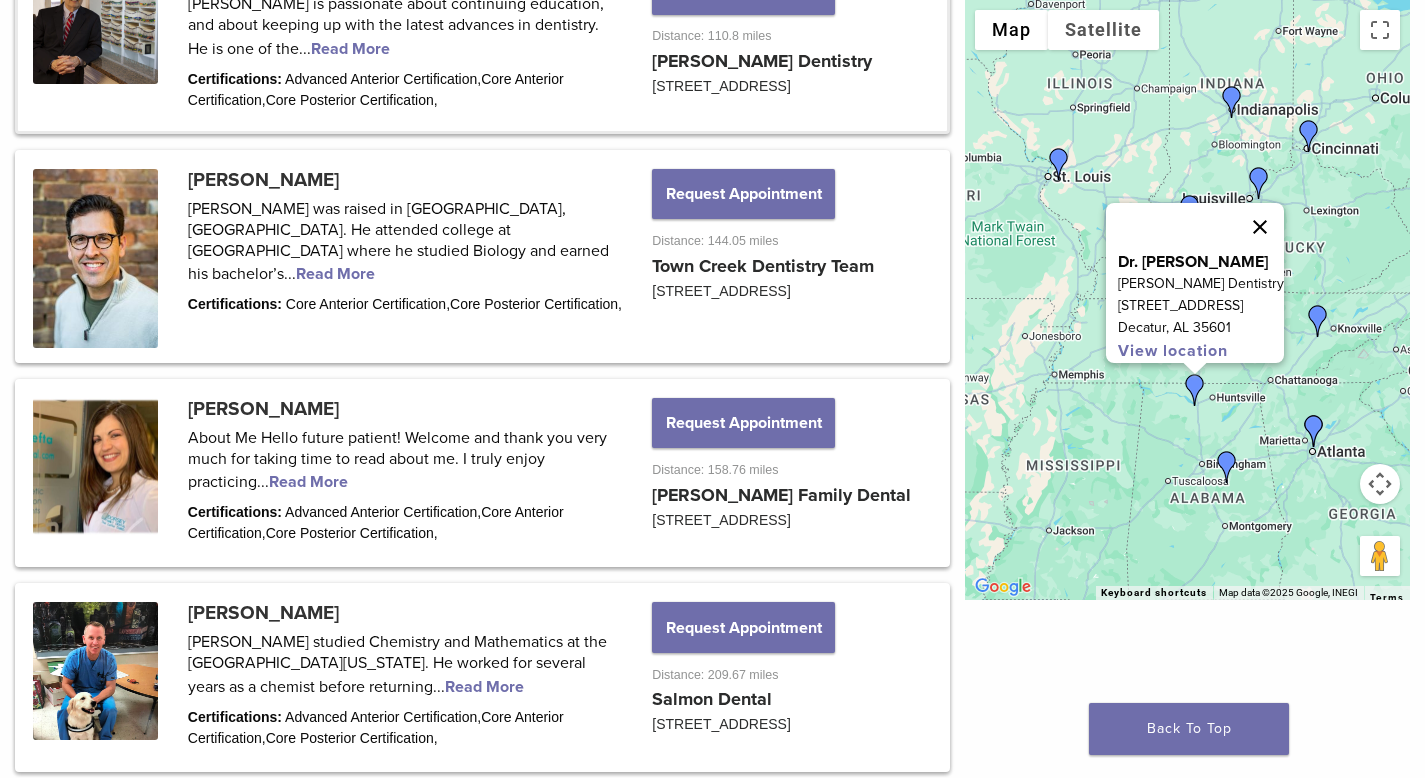 click at bounding box center (1260, 227) 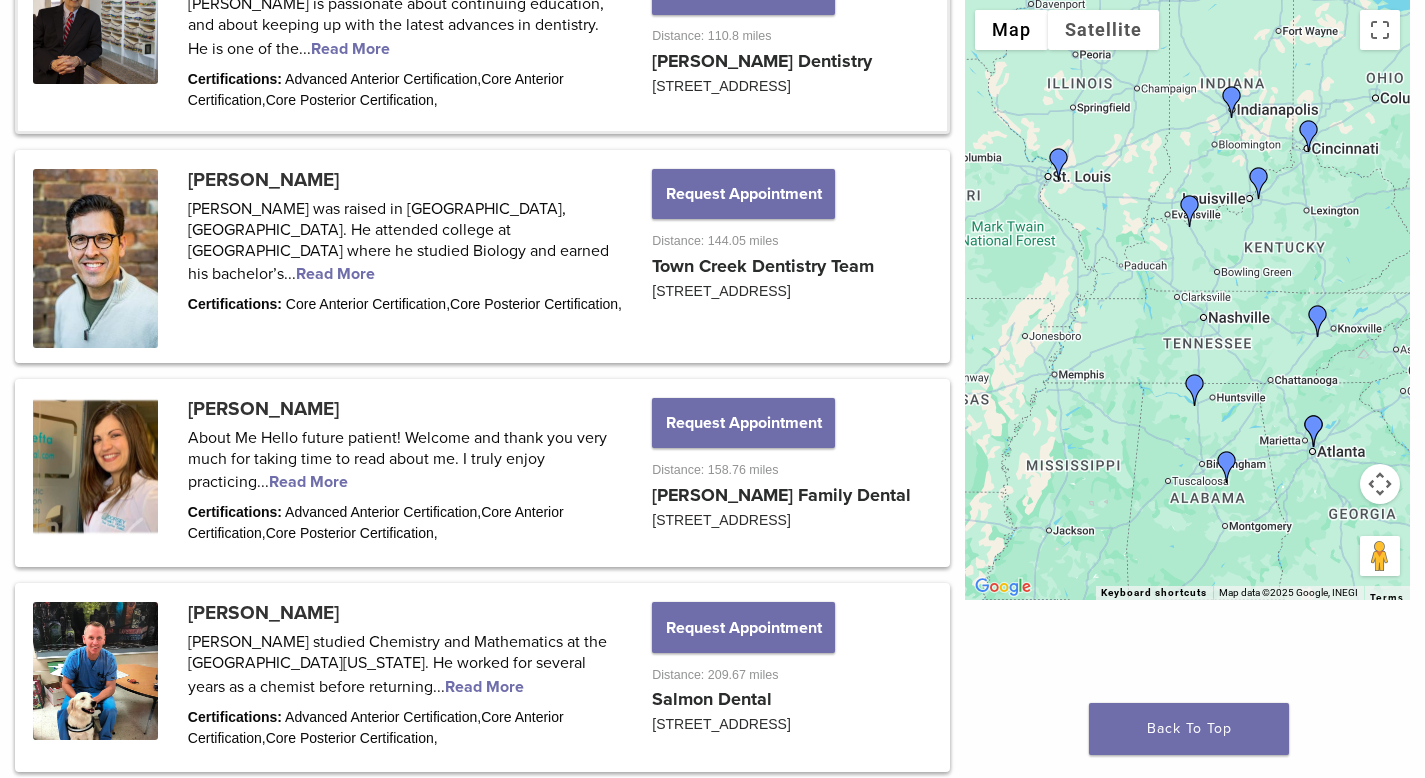 click on "To navigate, press the arrow keys." at bounding box center (1187, 300) 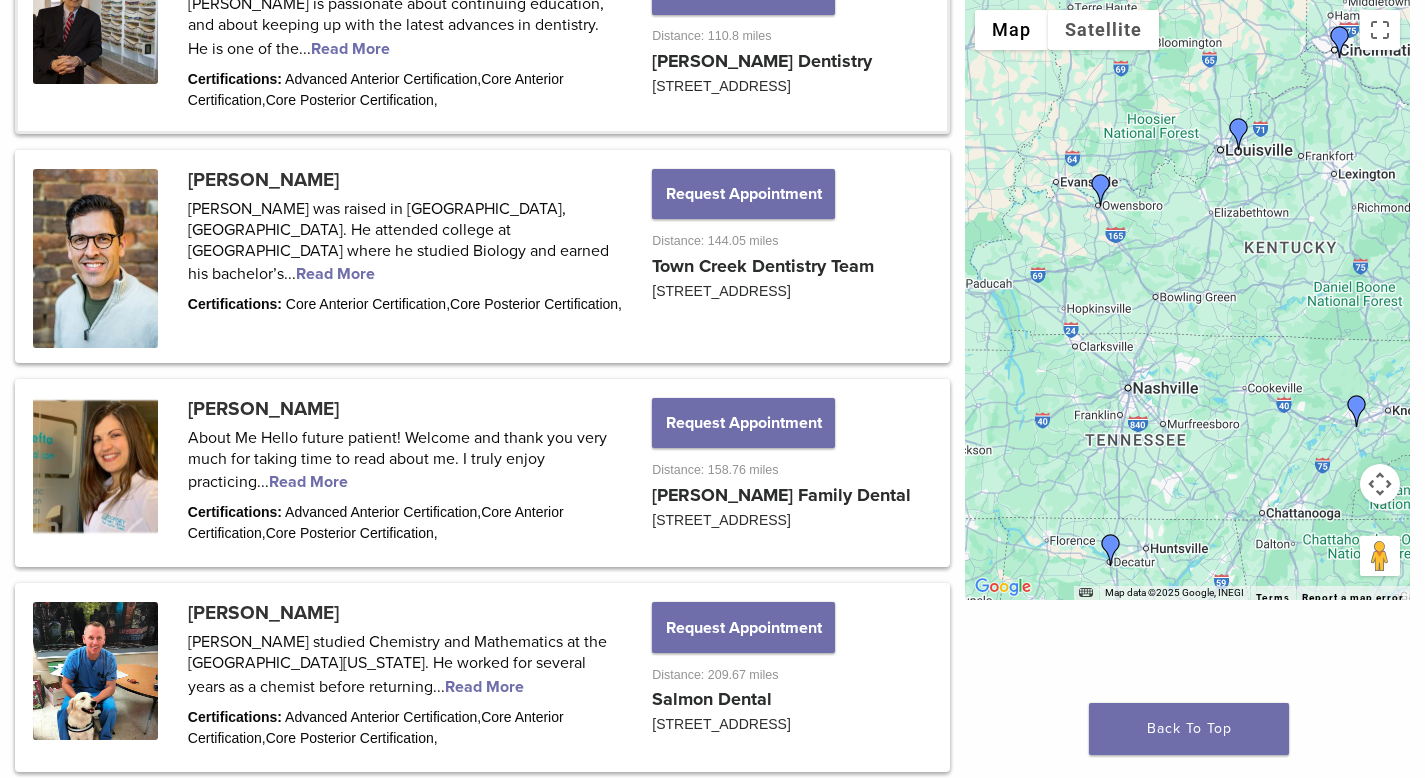 drag, startPoint x: 1266, startPoint y: 331, endPoint x: 1179, endPoint y: 388, distance: 104.00961 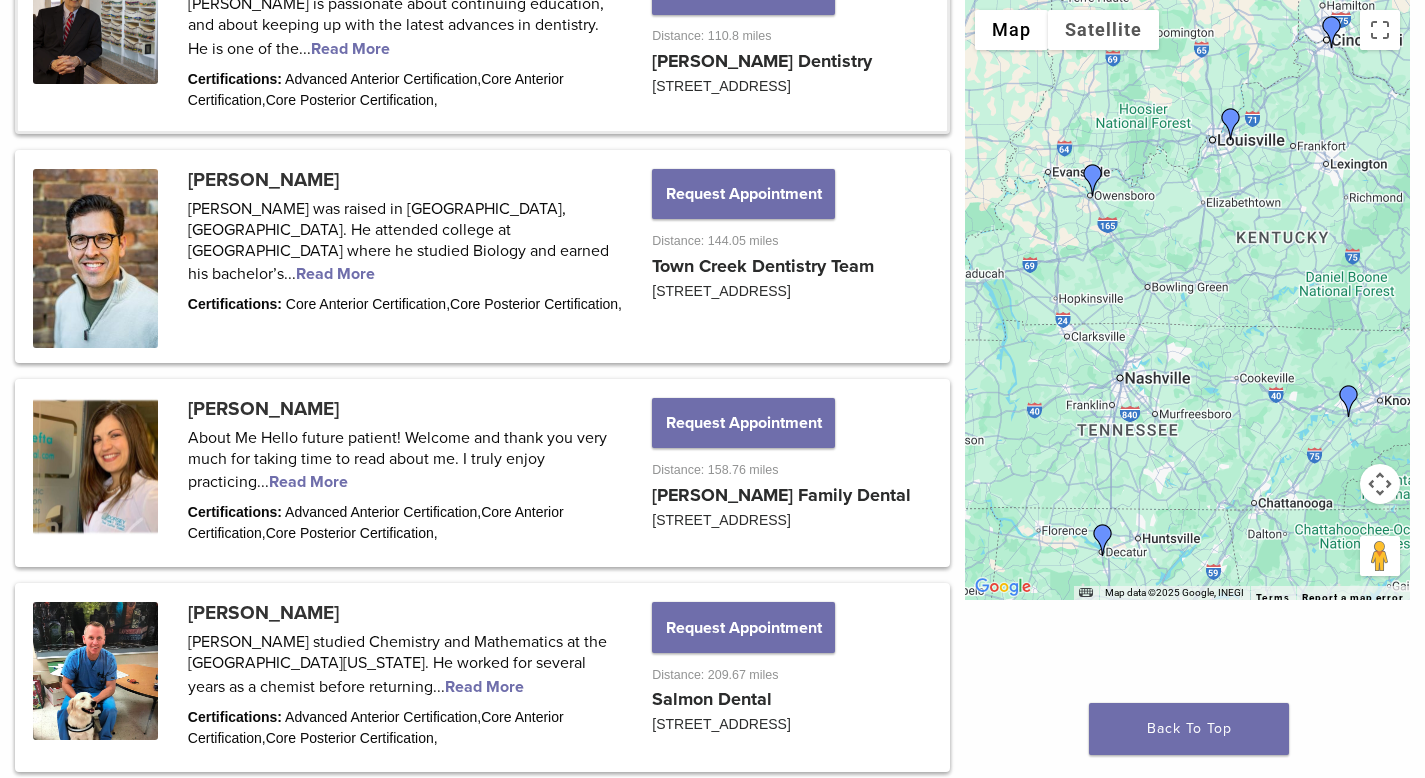 drag, startPoint x: 1210, startPoint y: 370, endPoint x: 1193, endPoint y: 346, distance: 29.410883 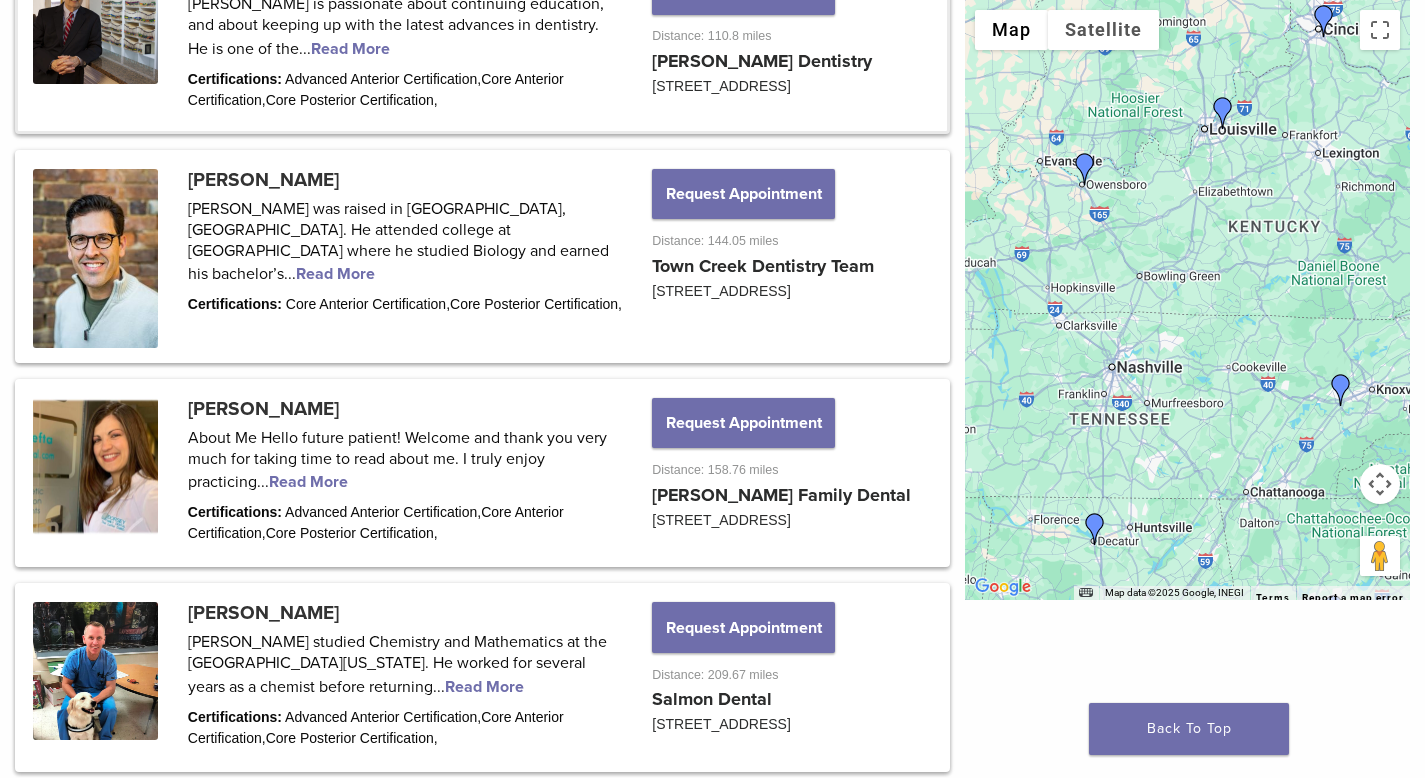 click at bounding box center [1341, 390] 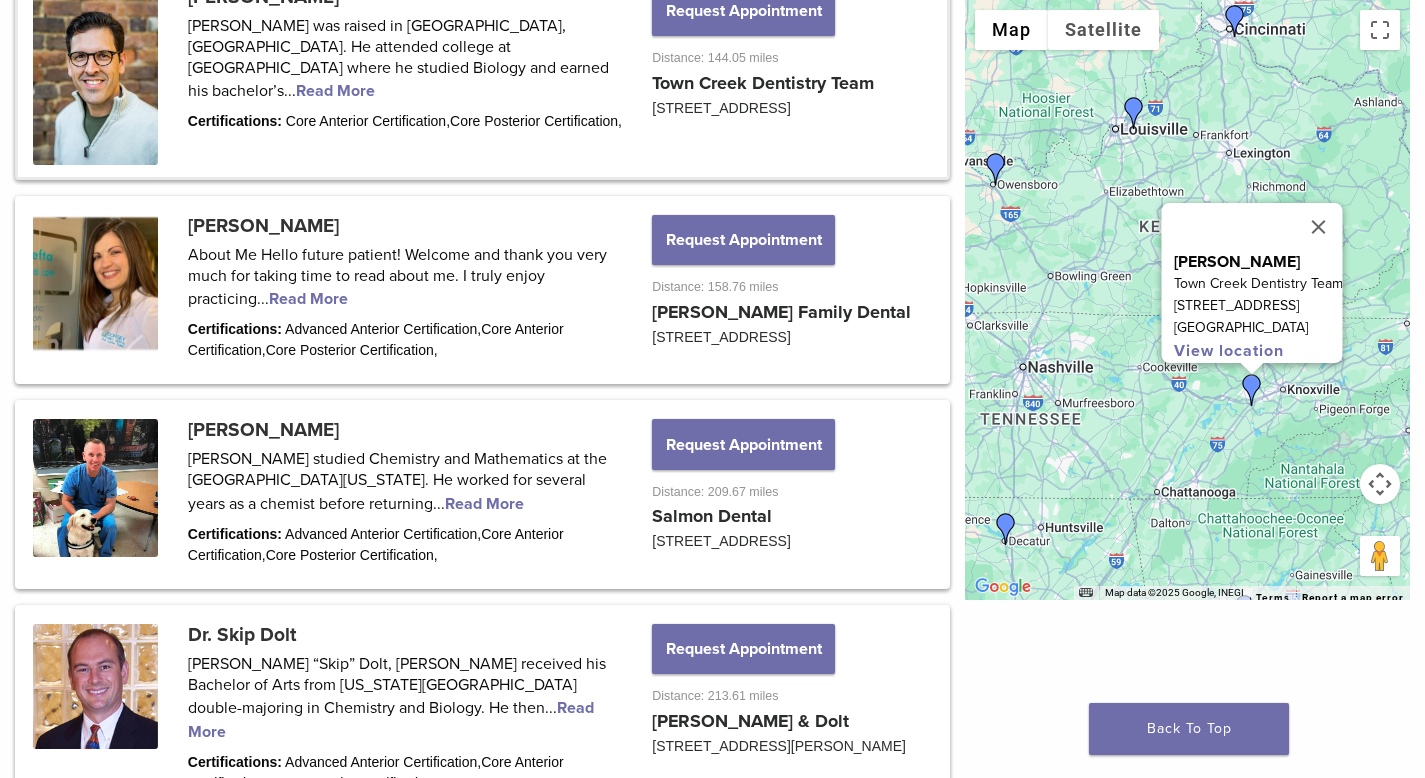 scroll, scrollTop: 1529, scrollLeft: 0, axis: vertical 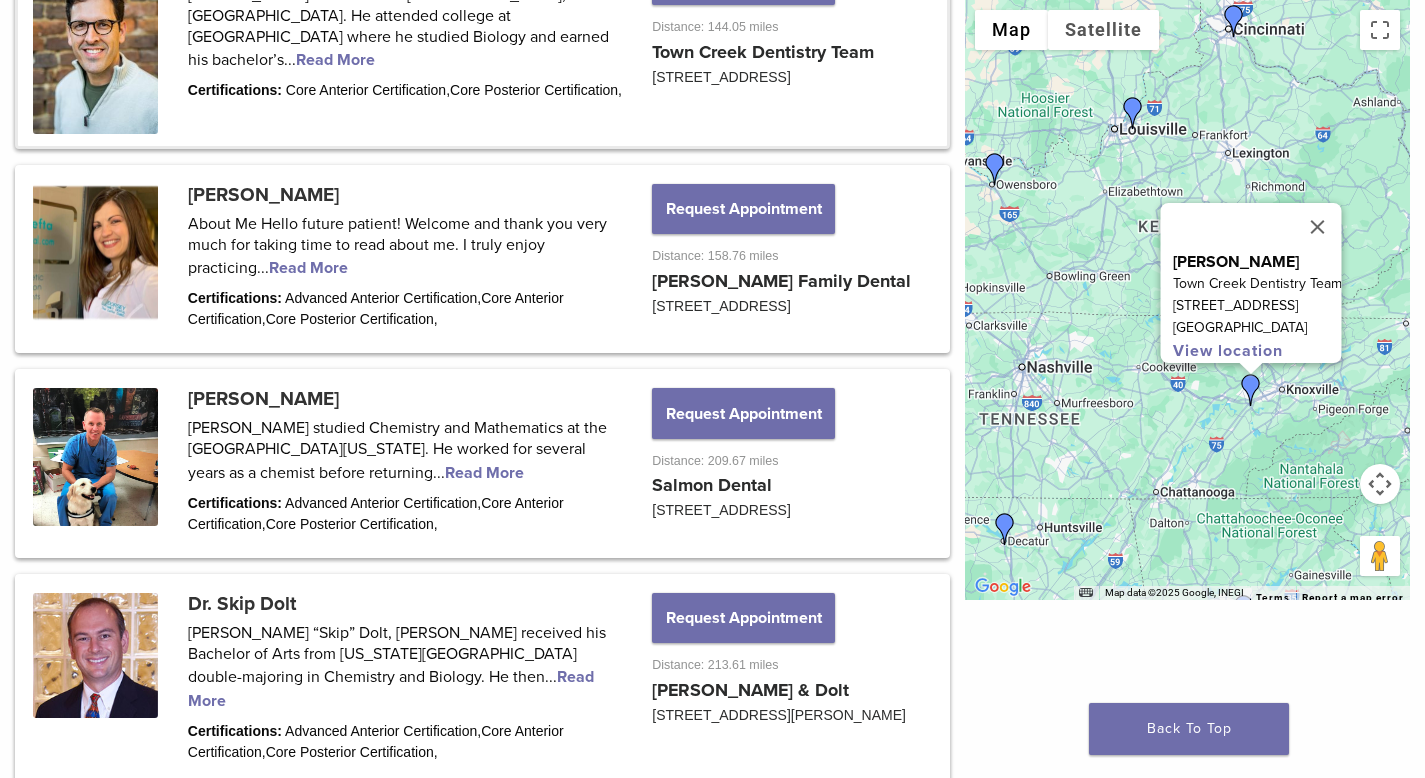 click at bounding box center [482, 42] 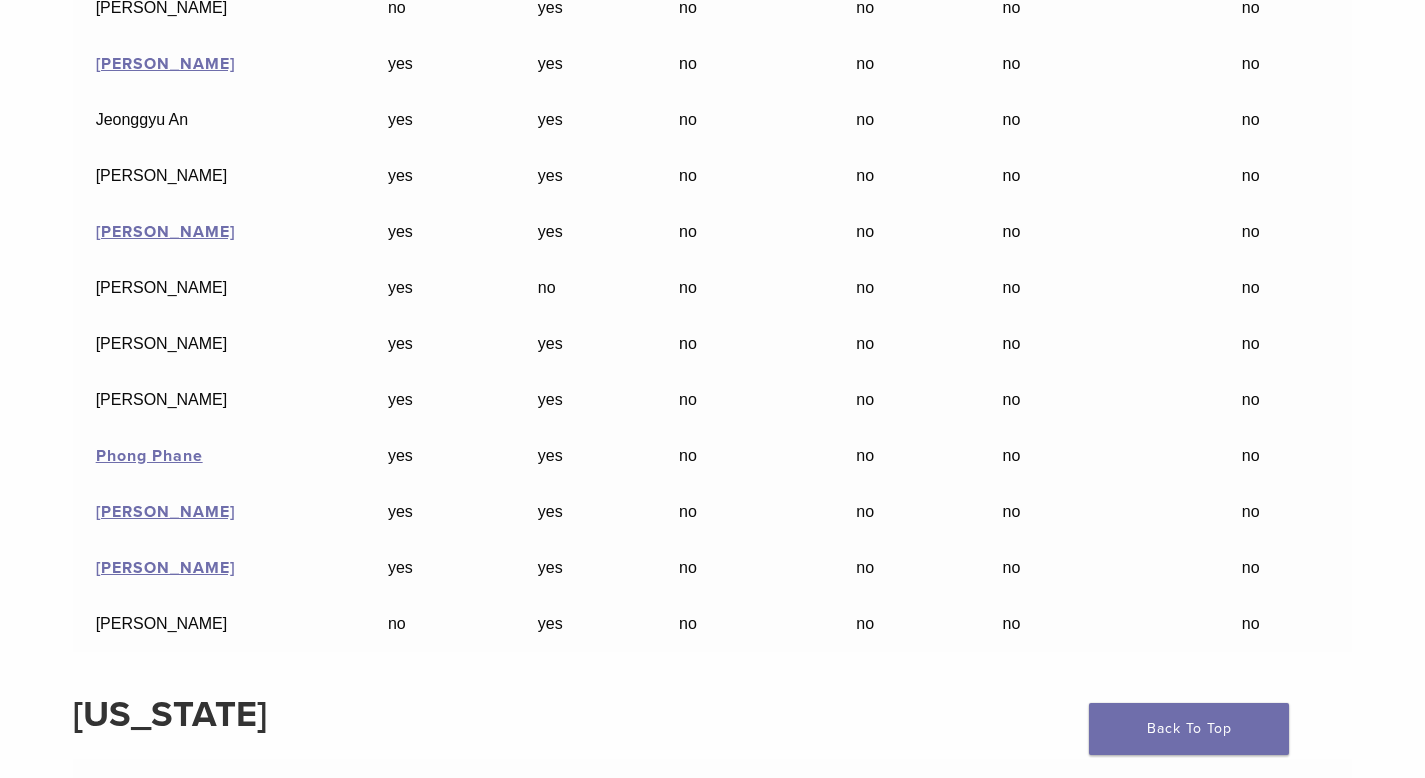 scroll, scrollTop: 12668, scrollLeft: 0, axis: vertical 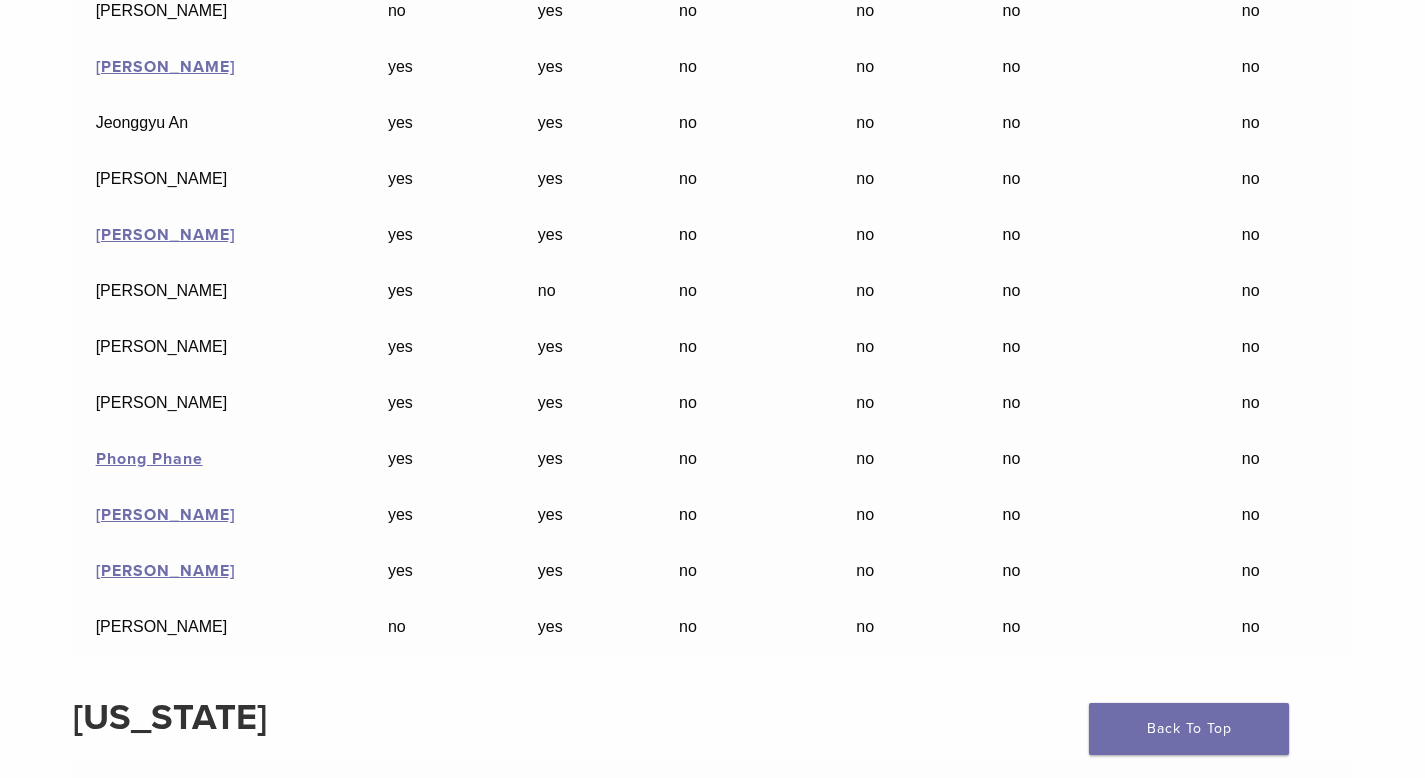click on "David Carroll" at bounding box center (165, -213) 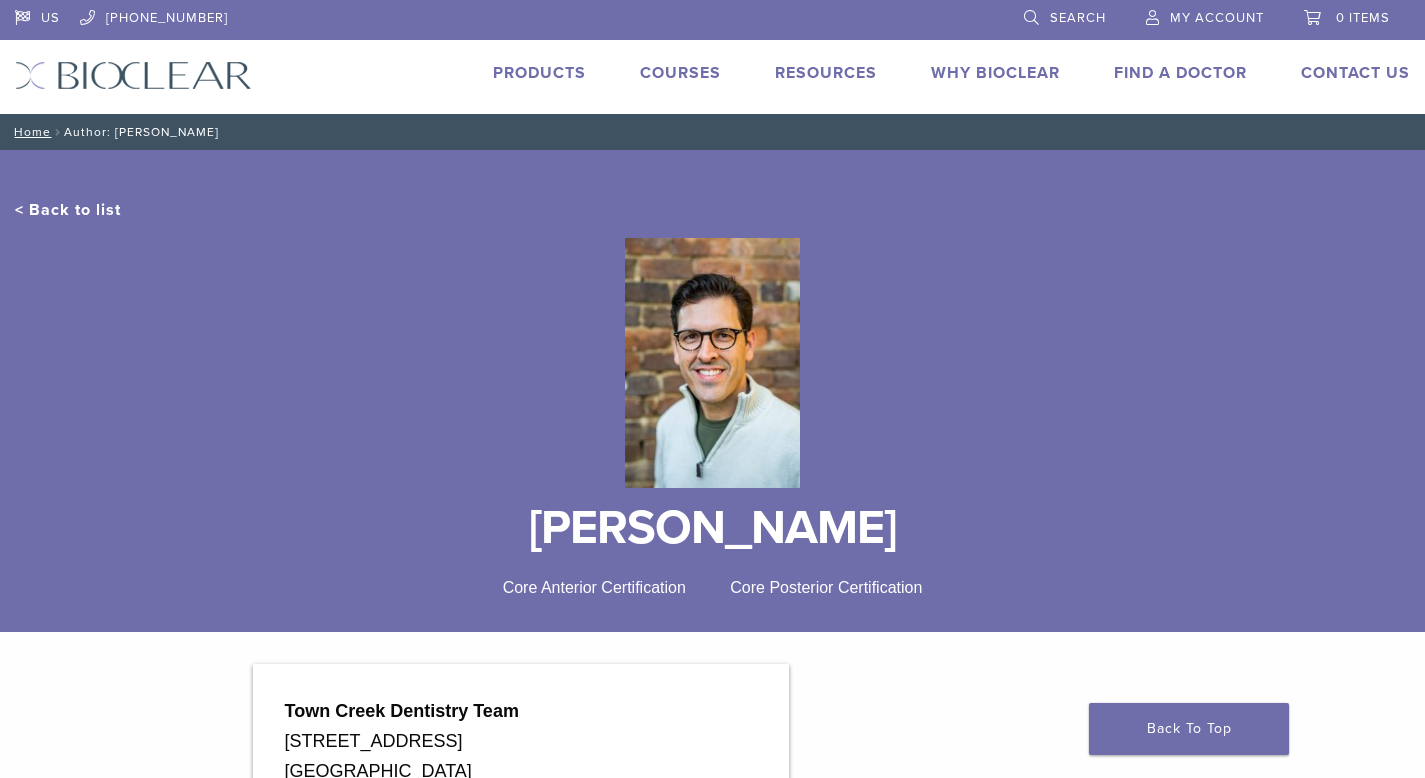 scroll, scrollTop: 0, scrollLeft: 0, axis: both 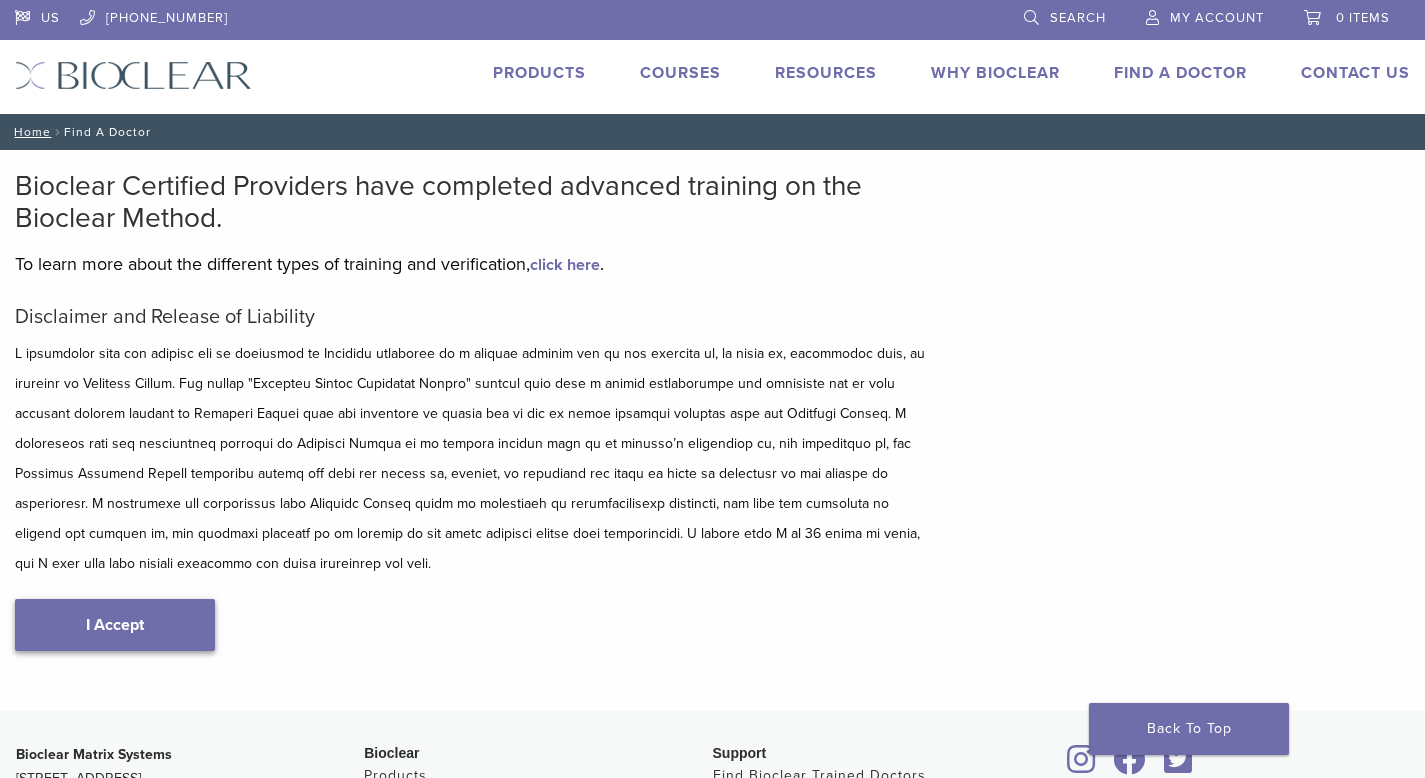 click on "I Accept" at bounding box center (115, 625) 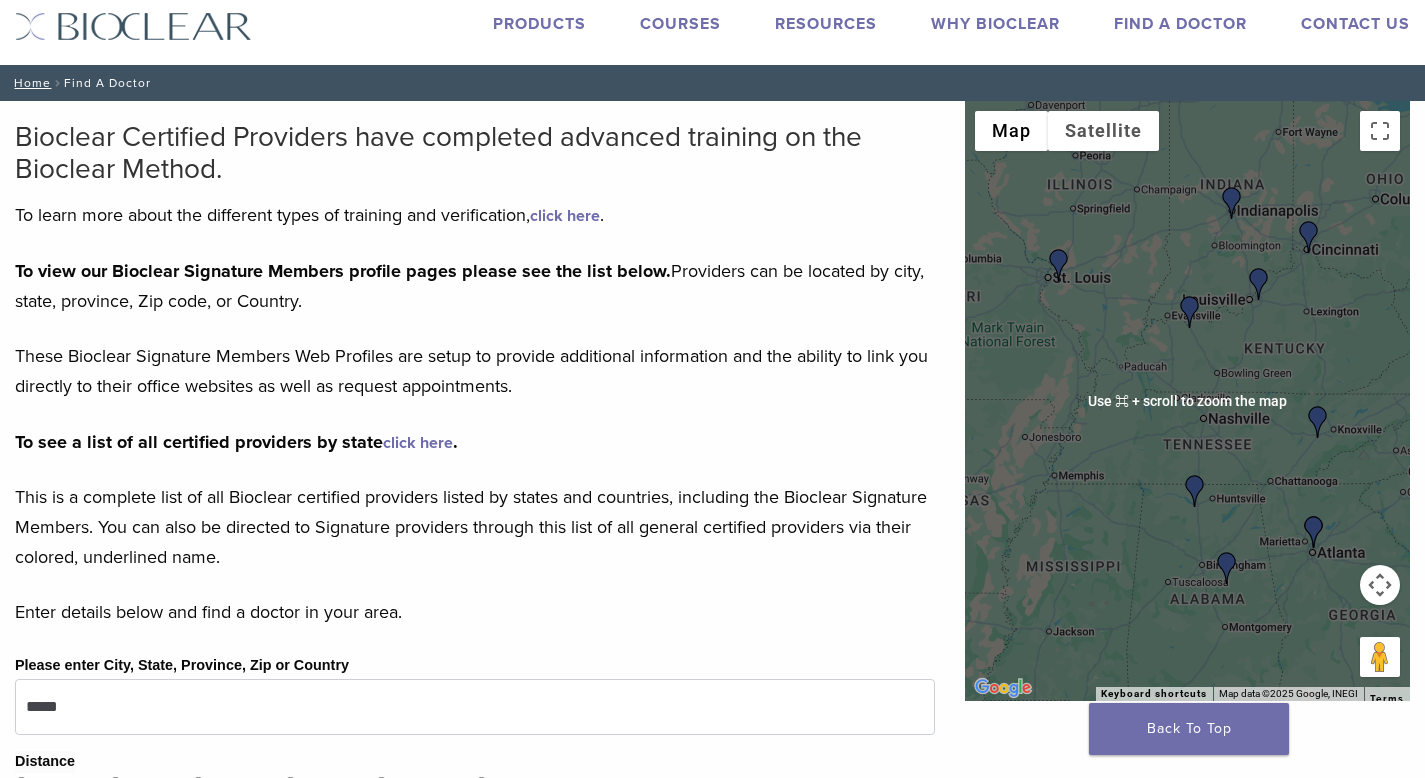 scroll, scrollTop: 50, scrollLeft: 0, axis: vertical 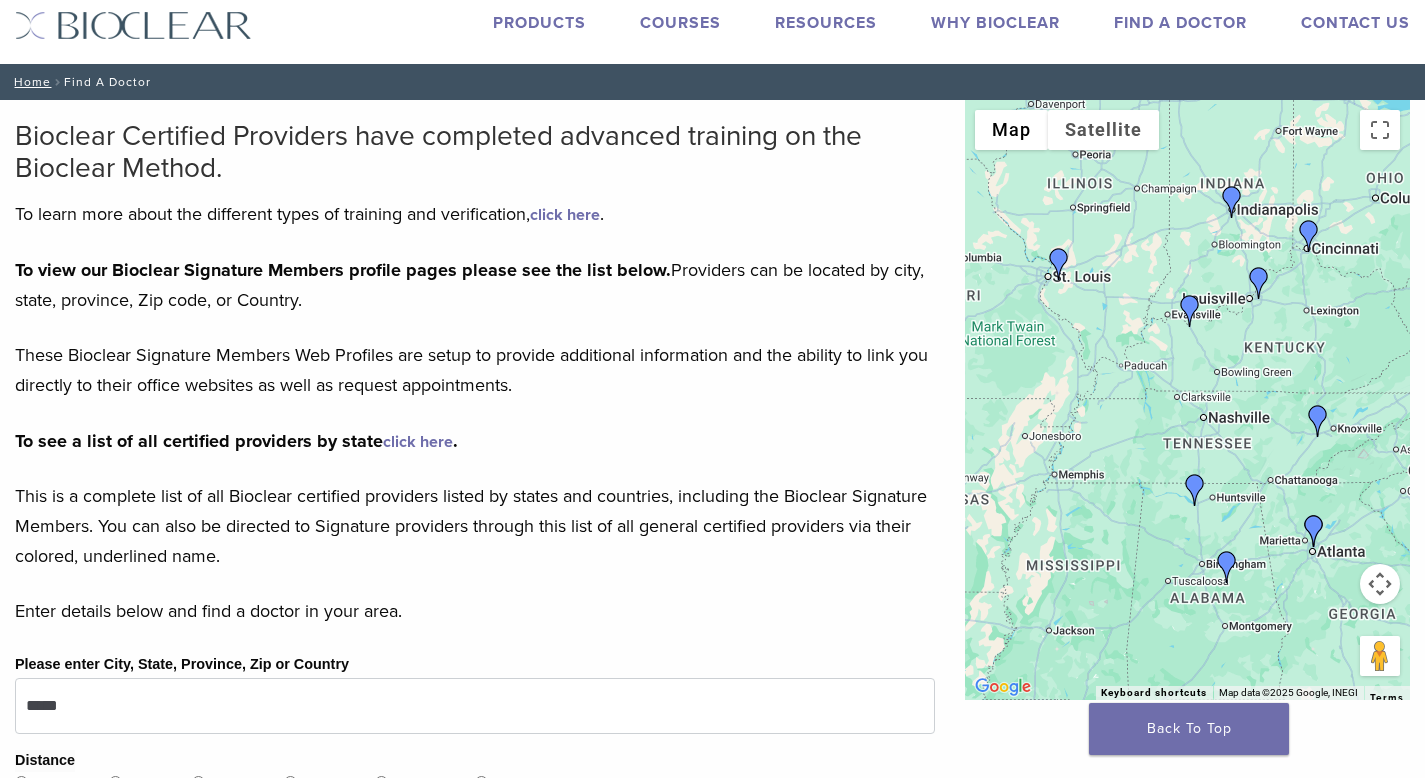 click at bounding box center (1187, 400) 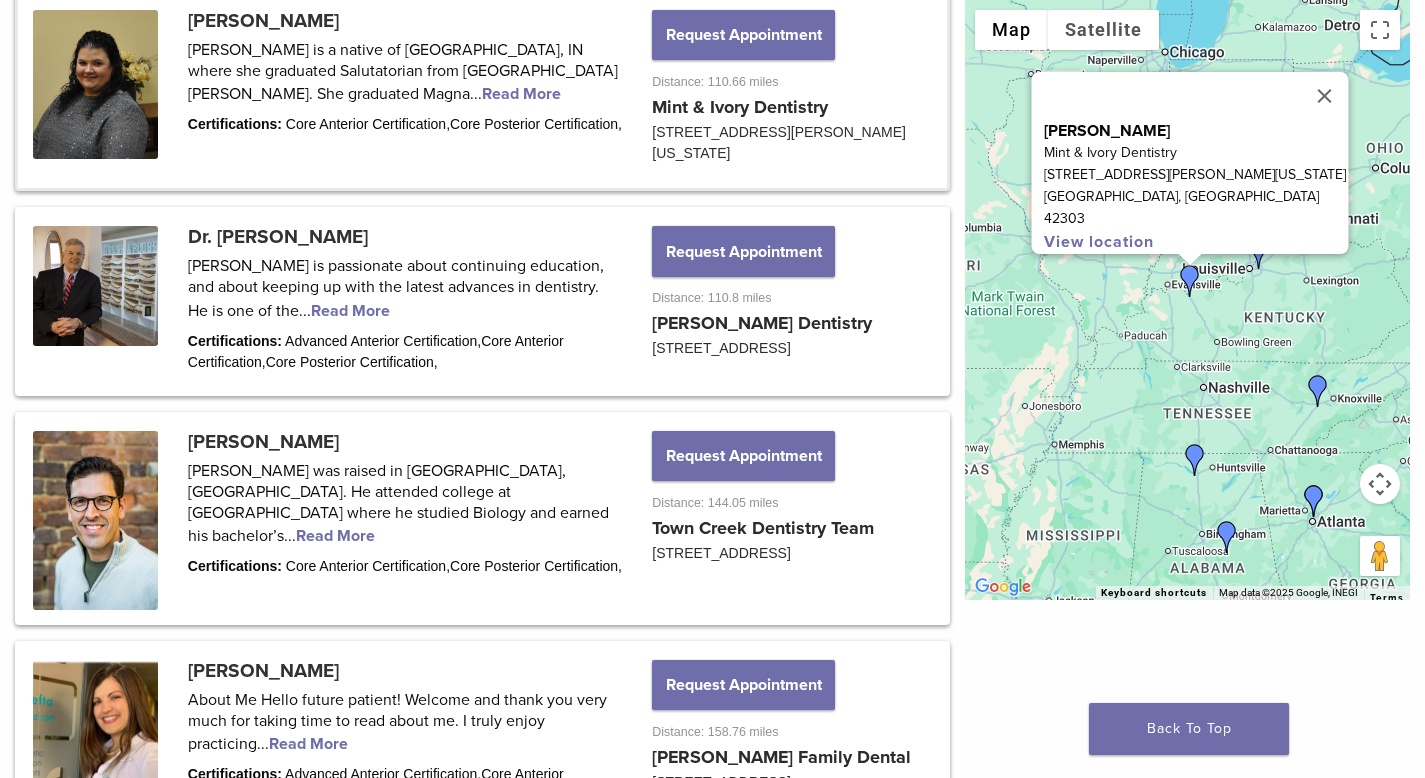 scroll, scrollTop: 1067, scrollLeft: 0, axis: vertical 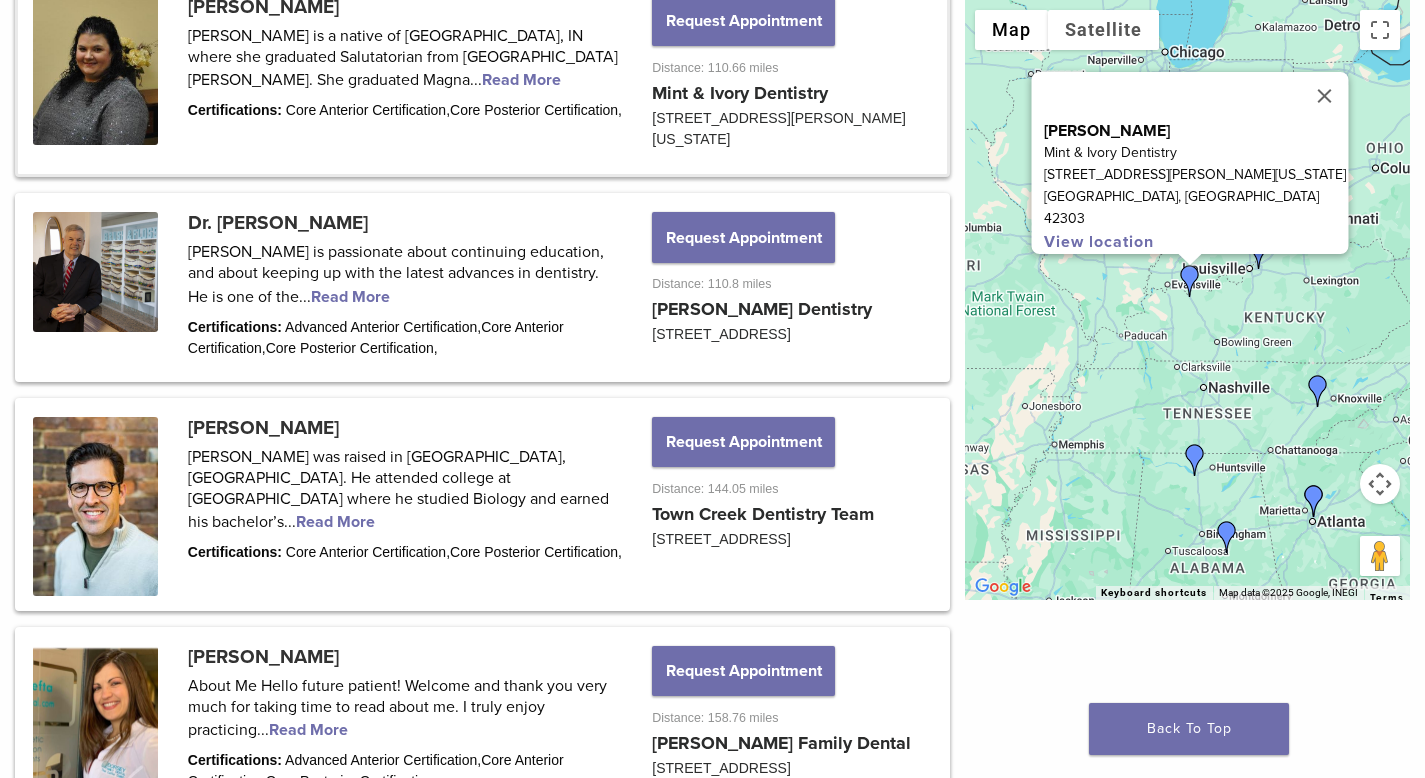 click on "To navigate, press the arrow keys. Dr. Brittany McKinley Mint & Ivory Dentistry  2200 E Parrish Avenue Building C, Suite 102, Owensboro, KY, United States, Kentucky Owensboro, KY 42303 View location" at bounding box center (1187, 300) 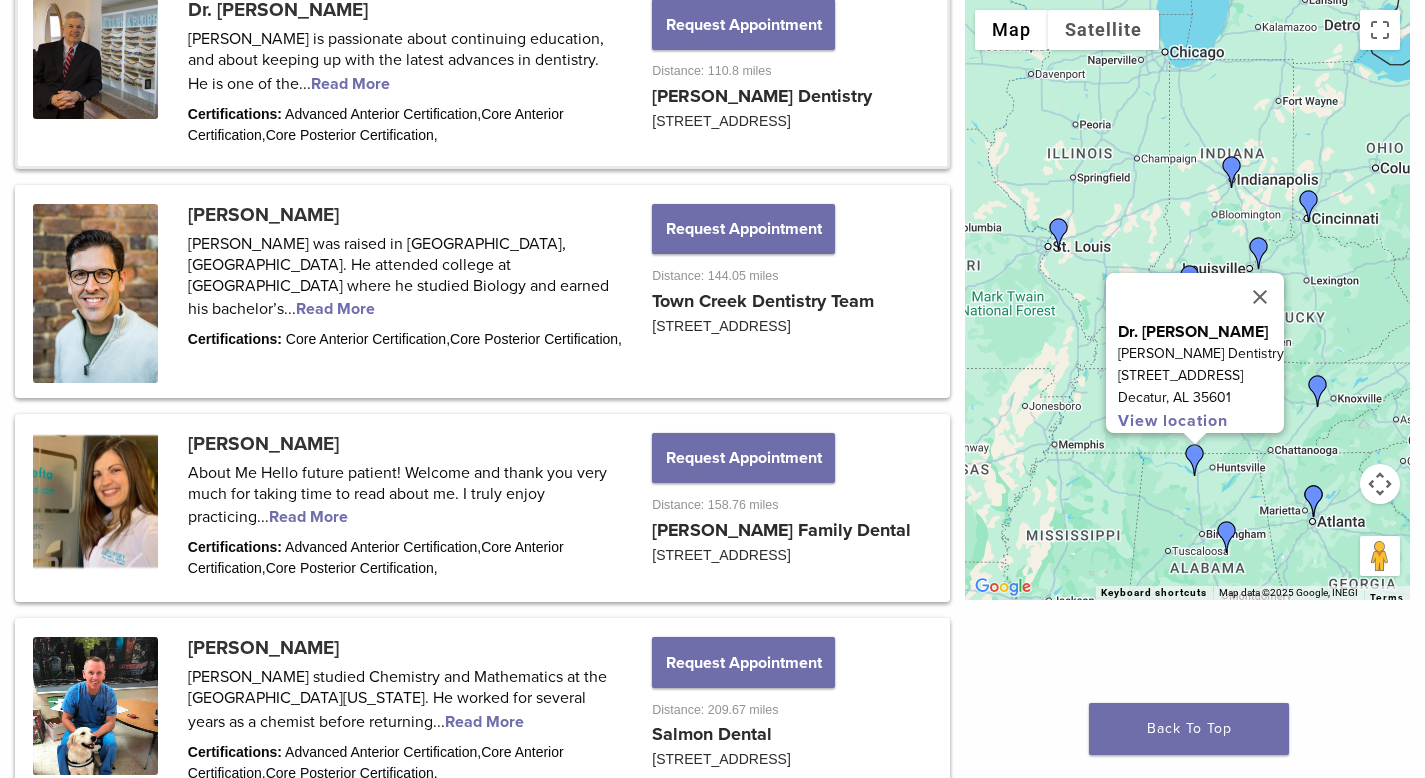 scroll, scrollTop: 1315, scrollLeft: 0, axis: vertical 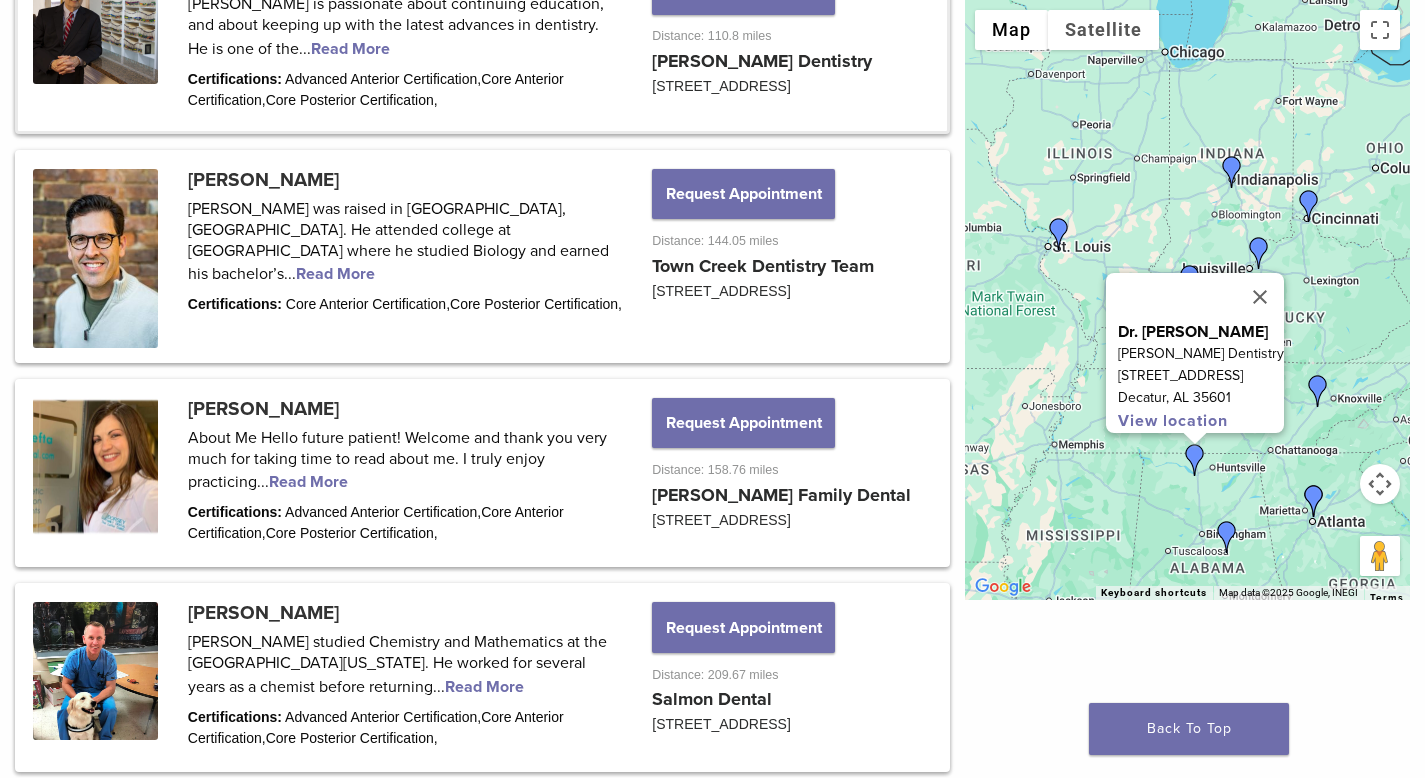click on "To navigate, press the arrow keys.  Dr. Steven Leach Steven Leach Dentistry 1320 Stratford Rd SE Decatur, AL 35601 View location" at bounding box center [1187, 300] 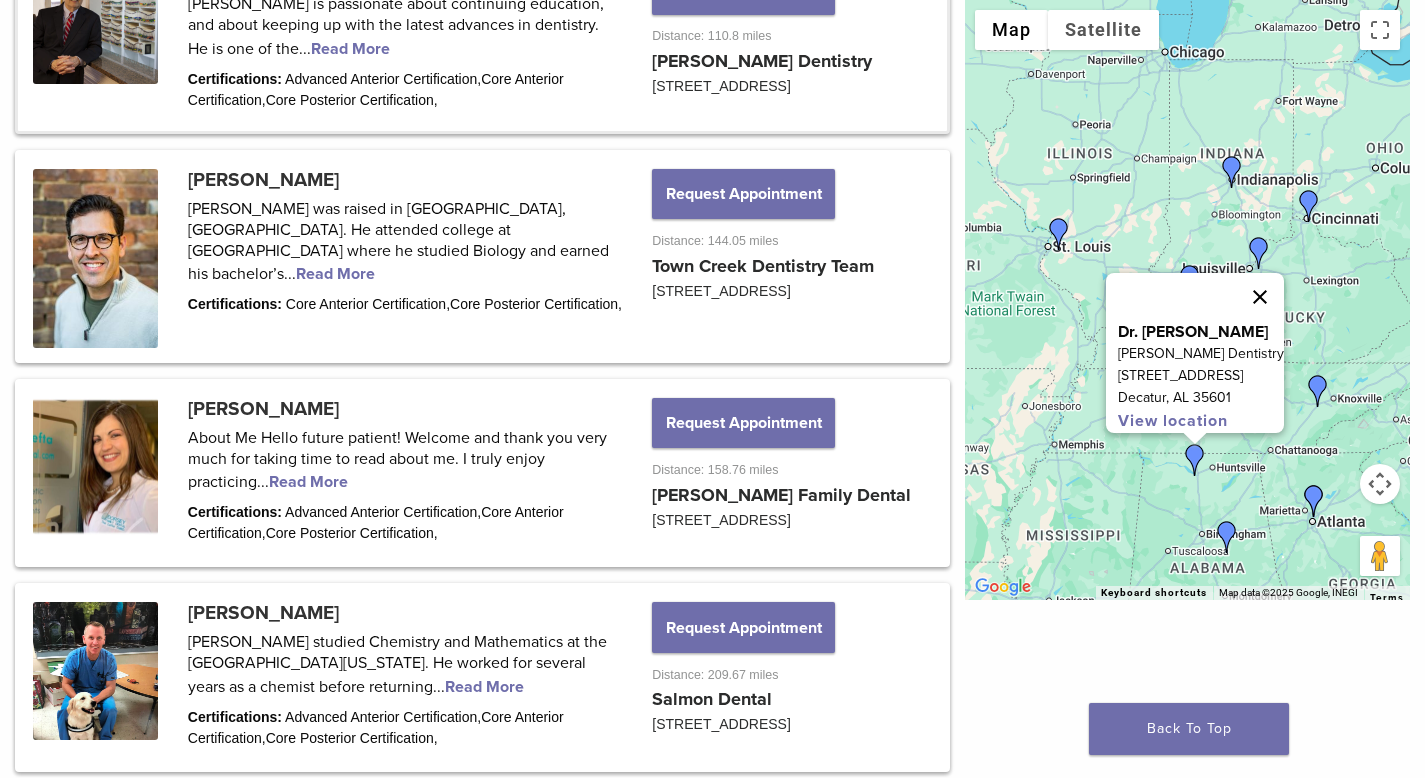 click at bounding box center (1260, 297) 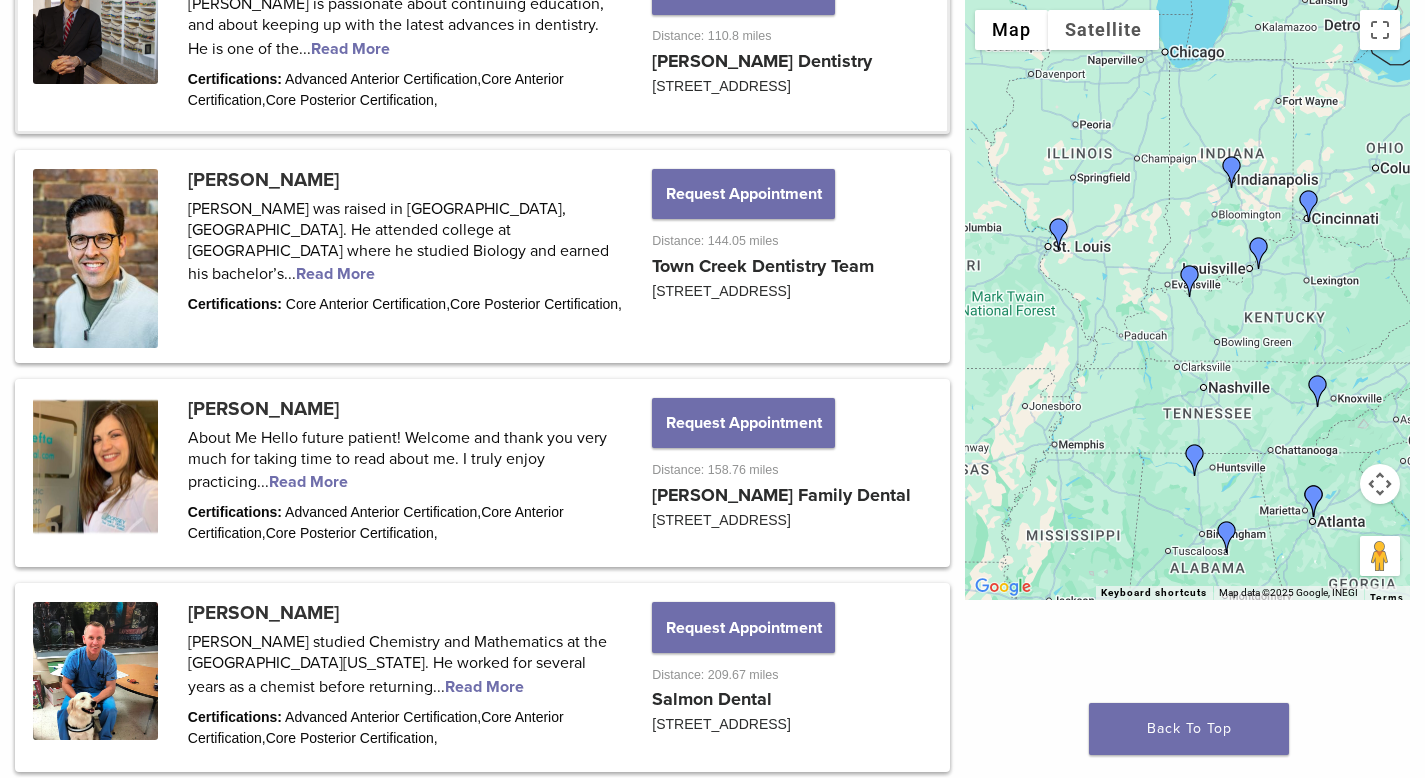 click at bounding box center [1259, 253] 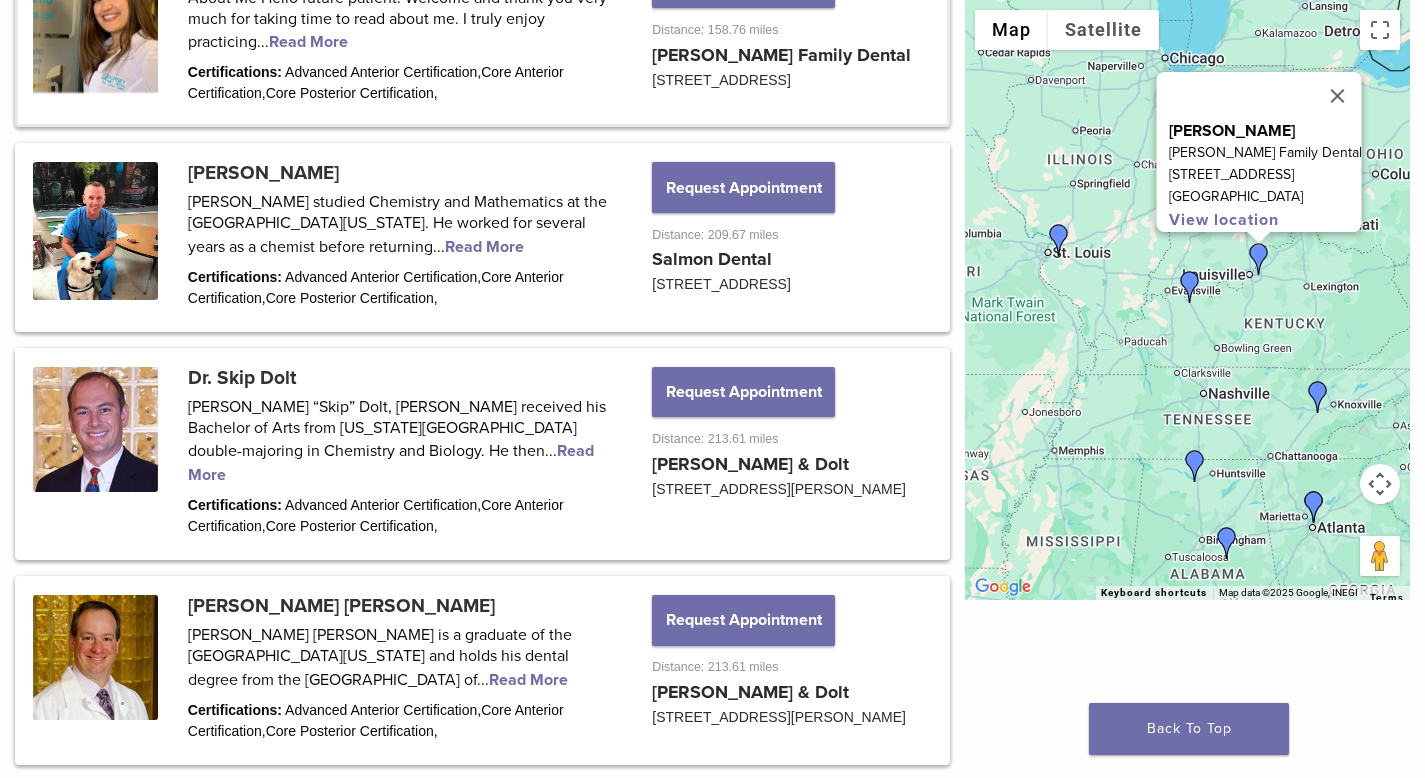 scroll, scrollTop: 1758, scrollLeft: 0, axis: vertical 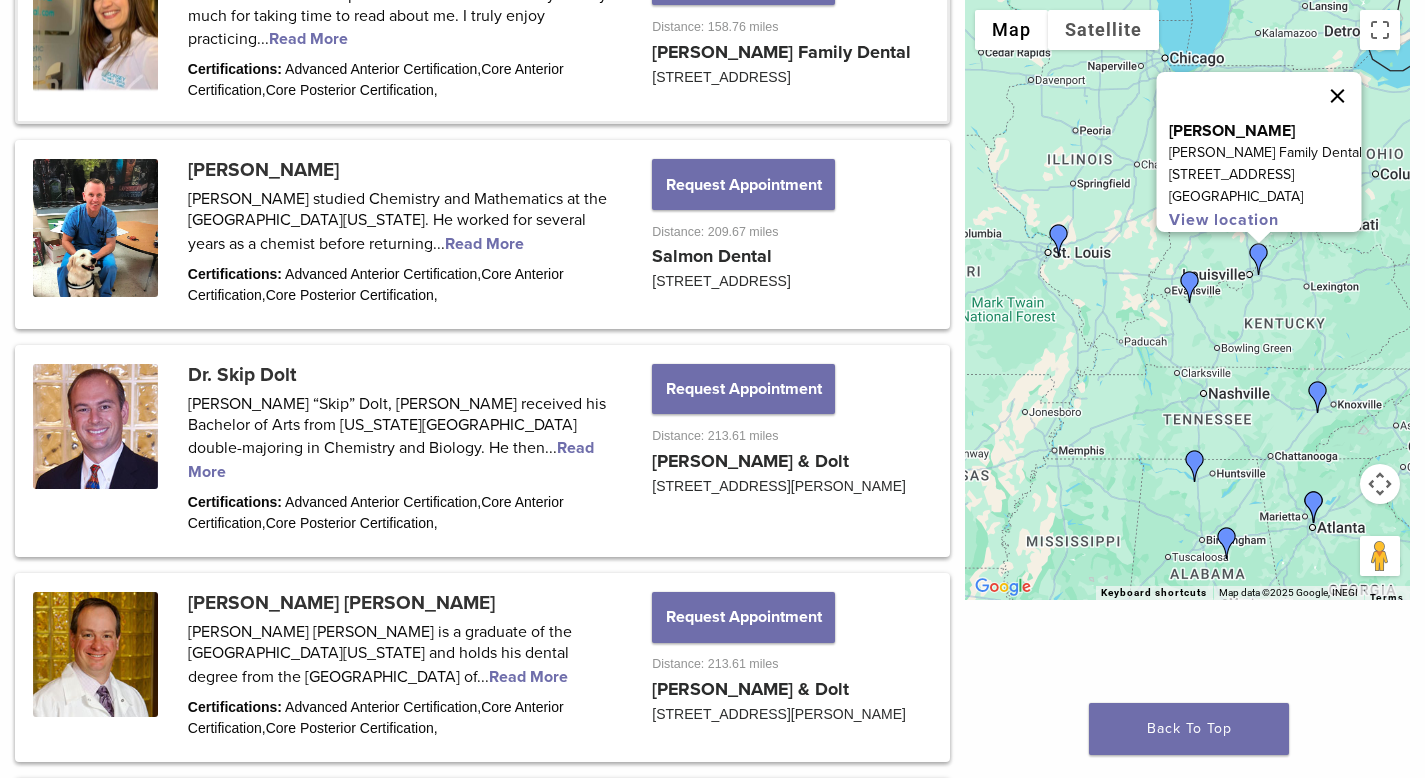 click at bounding box center [1337, 96] 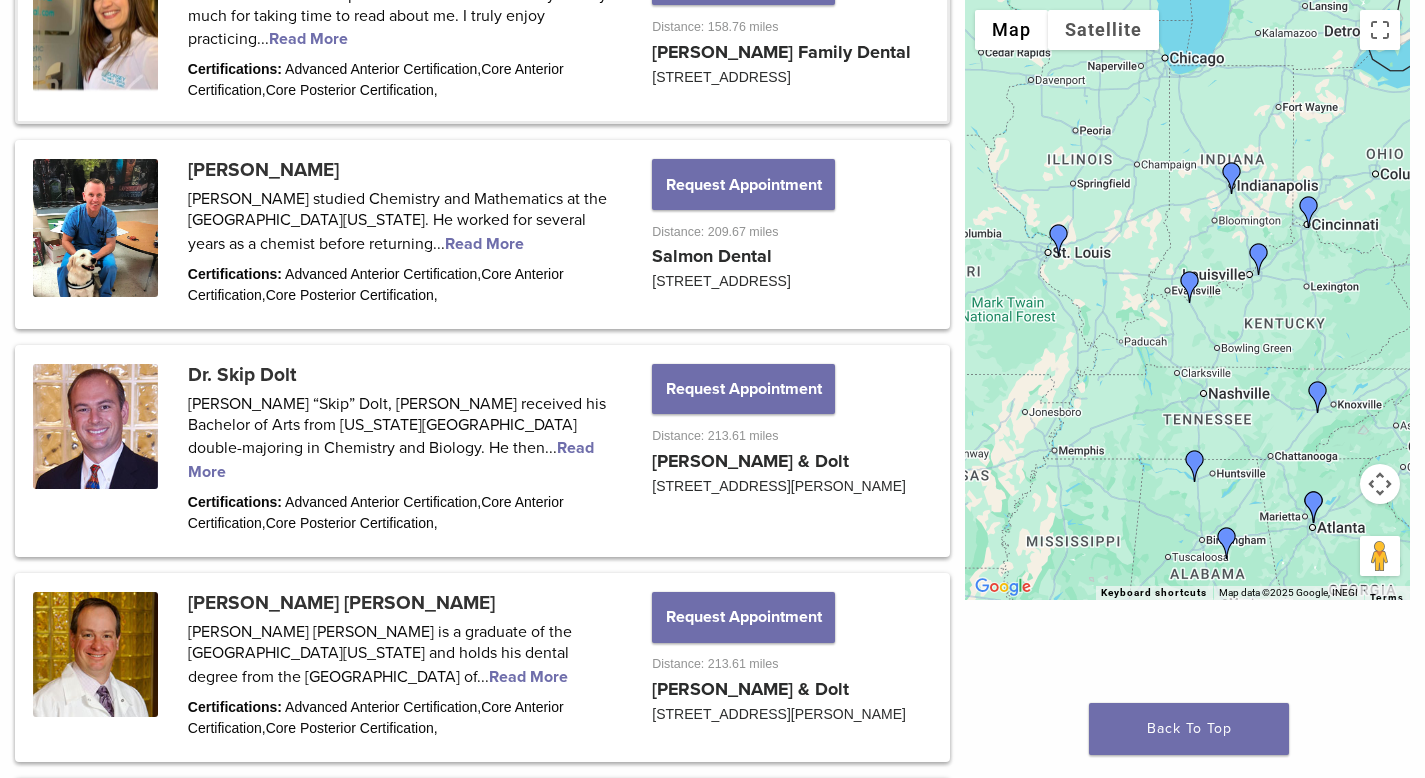 click at bounding box center (1314, 507) 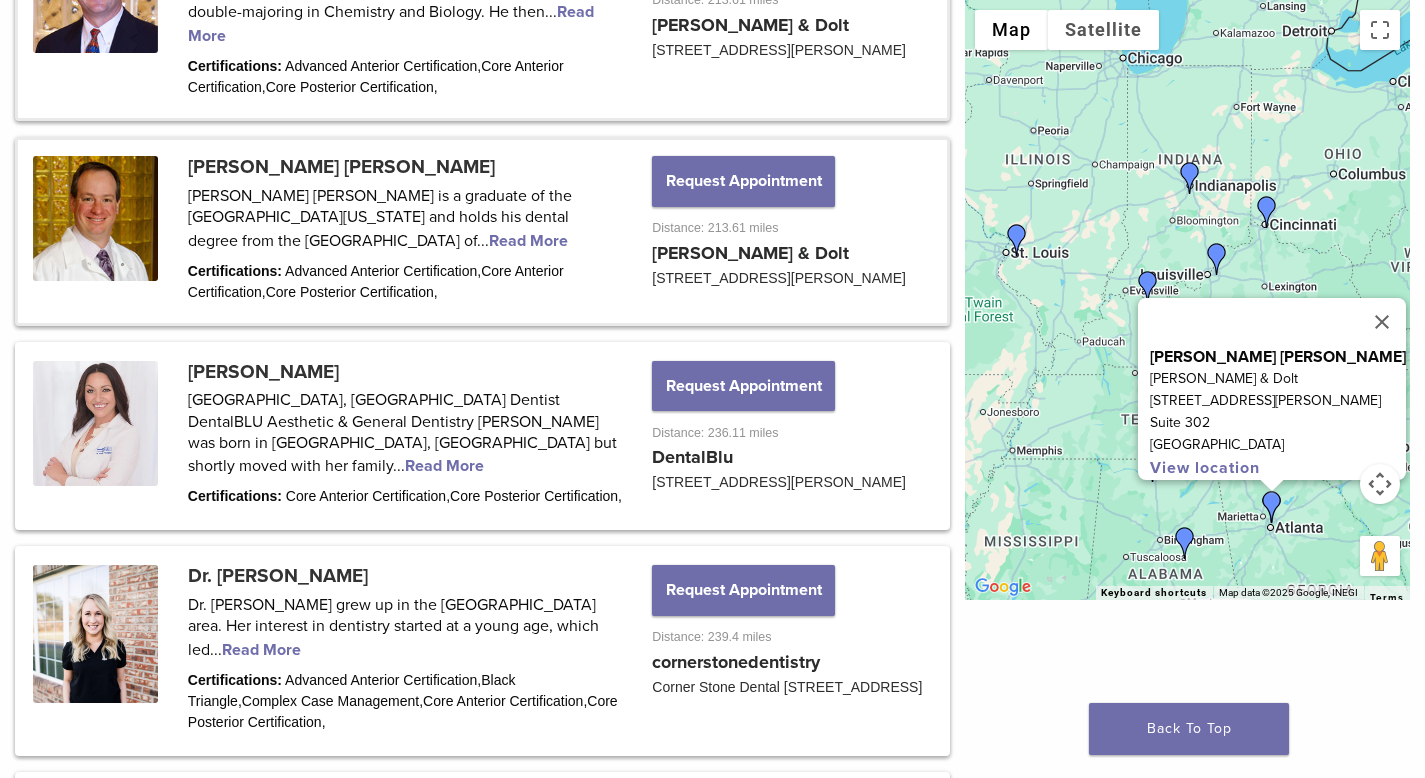 scroll, scrollTop: 2197, scrollLeft: 0, axis: vertical 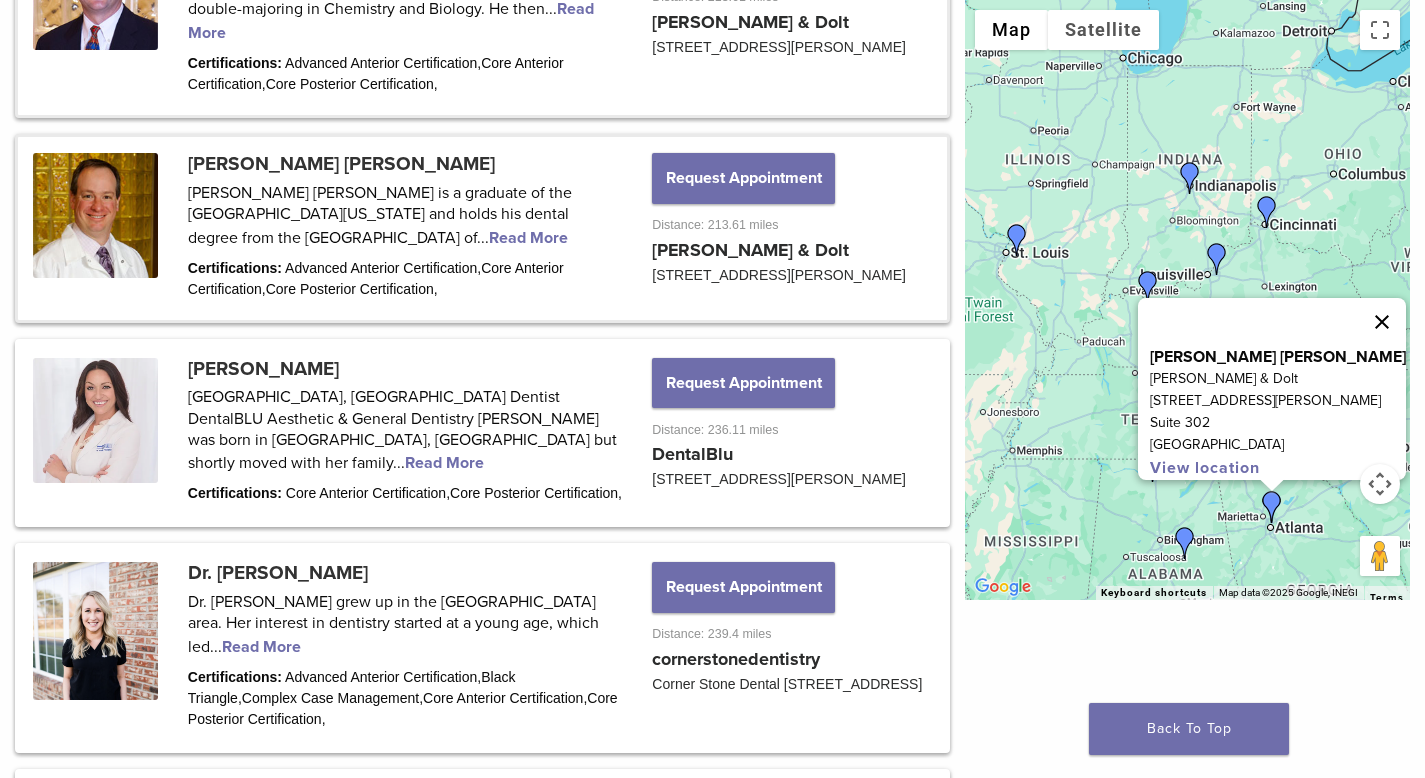 click at bounding box center [1382, 322] 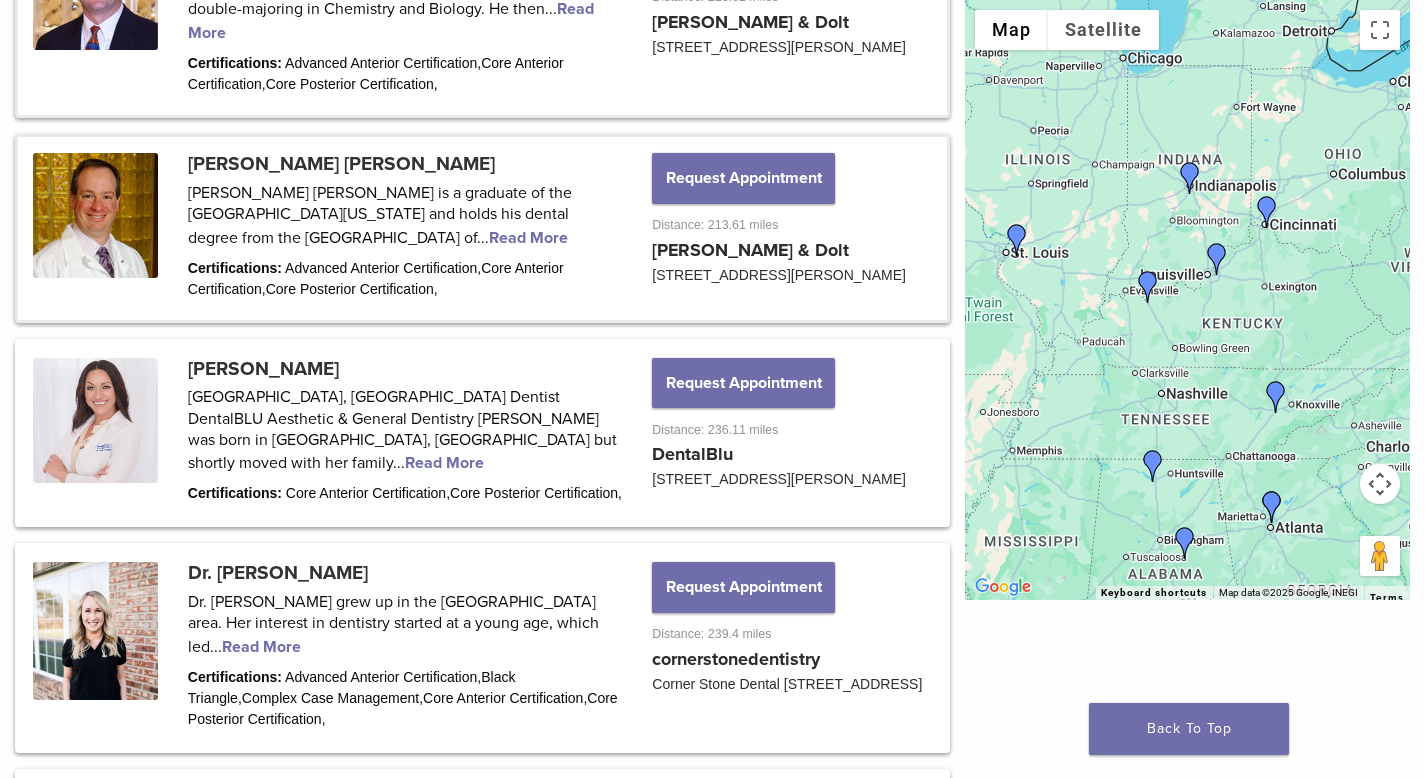click at bounding box center (1185, 543) 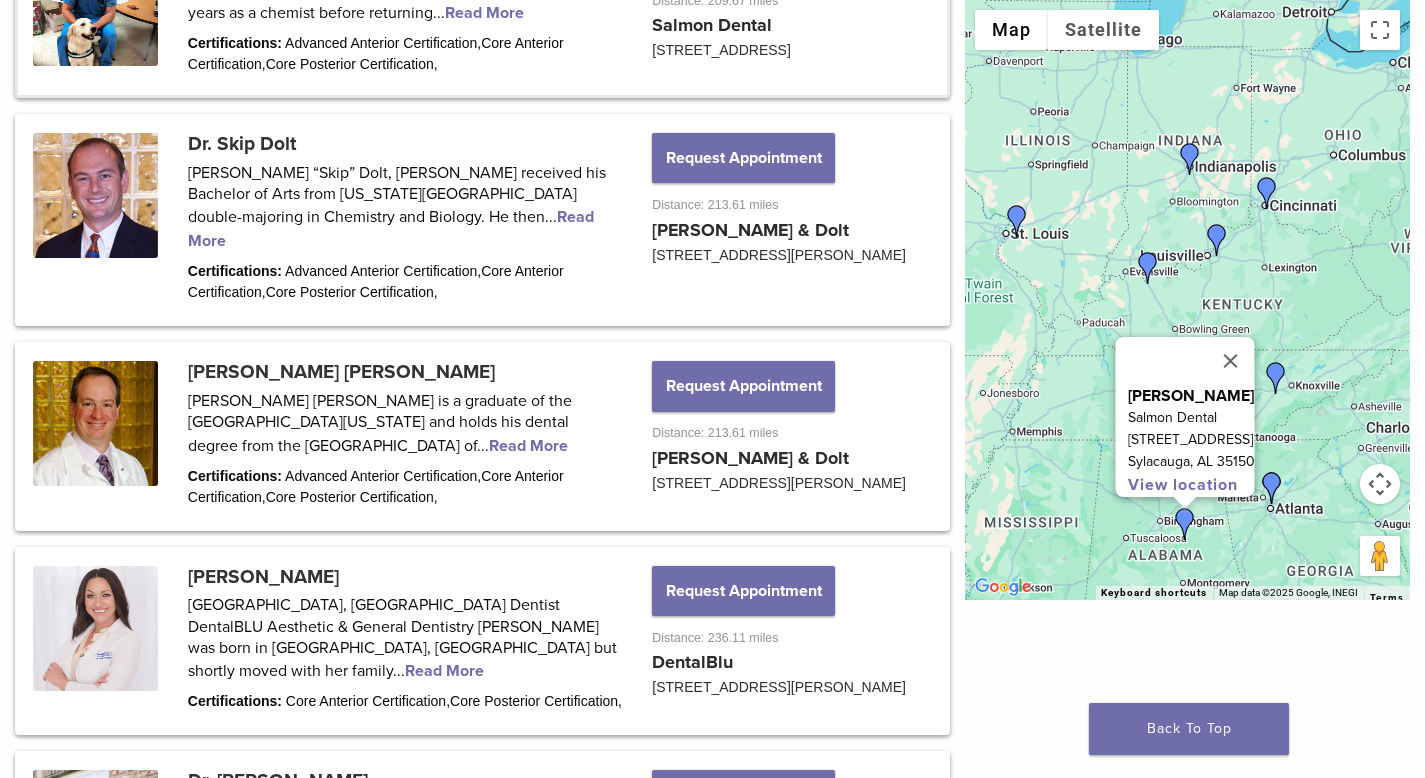 scroll, scrollTop: 1983, scrollLeft: 0, axis: vertical 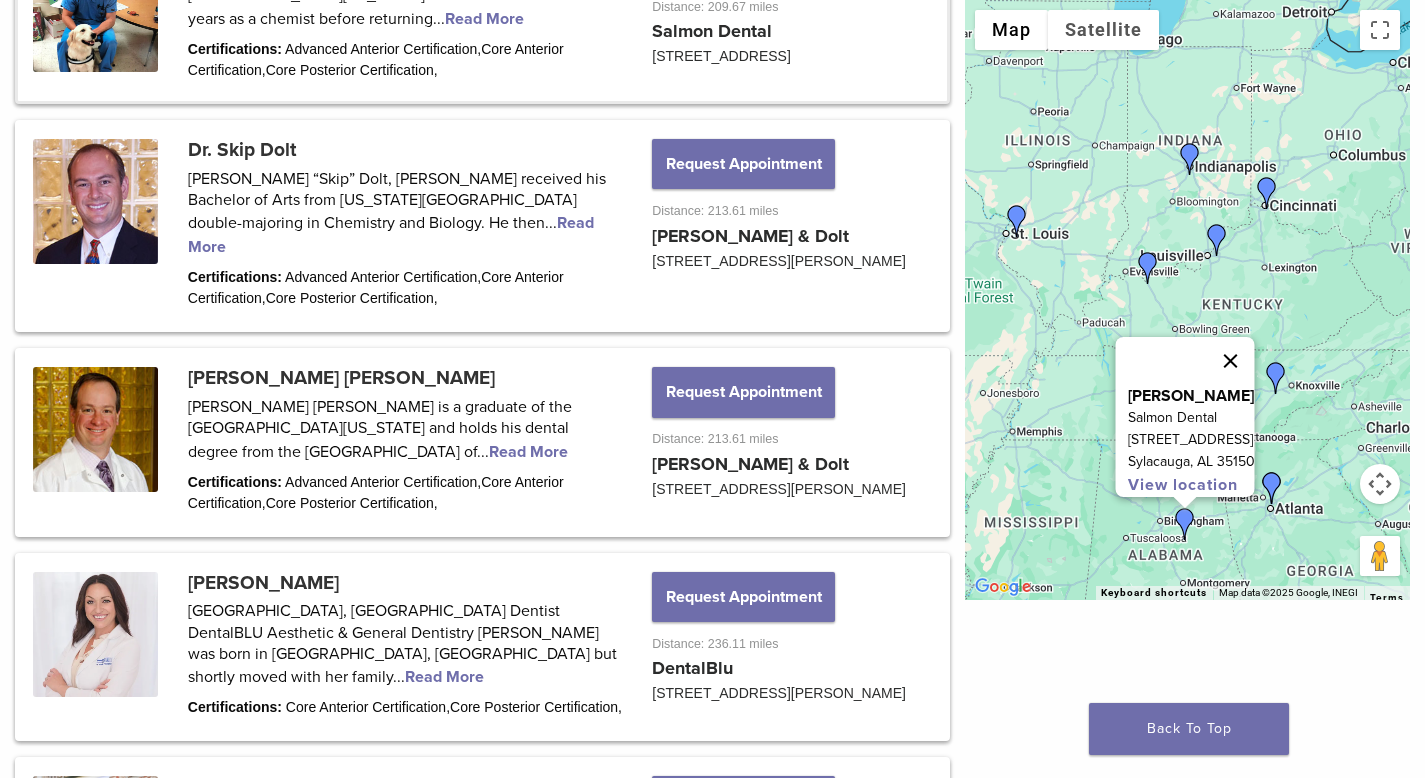 click at bounding box center [1230, 361] 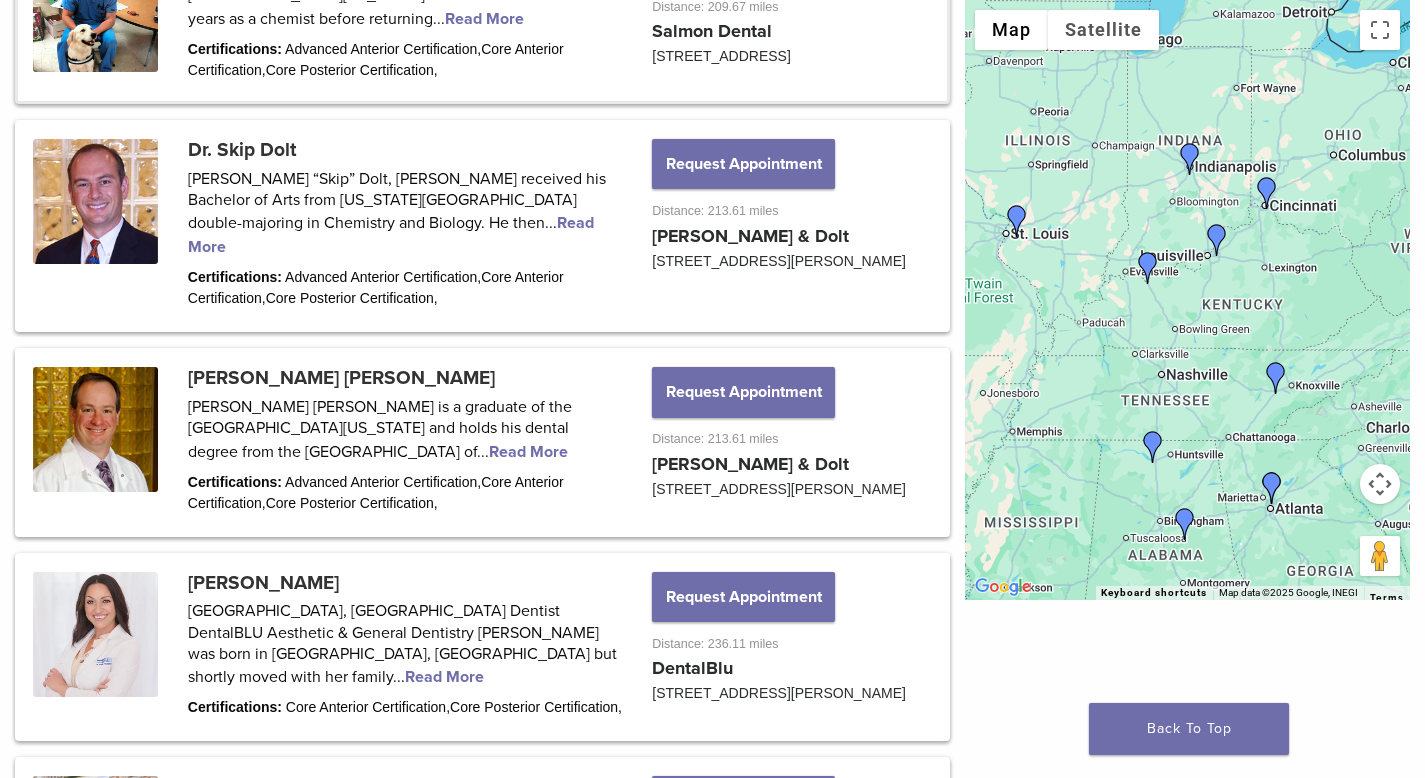 click at bounding box center (1017, 221) 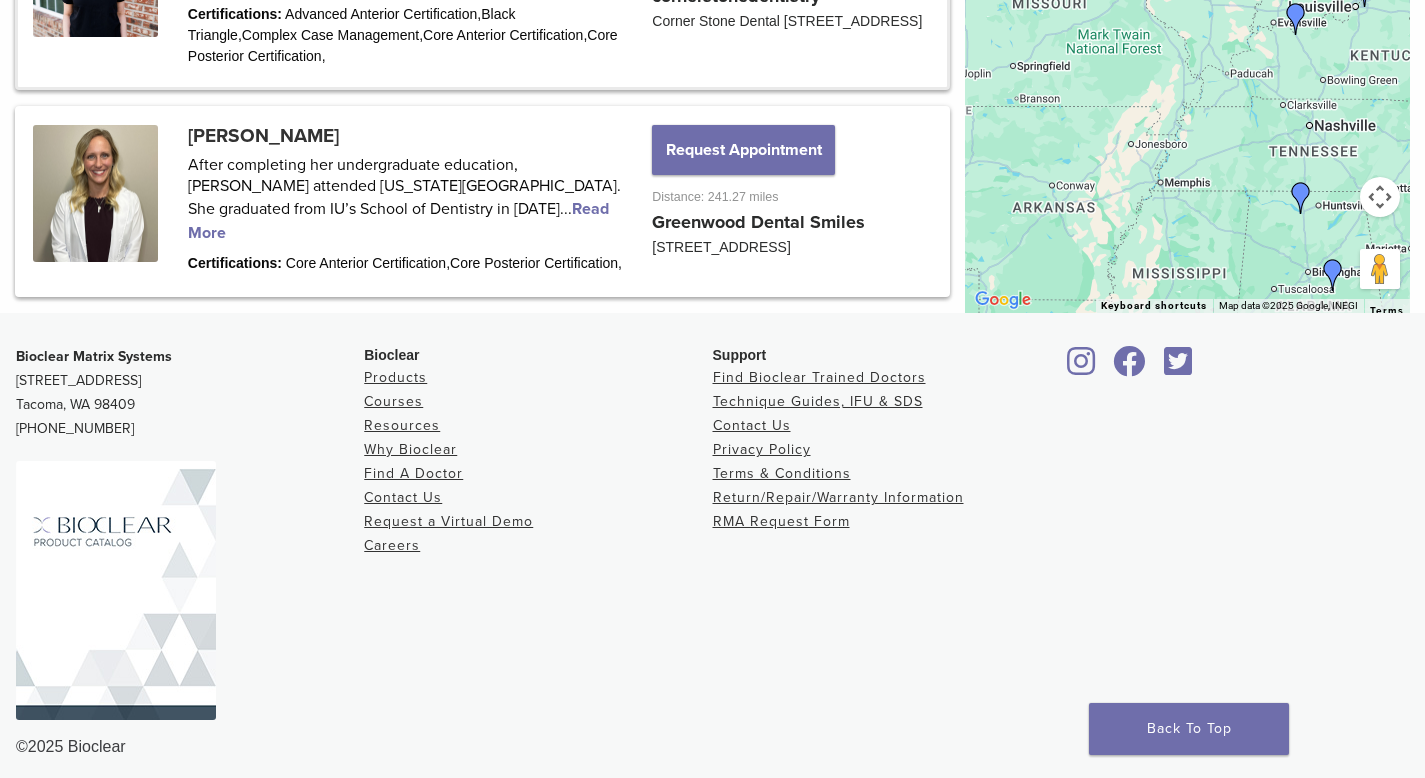 scroll, scrollTop: 2873, scrollLeft: 0, axis: vertical 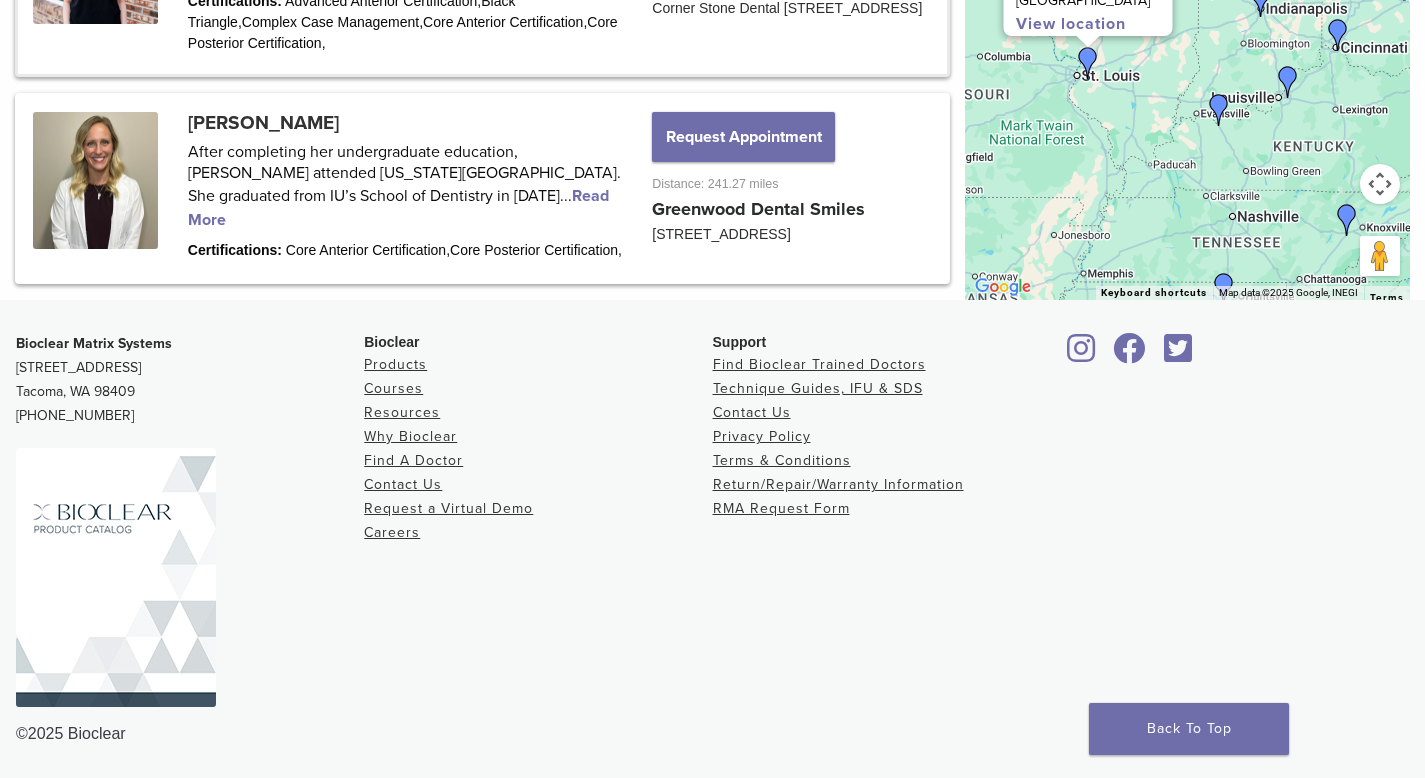 drag, startPoint x: 1234, startPoint y: 188, endPoint x: 1151, endPoint y: 292, distance: 133.06013 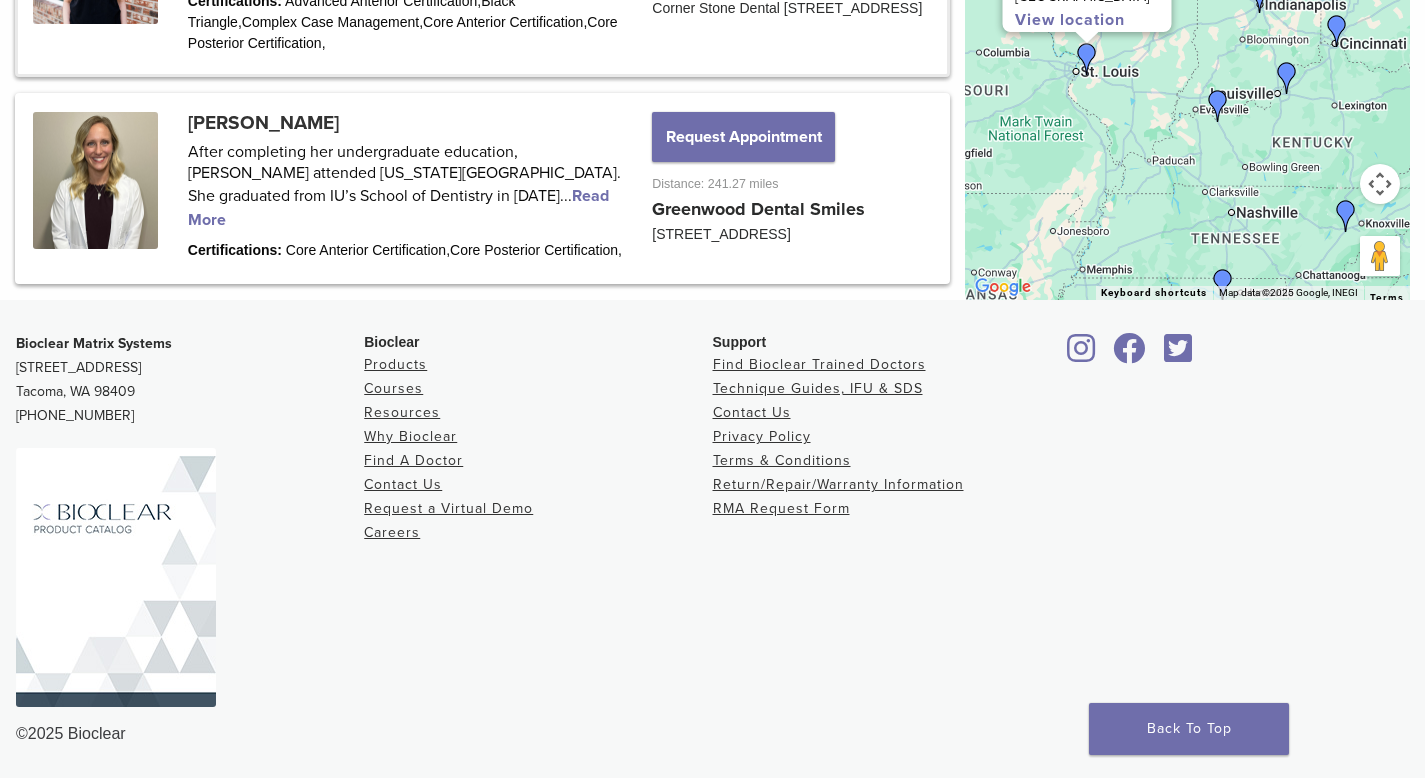 click at bounding box center [1147, -104] 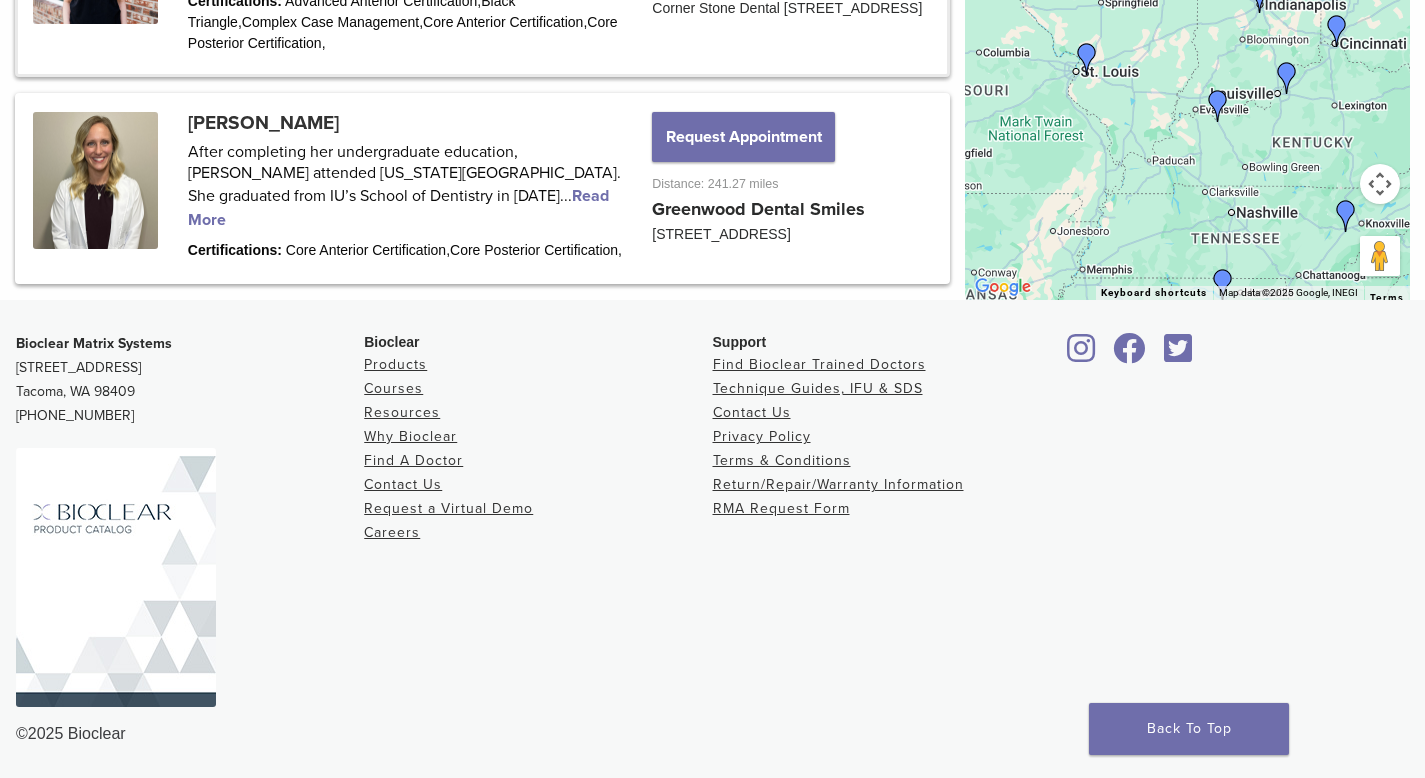 click at bounding box center (1260, -3) 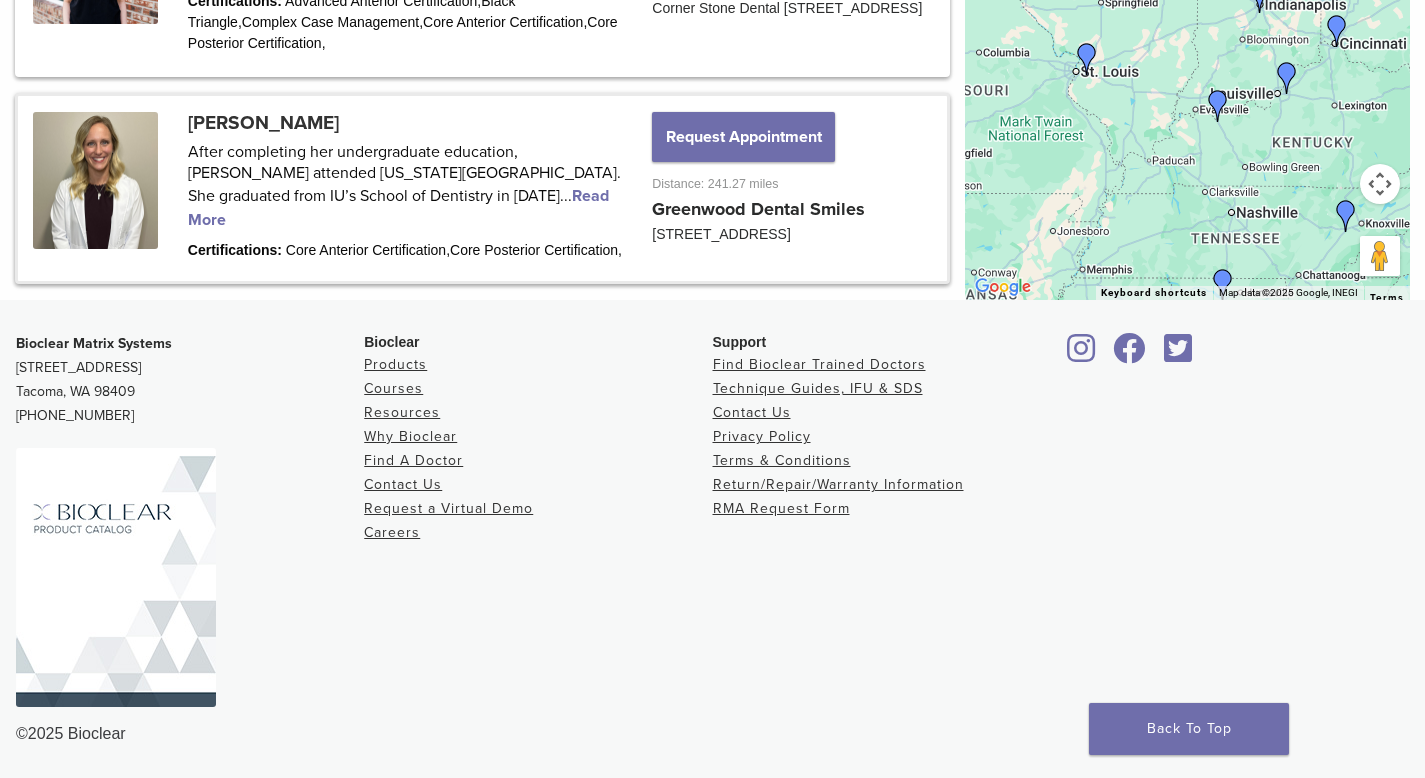 scroll, scrollTop: 3052, scrollLeft: 0, axis: vertical 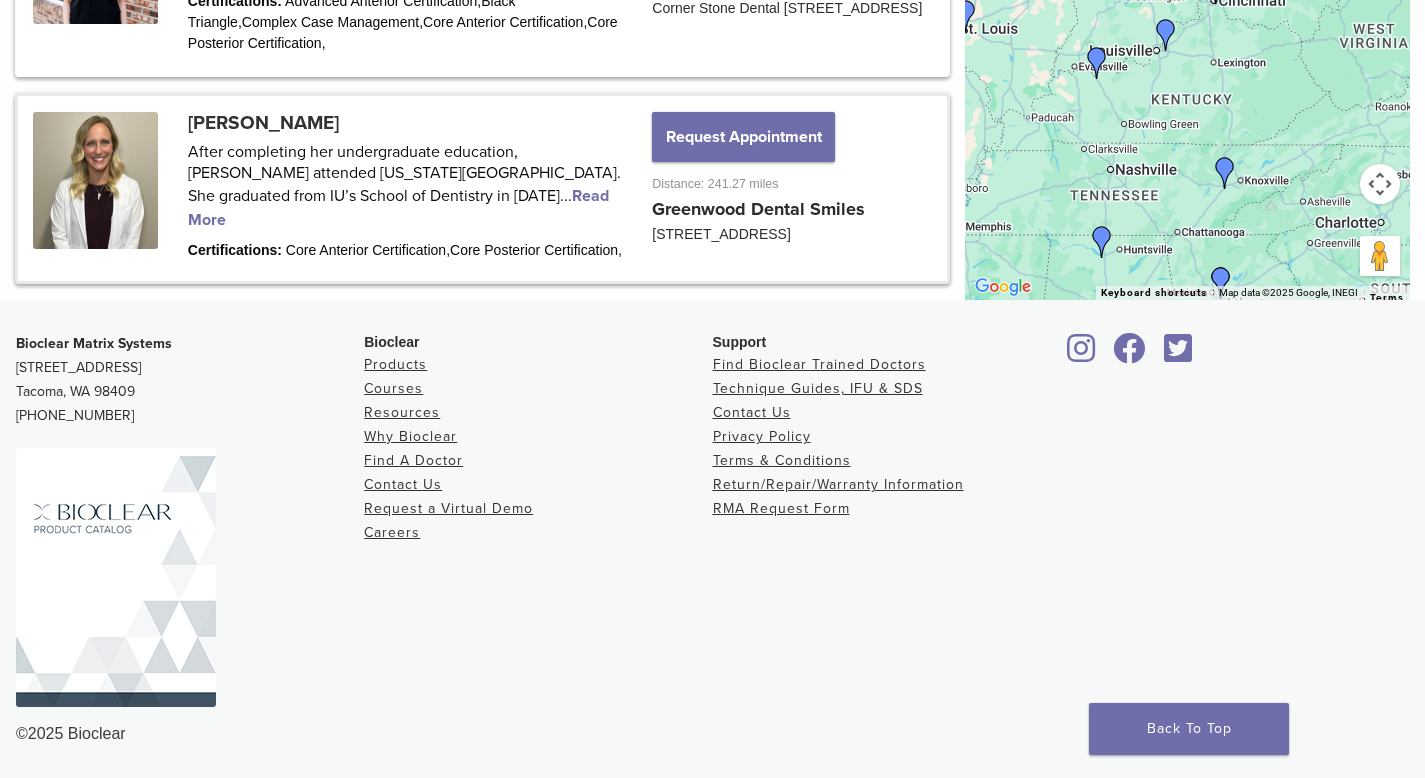 drag, startPoint x: 1252, startPoint y: 198, endPoint x: 1182, endPoint y: 154, distance: 82.68011 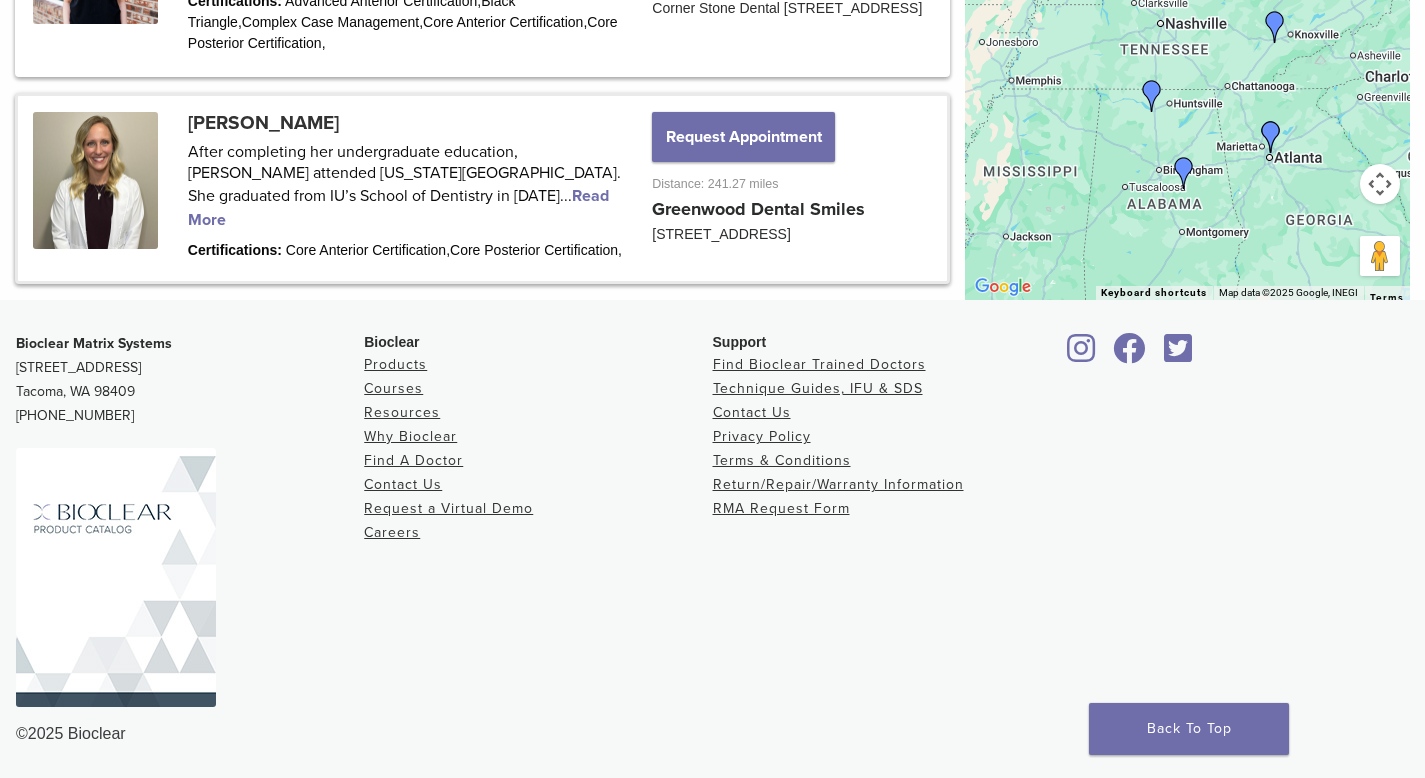 drag, startPoint x: 1150, startPoint y: 226, endPoint x: 1208, endPoint y: 64, distance: 172.06975 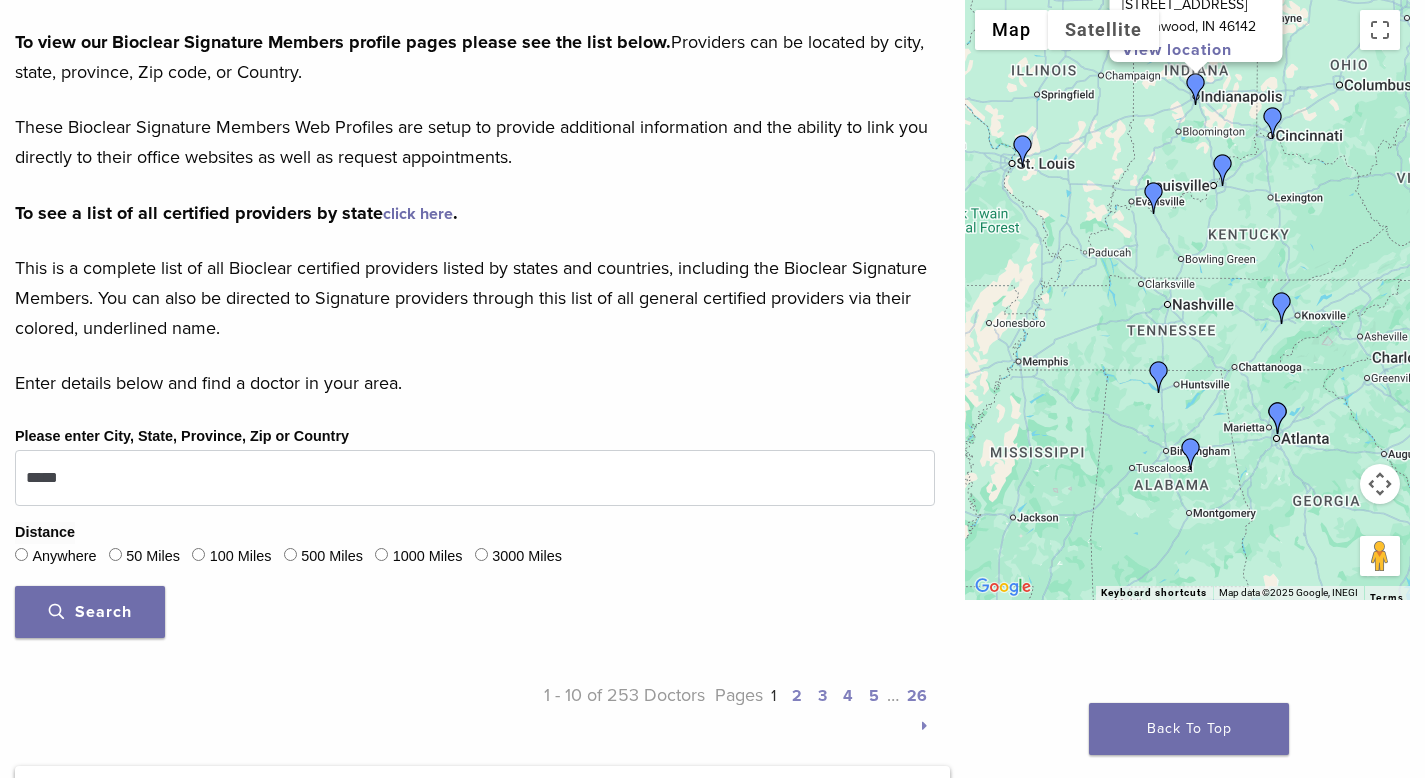 scroll, scrollTop: 280, scrollLeft: 0, axis: vertical 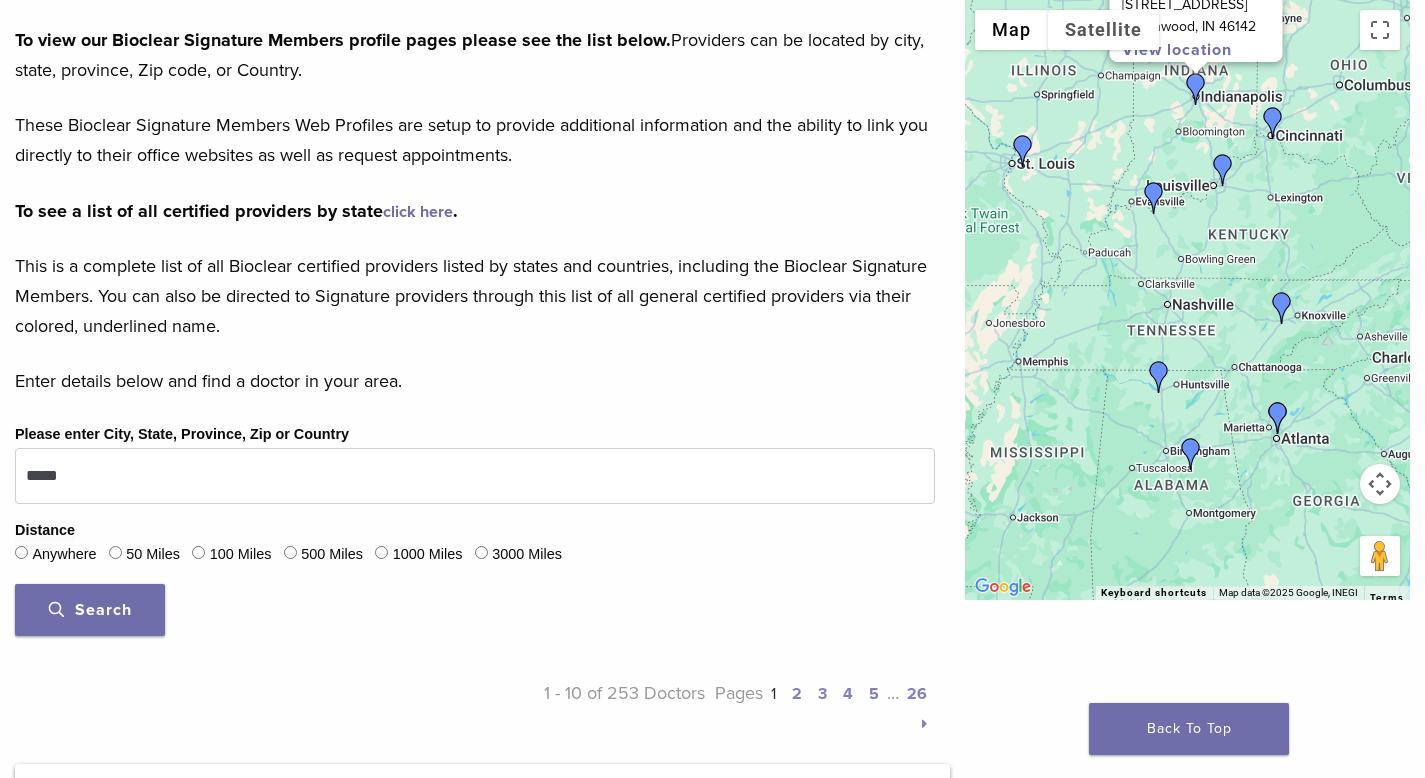 click at bounding box center (1380, 484) 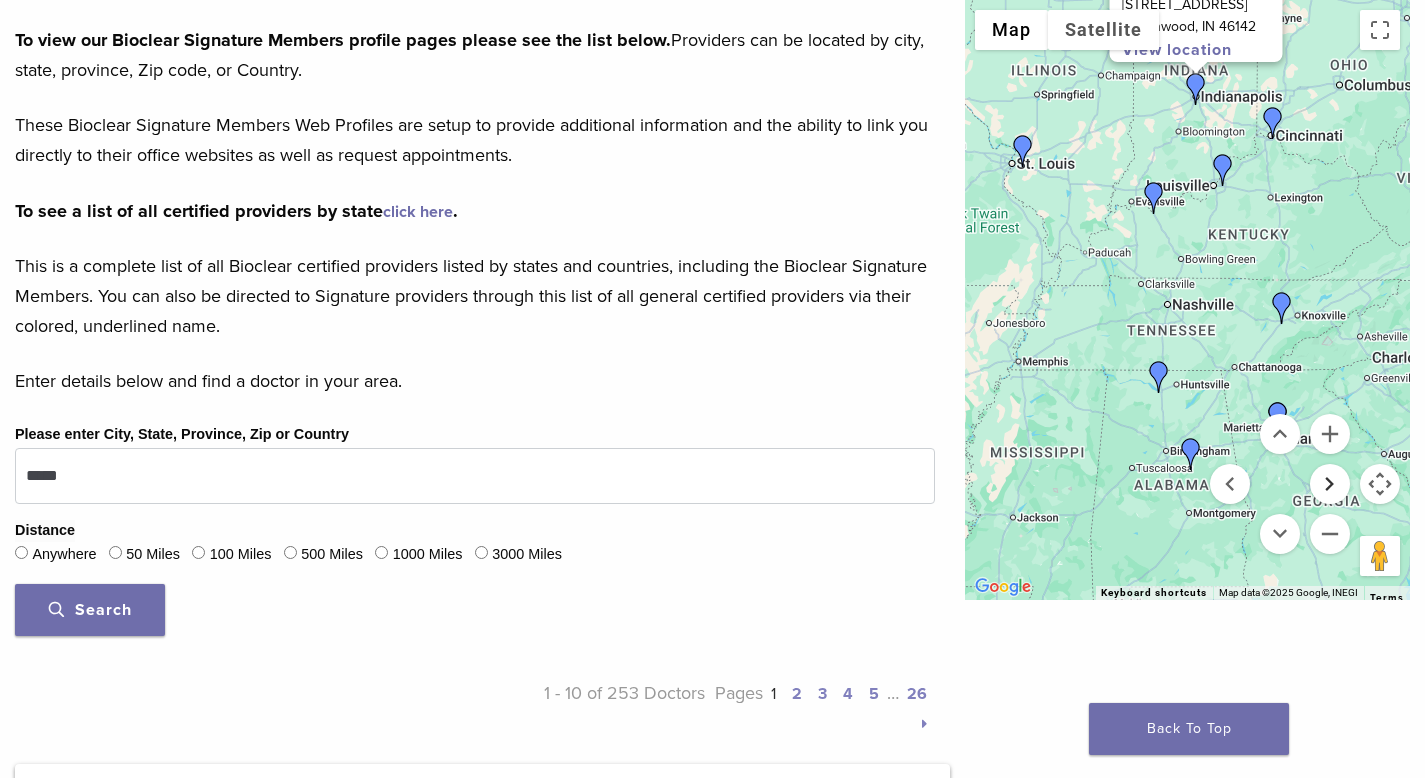 click at bounding box center (1330, 484) 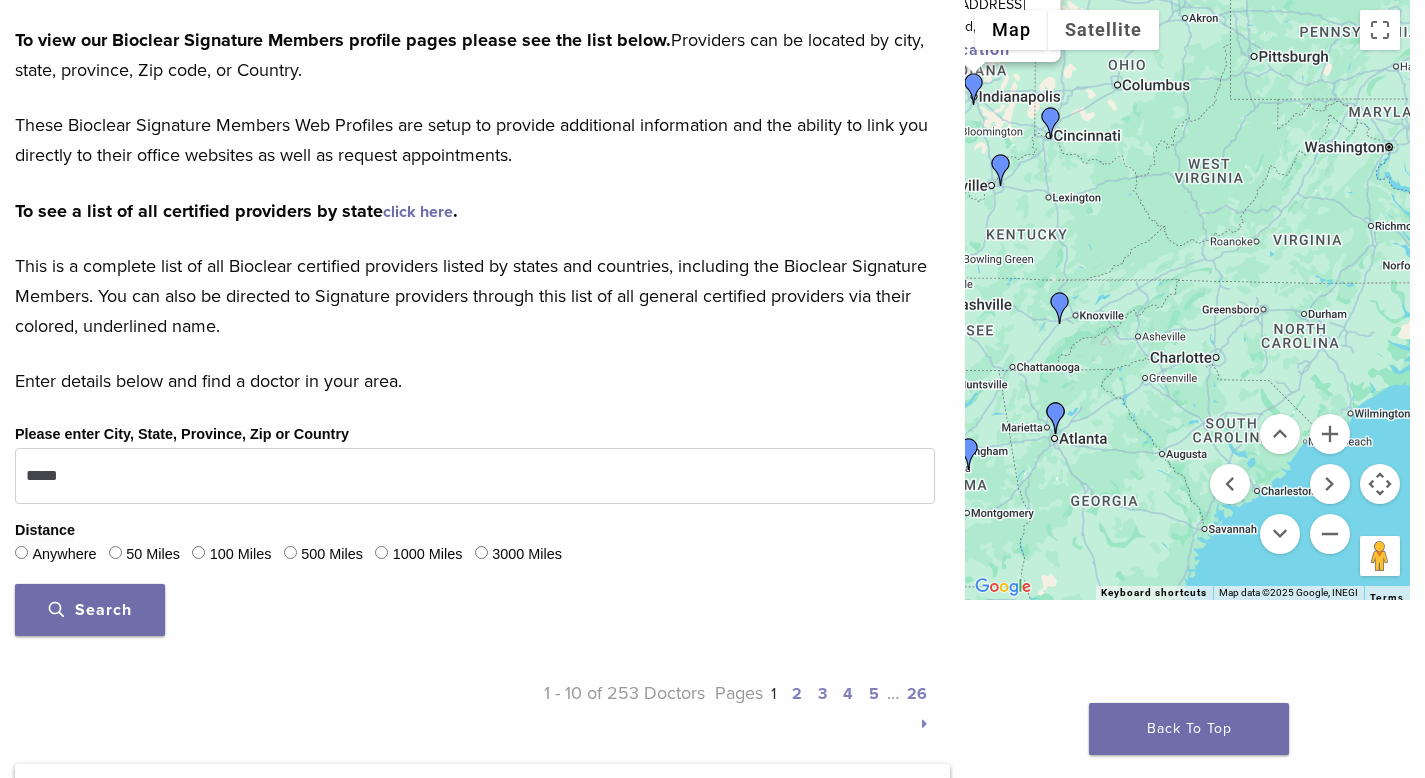 click at bounding box center (1051, 123) 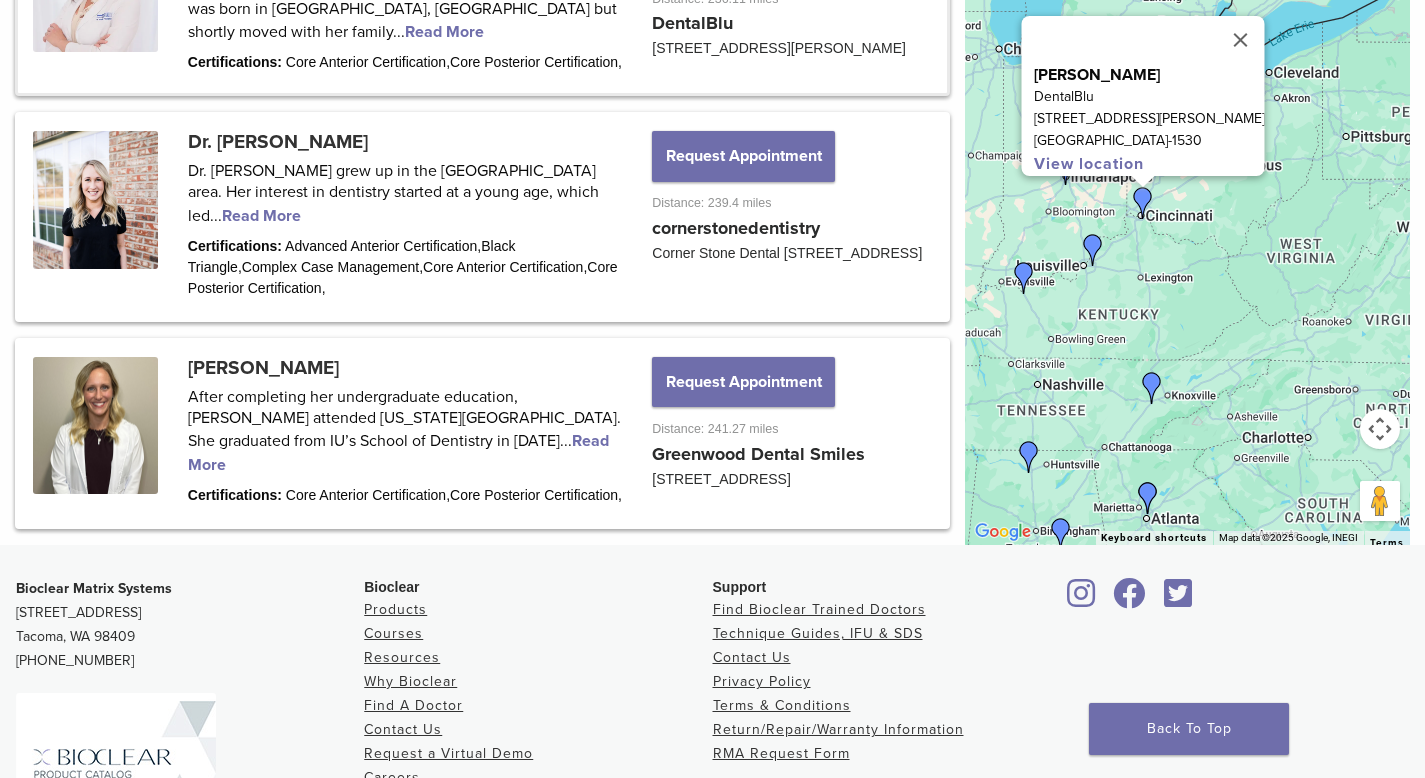 scroll, scrollTop: 2648, scrollLeft: 0, axis: vertical 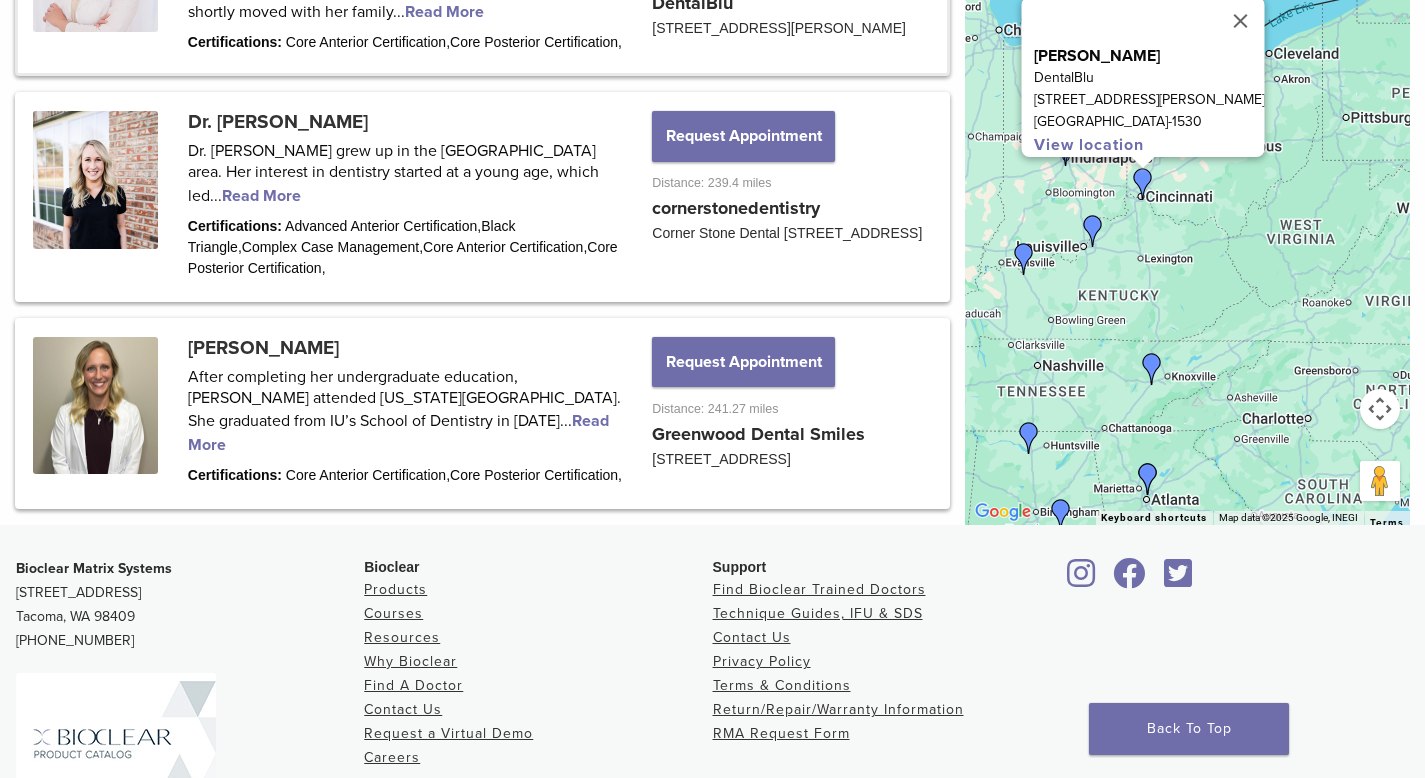 click on "To navigate, press the arrow keys. Dr. Angela Arlinghaus DentalBlu 2600 Alexandria Pike Highland Heights, KY 41076-1530 View location" at bounding box center [1187, 225] 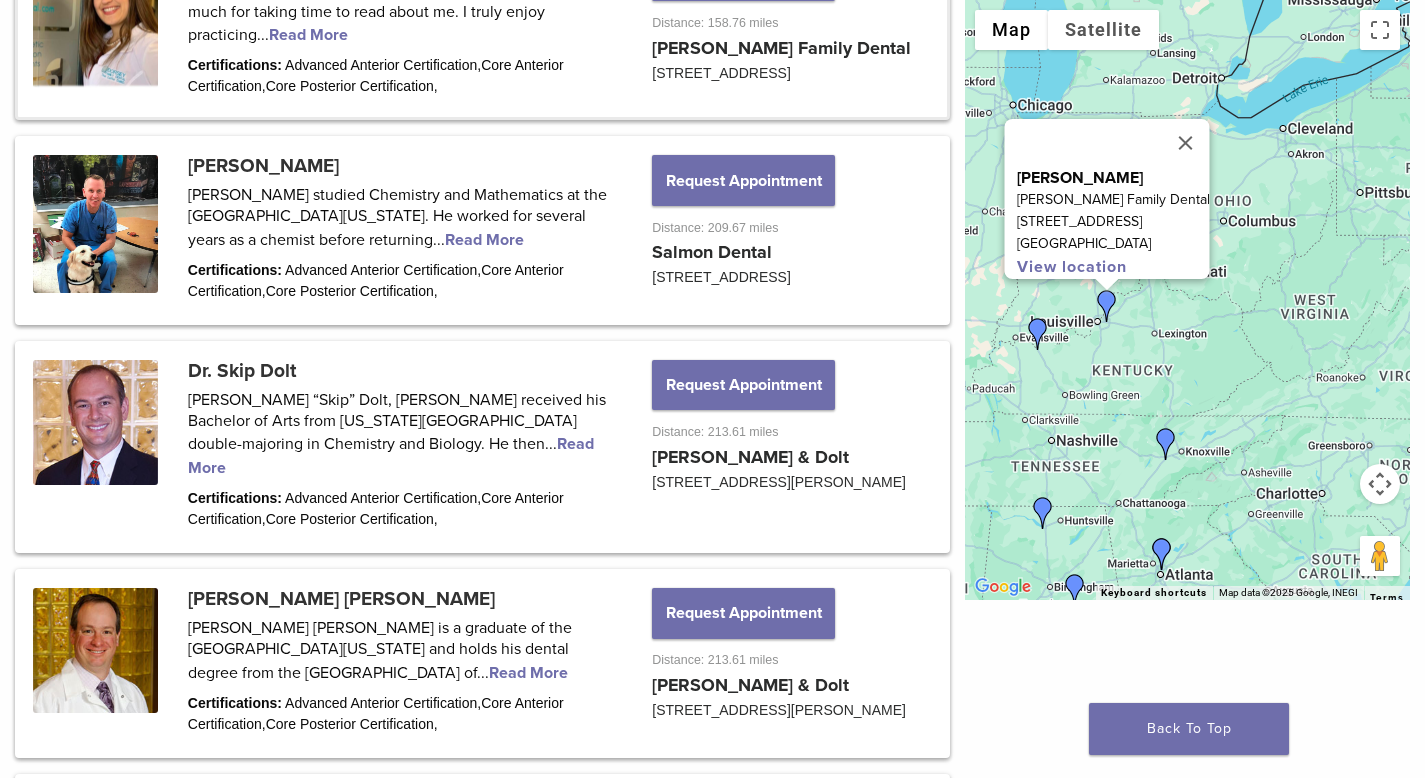 scroll, scrollTop: 1758, scrollLeft: 0, axis: vertical 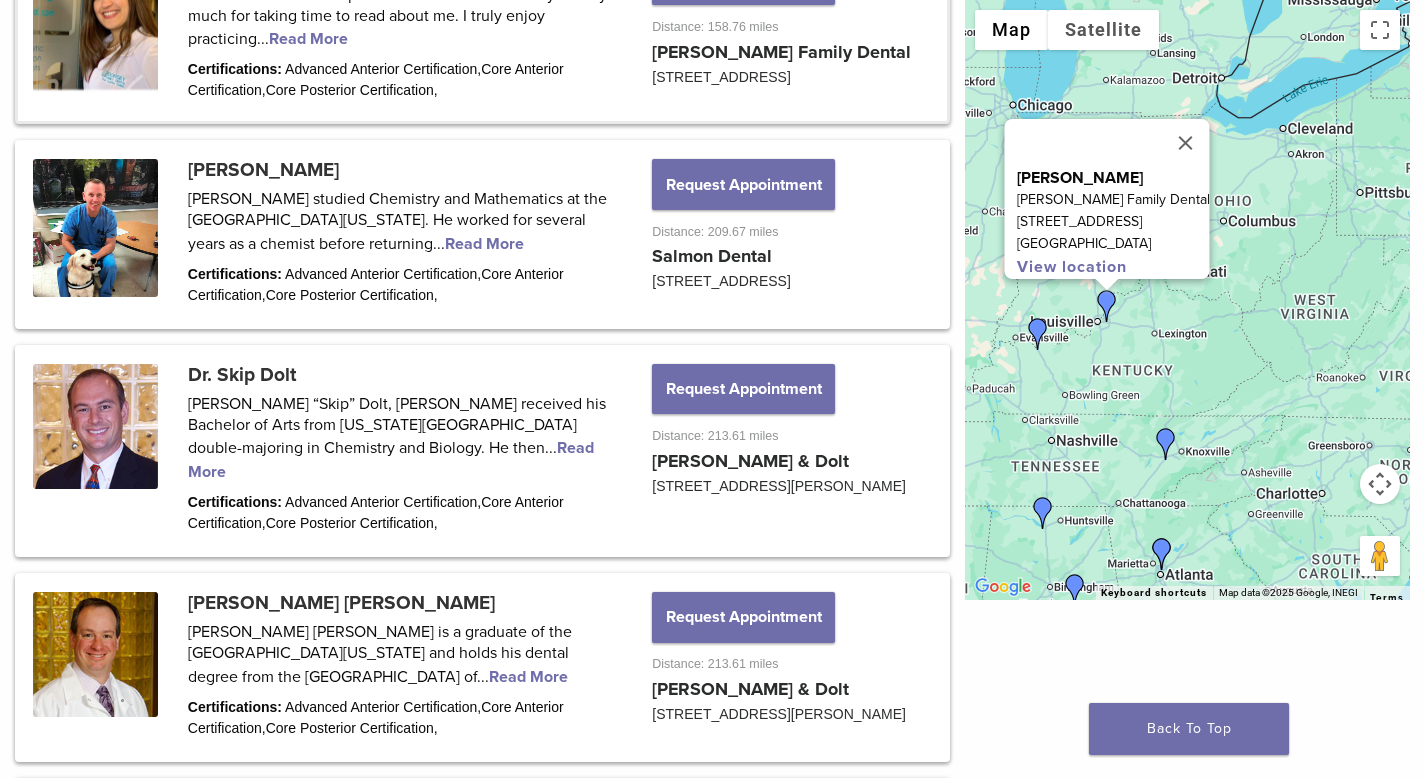 click on "To navigate, press the arrow keys.  Dr. Tina Lefta Dorsey Family Dental 10270 Shelbyville Rd Louisville, KY 40223 View location" at bounding box center (1187, 300) 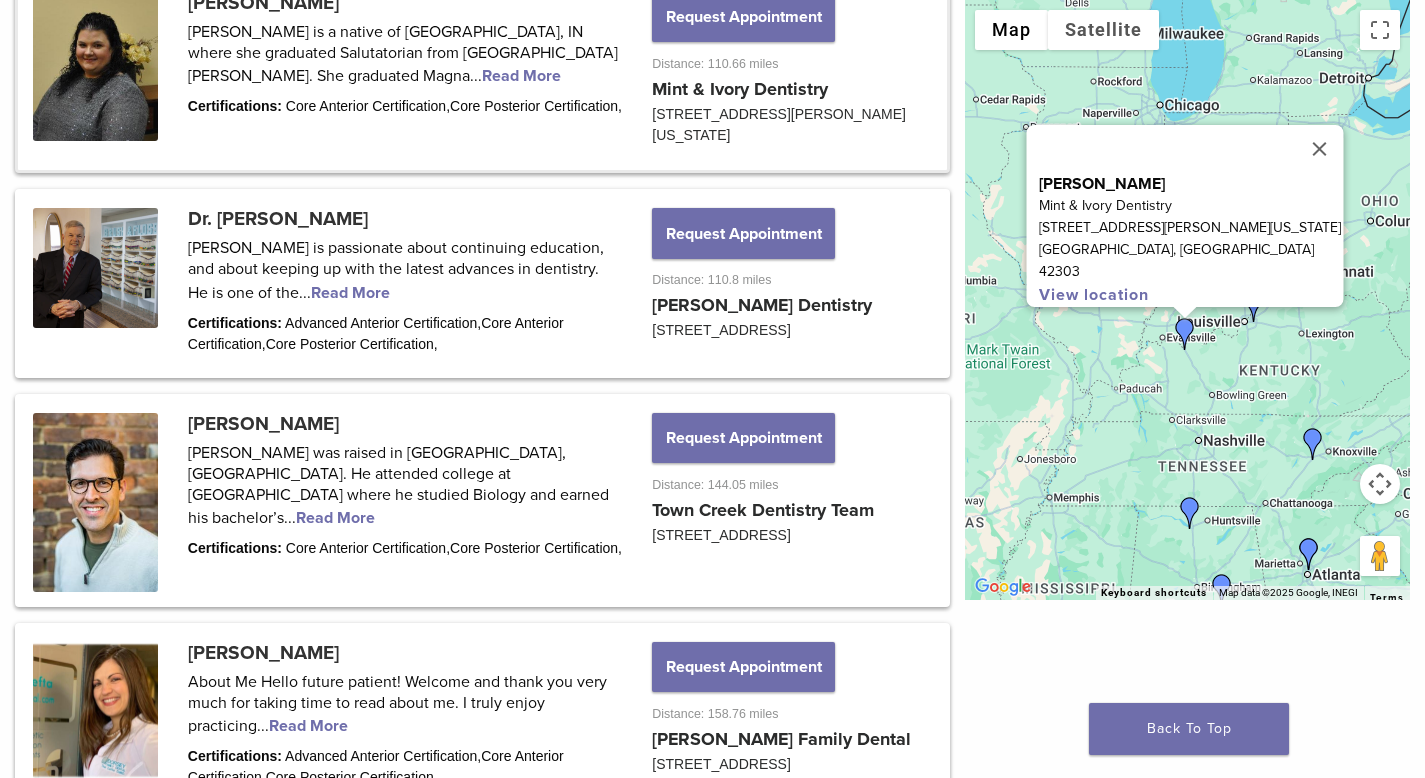 scroll, scrollTop: 1067, scrollLeft: 0, axis: vertical 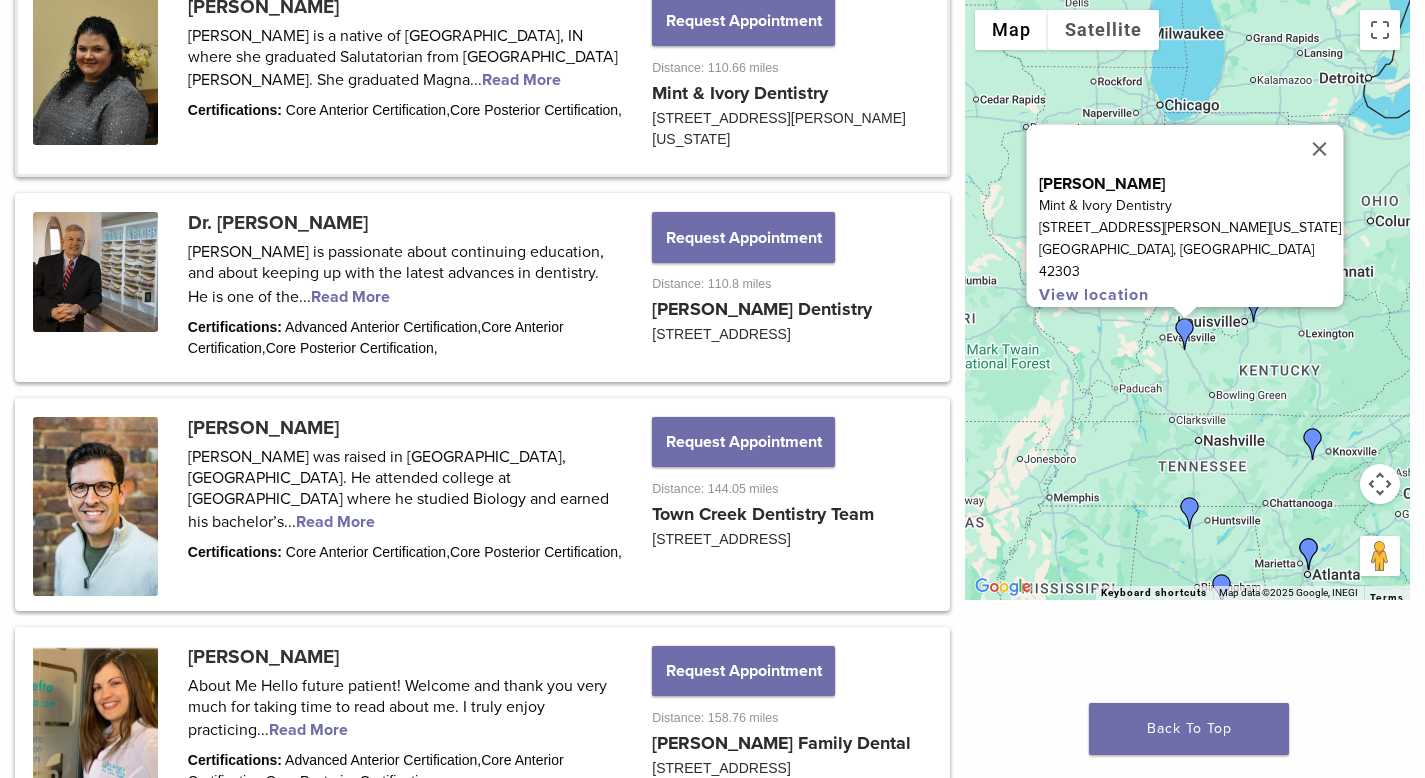 click on "To navigate, press the arrow keys. Dr. Brittany McKinley Mint & Ivory Dentistry  2200 E Parrish Avenue Building C, Suite 102, Owensboro, KY, United States, Kentucky Owensboro, KY 42303 View location" at bounding box center (1187, 300) 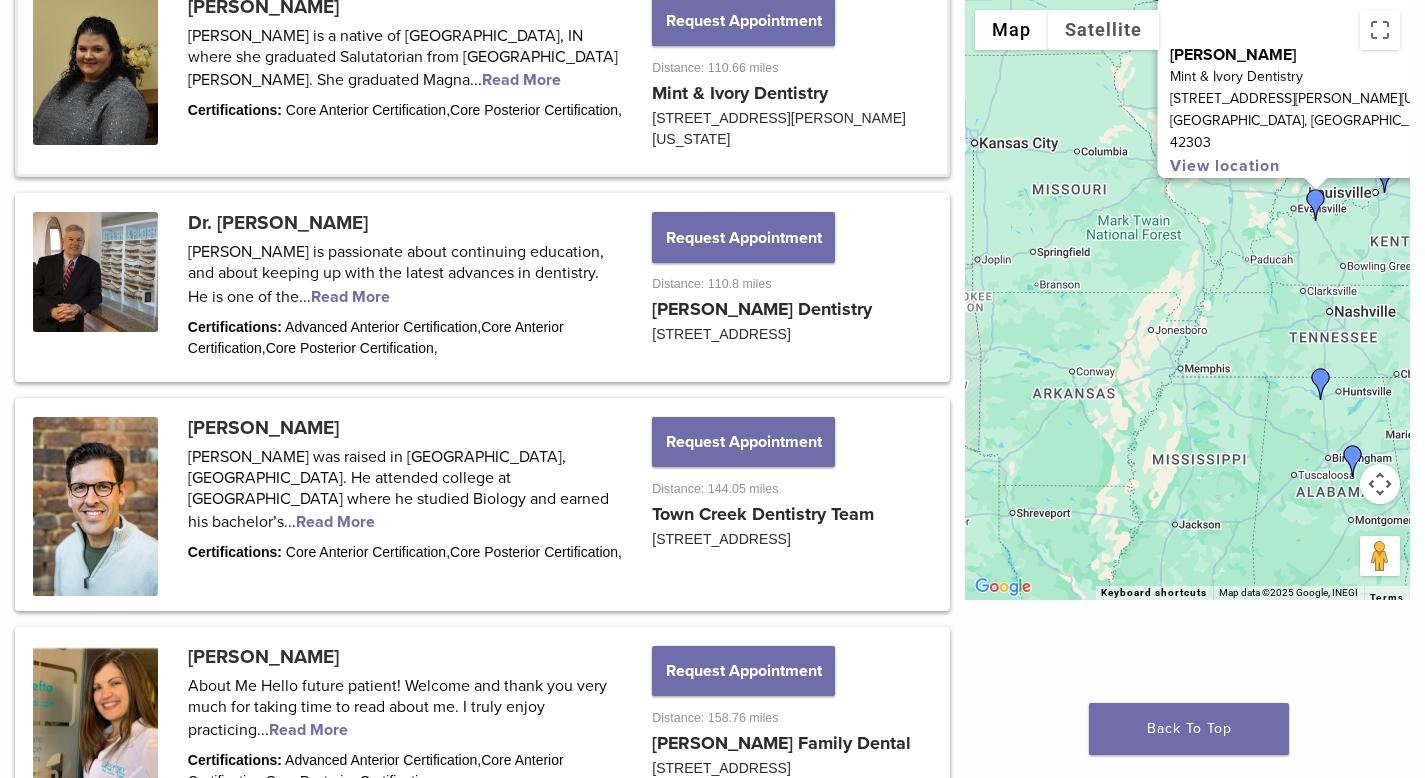 drag, startPoint x: 1175, startPoint y: 438, endPoint x: 1305, endPoint y: 306, distance: 185.26738 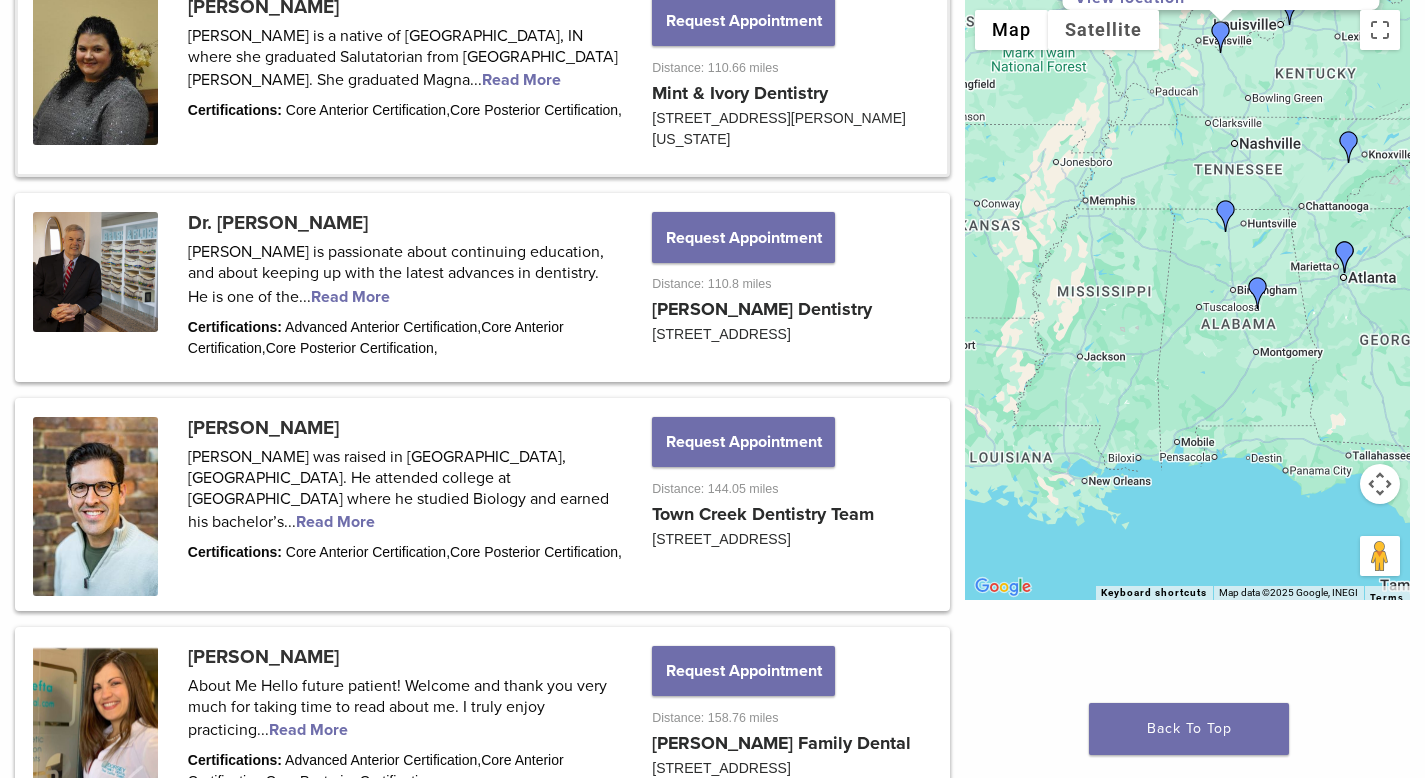 drag, startPoint x: 1235, startPoint y: 474, endPoint x: 1135, endPoint y: 304, distance: 197.23083 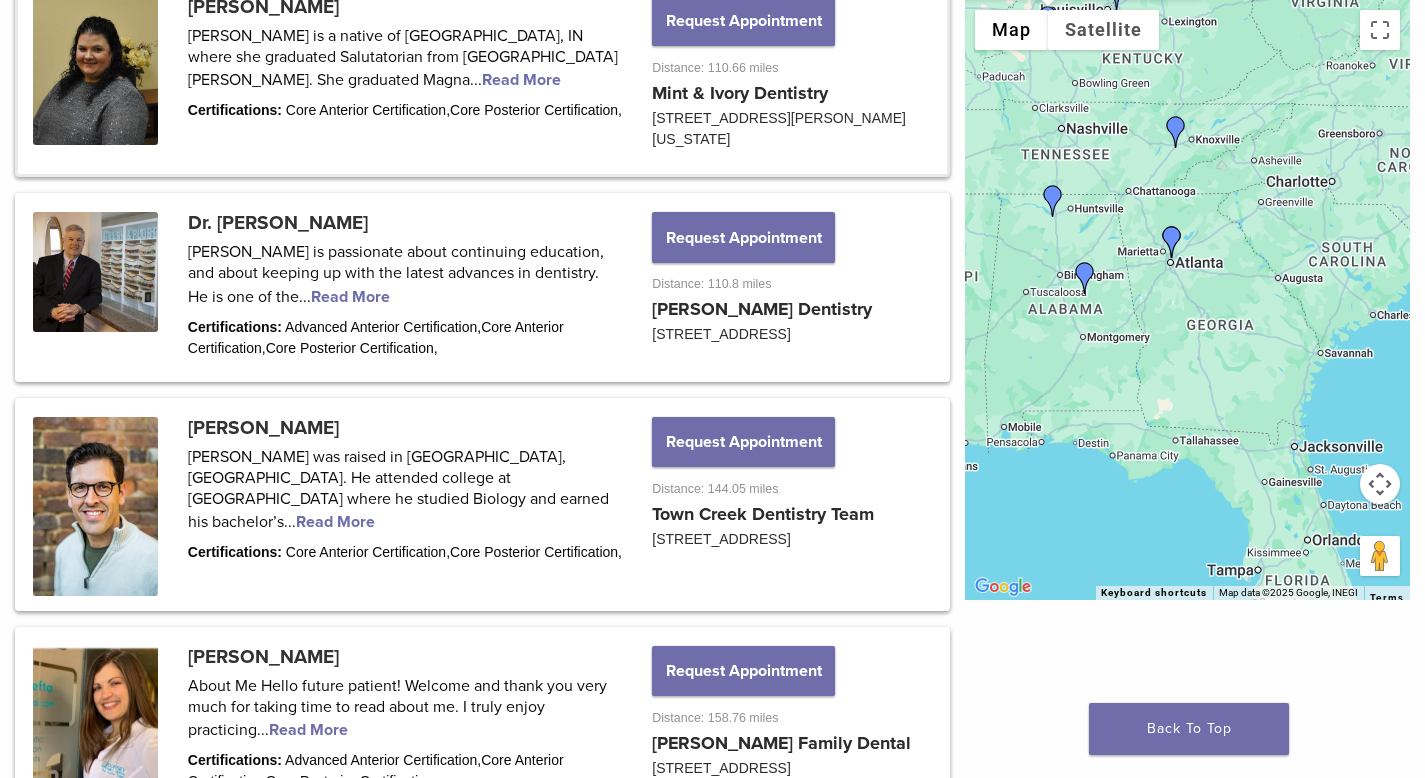 drag, startPoint x: 1188, startPoint y: 429, endPoint x: 1008, endPoint y: 415, distance: 180.54362 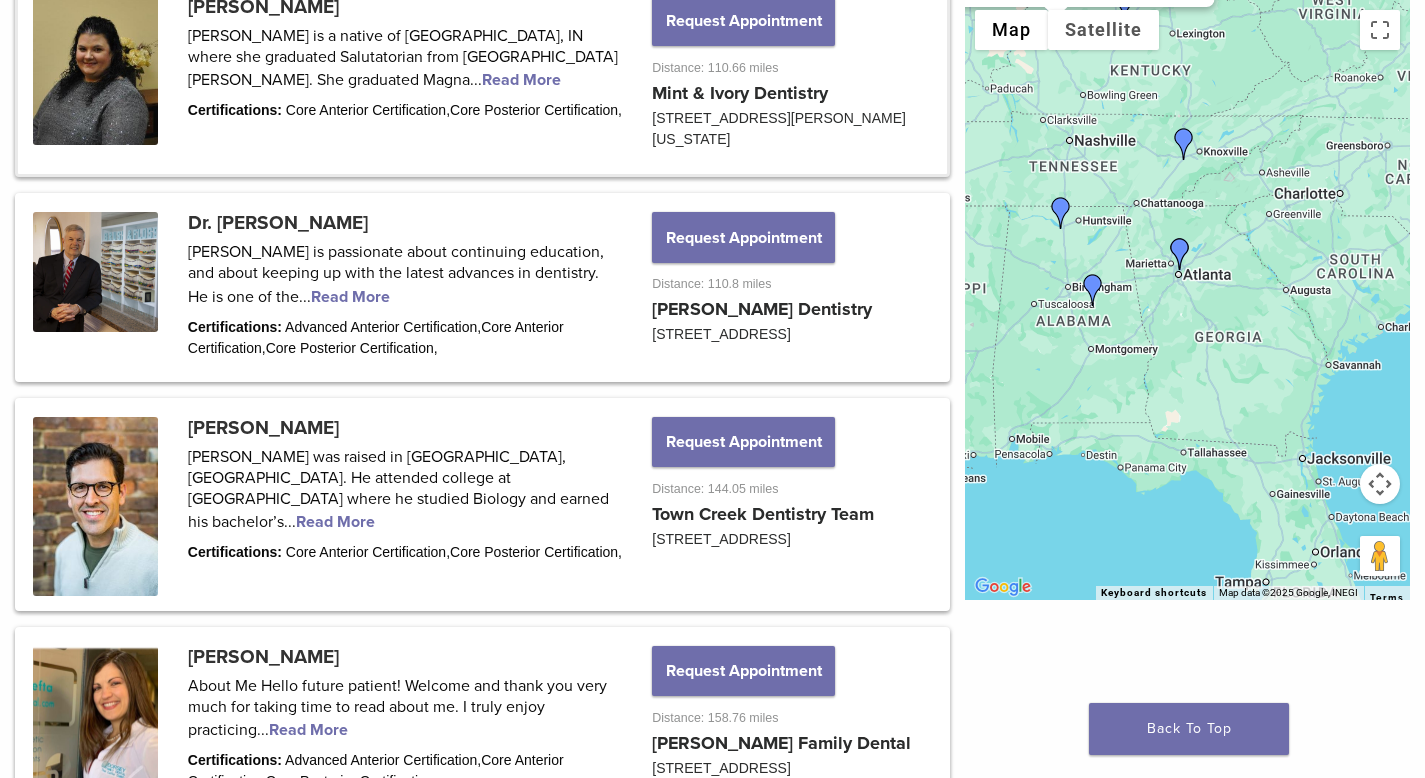 drag, startPoint x: 1243, startPoint y: 390, endPoint x: 1254, endPoint y: 407, distance: 20.248457 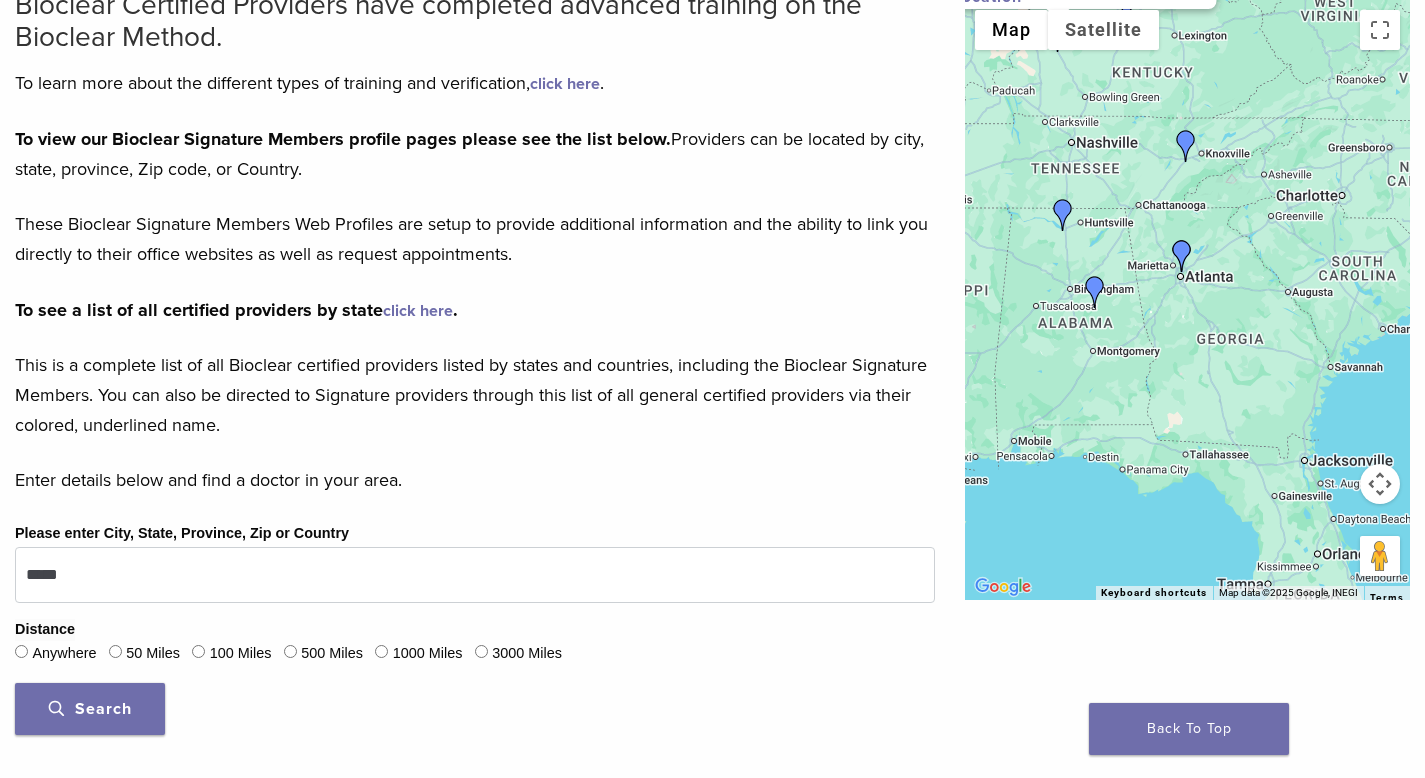 scroll, scrollTop: 0, scrollLeft: 0, axis: both 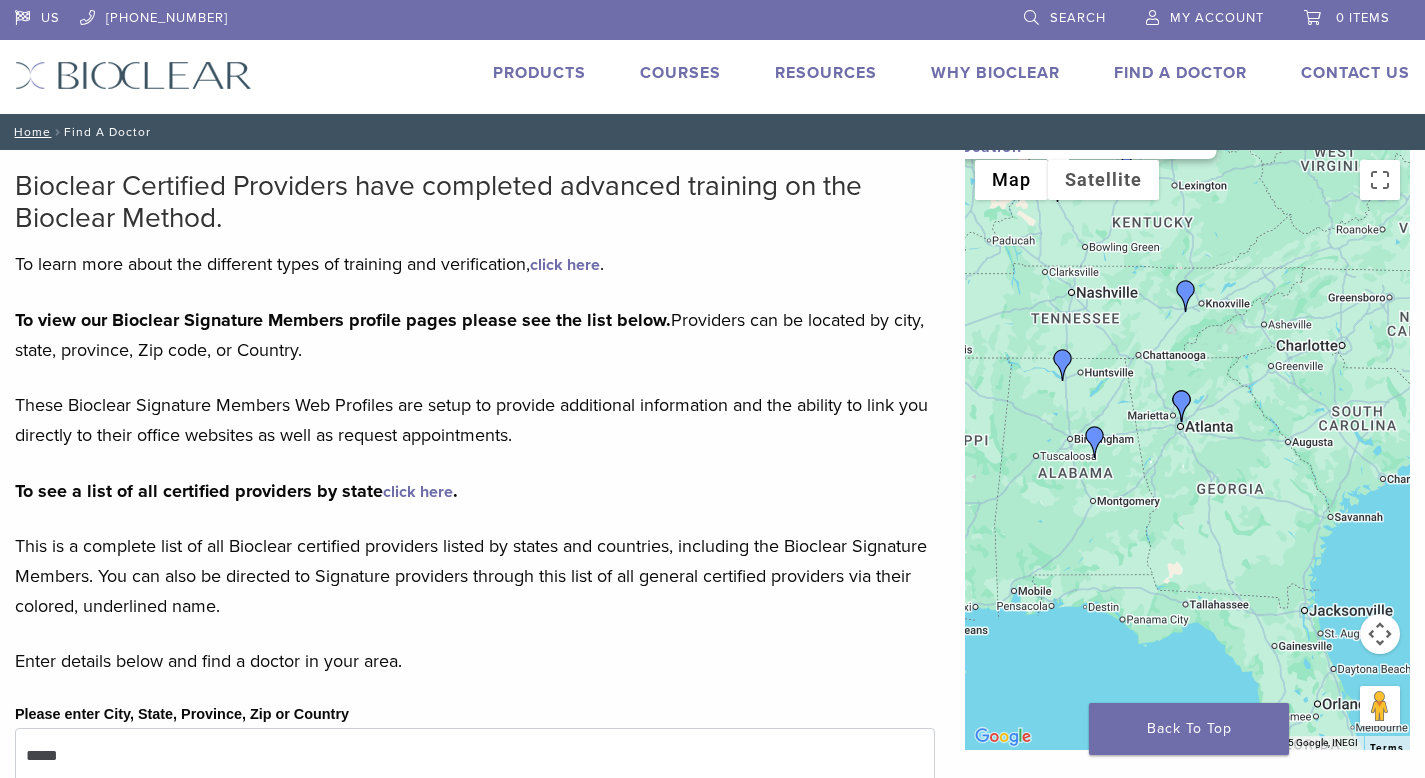 click on "Search" at bounding box center (1065, 15) 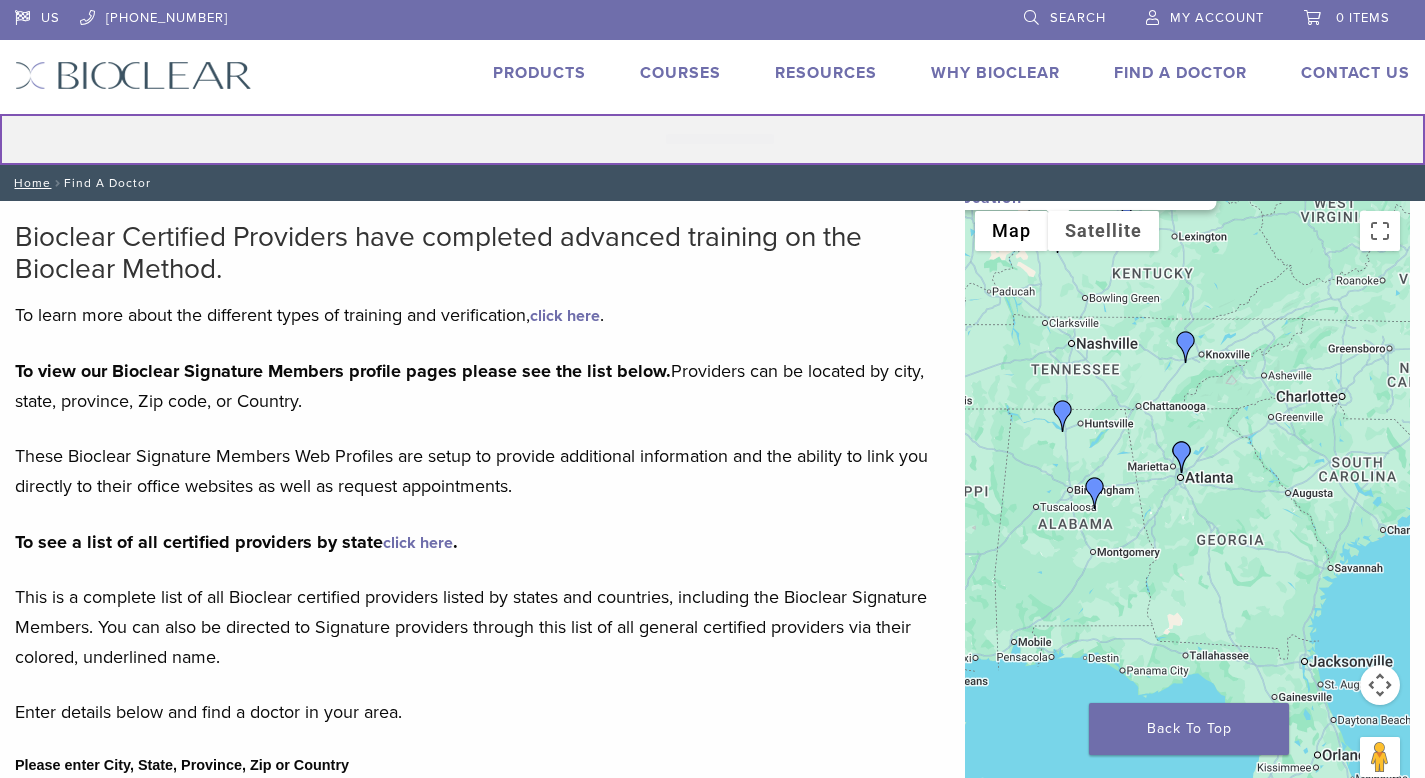 click on "Search for:" at bounding box center [712, 139] 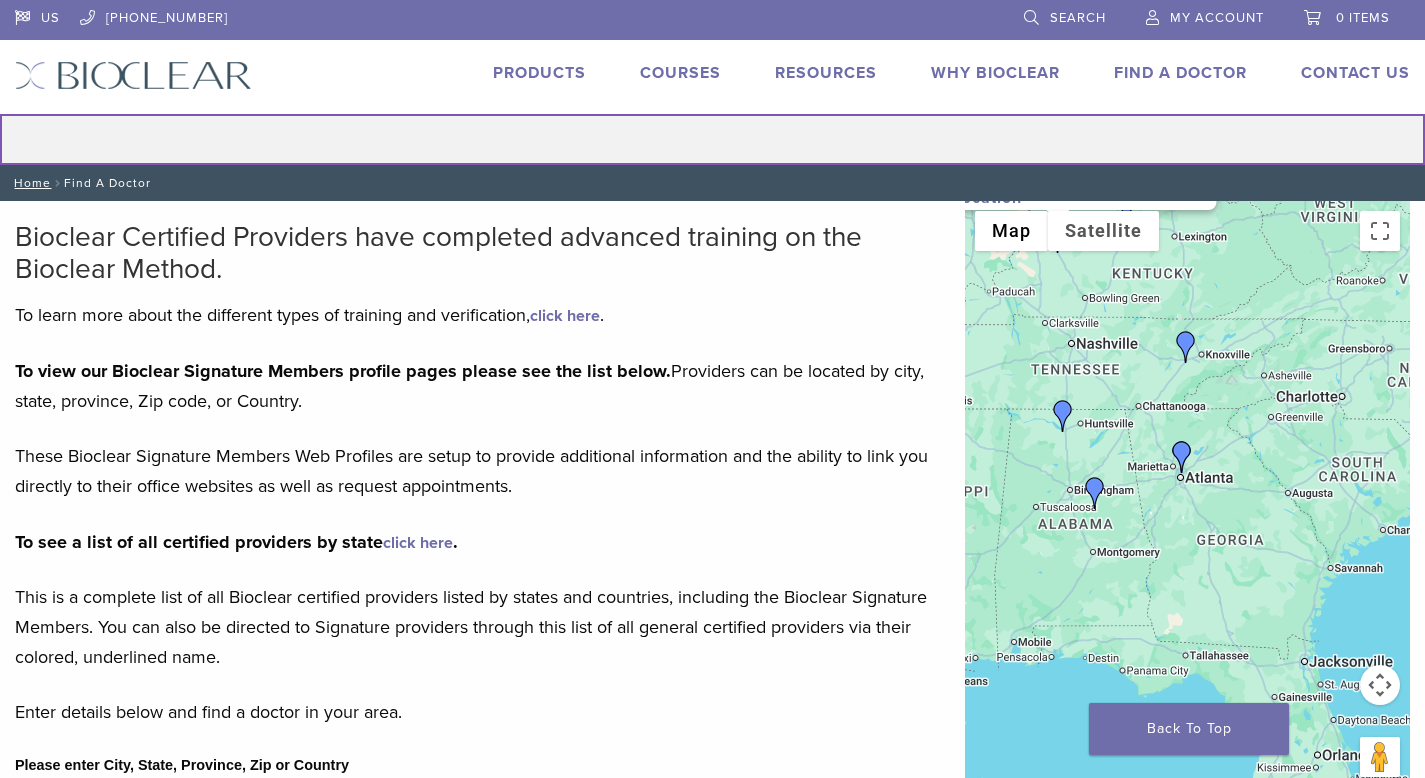 click on "Search for:" at bounding box center [712, 139] 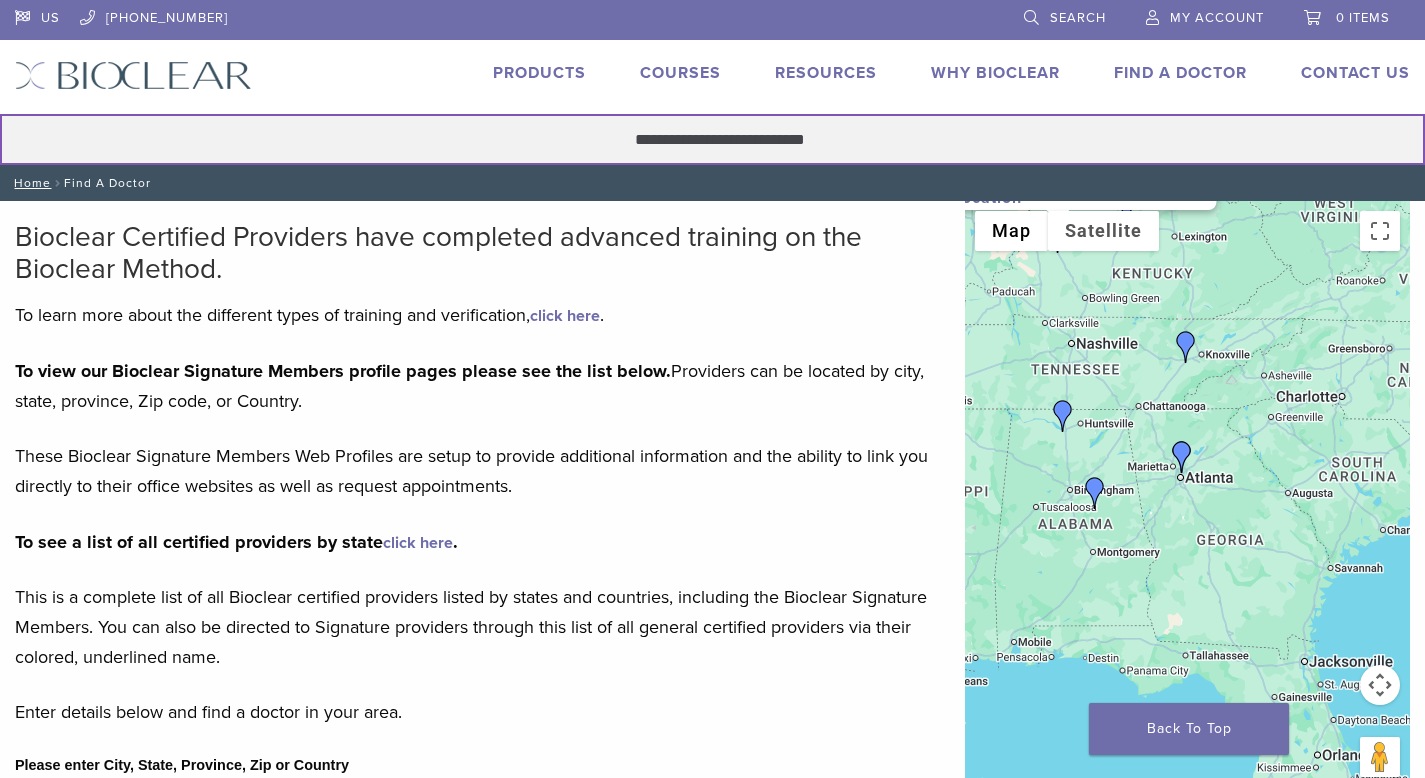 type on "**********" 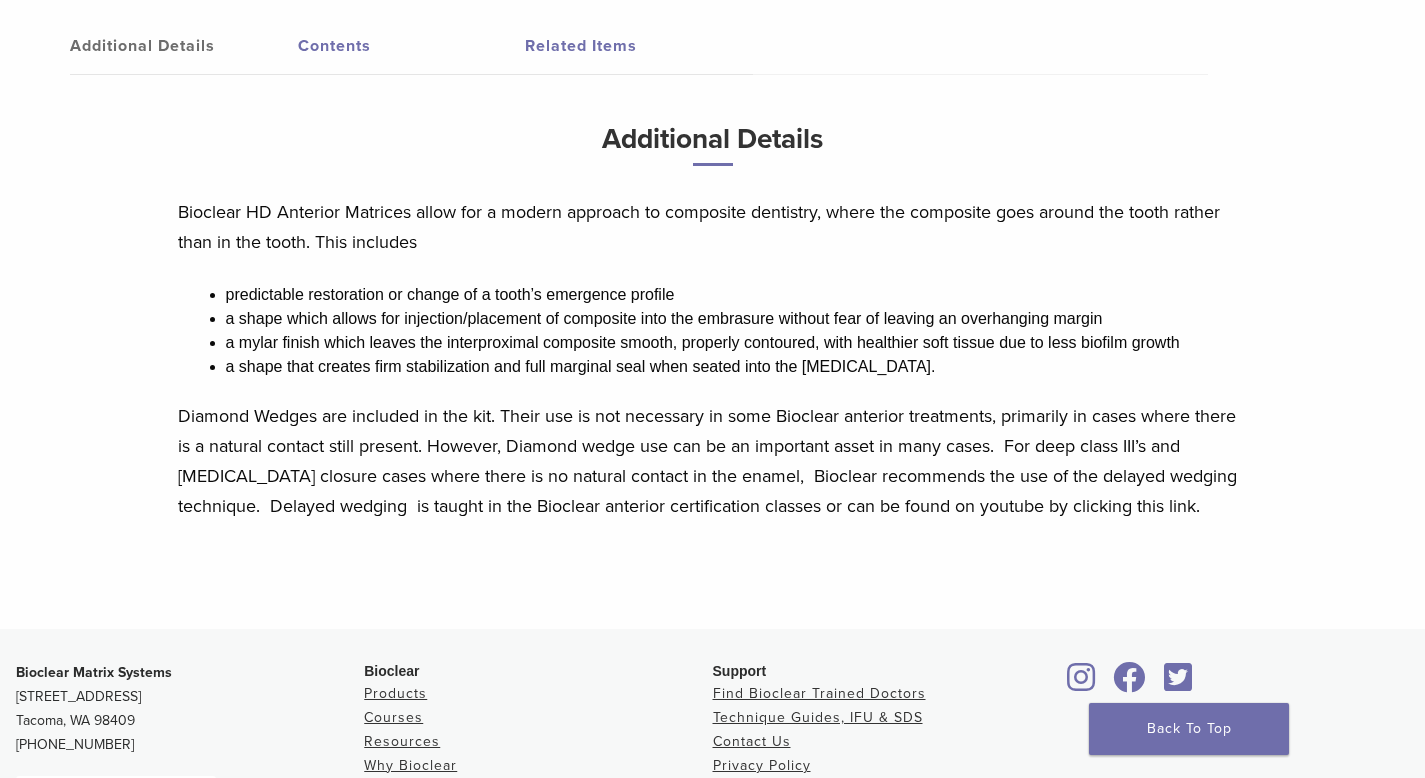 scroll, scrollTop: 1521, scrollLeft: 0, axis: vertical 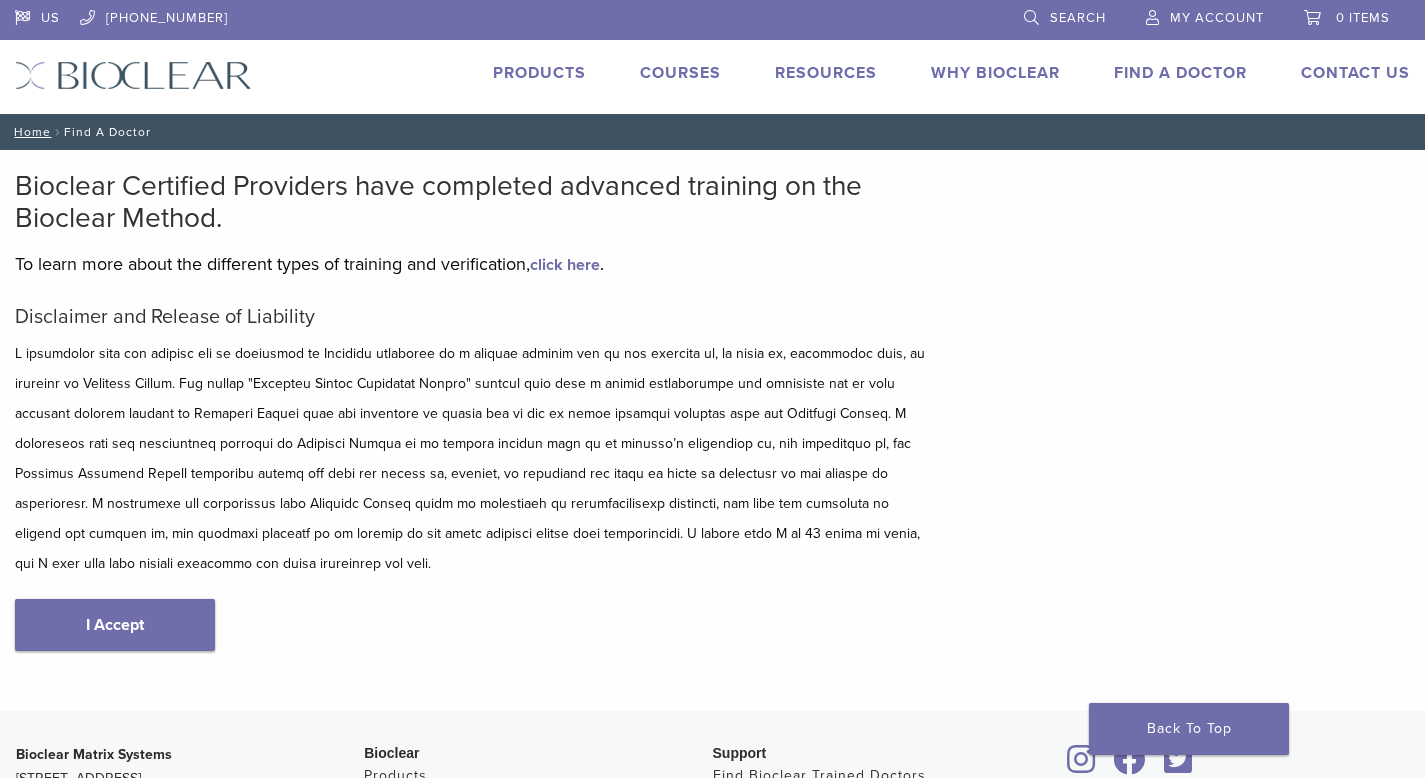 click on "Find A Doctor" at bounding box center [1180, 73] 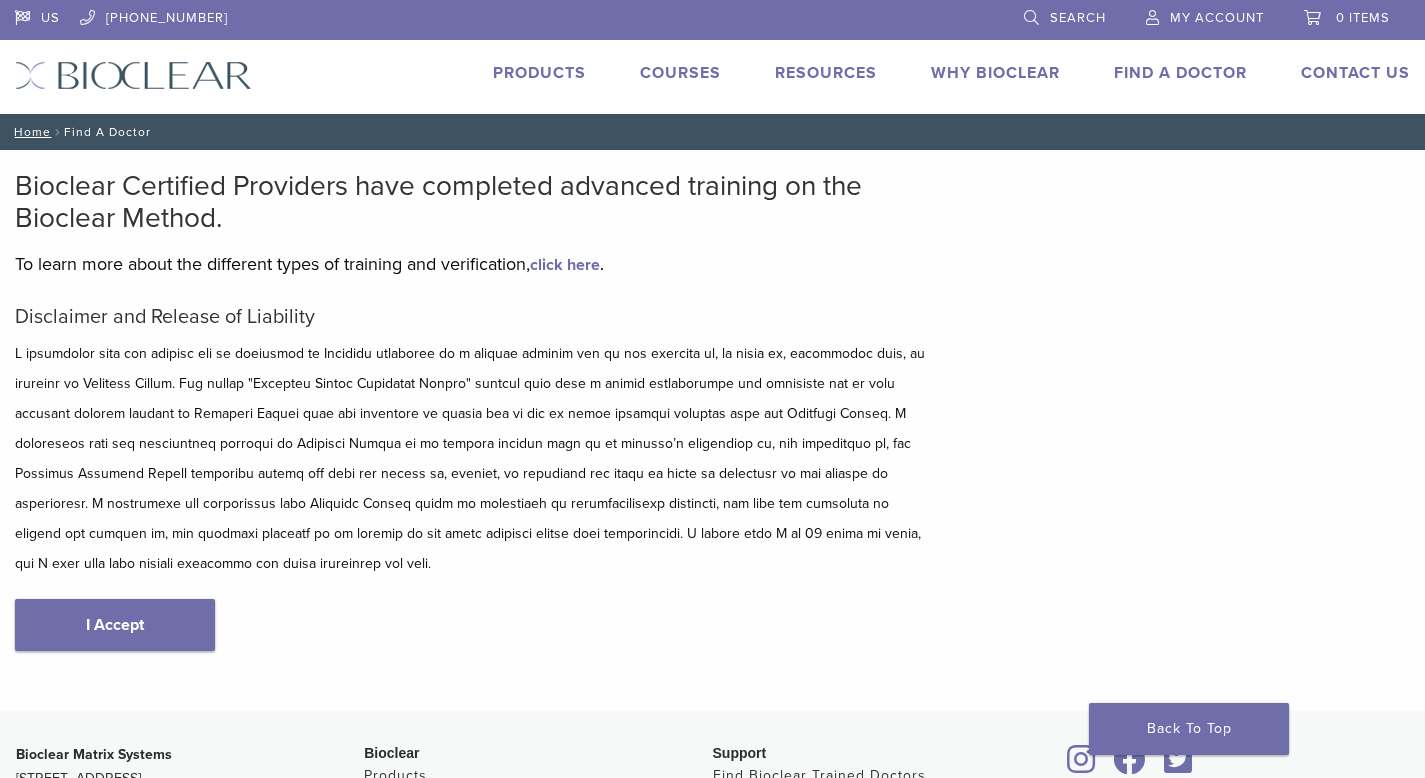 scroll, scrollTop: 0, scrollLeft: 0, axis: both 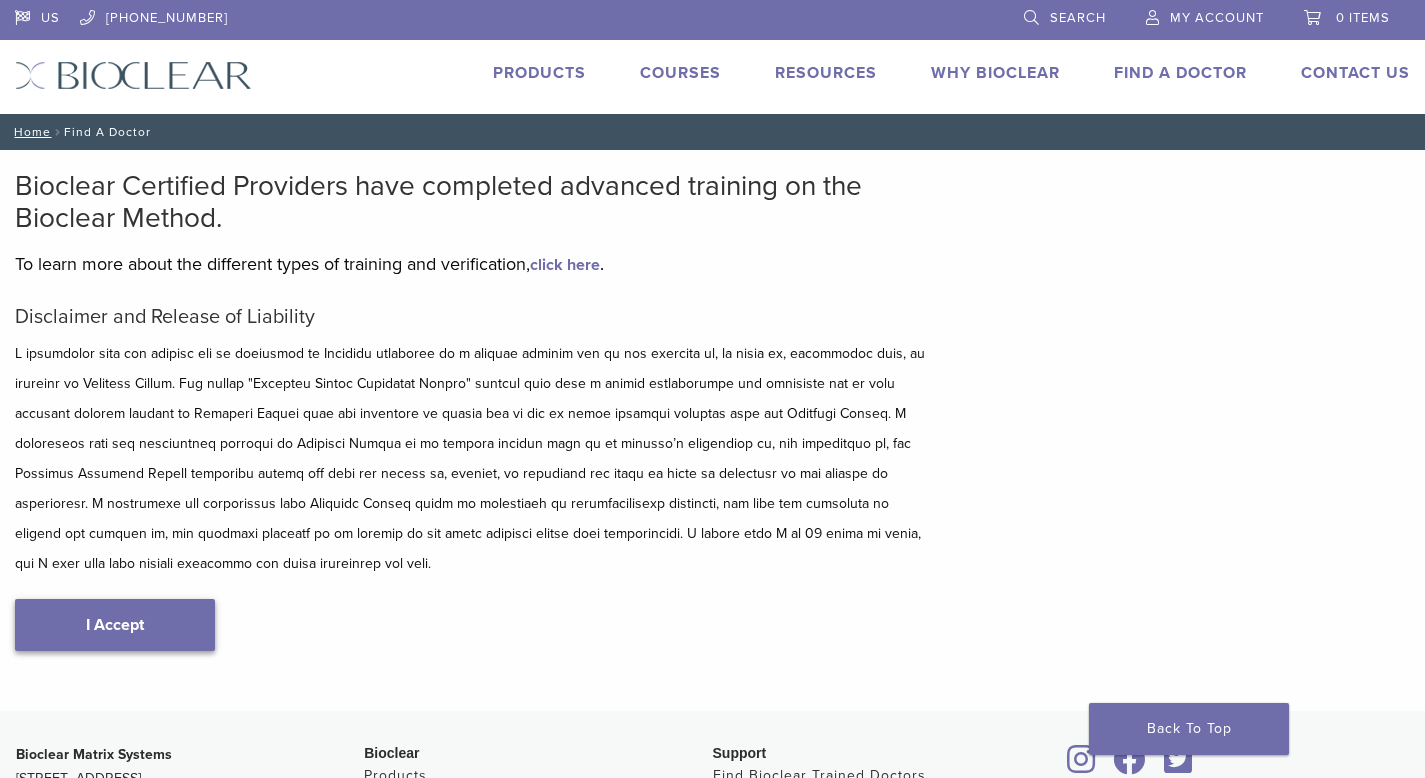 click on "I Accept" at bounding box center [115, 625] 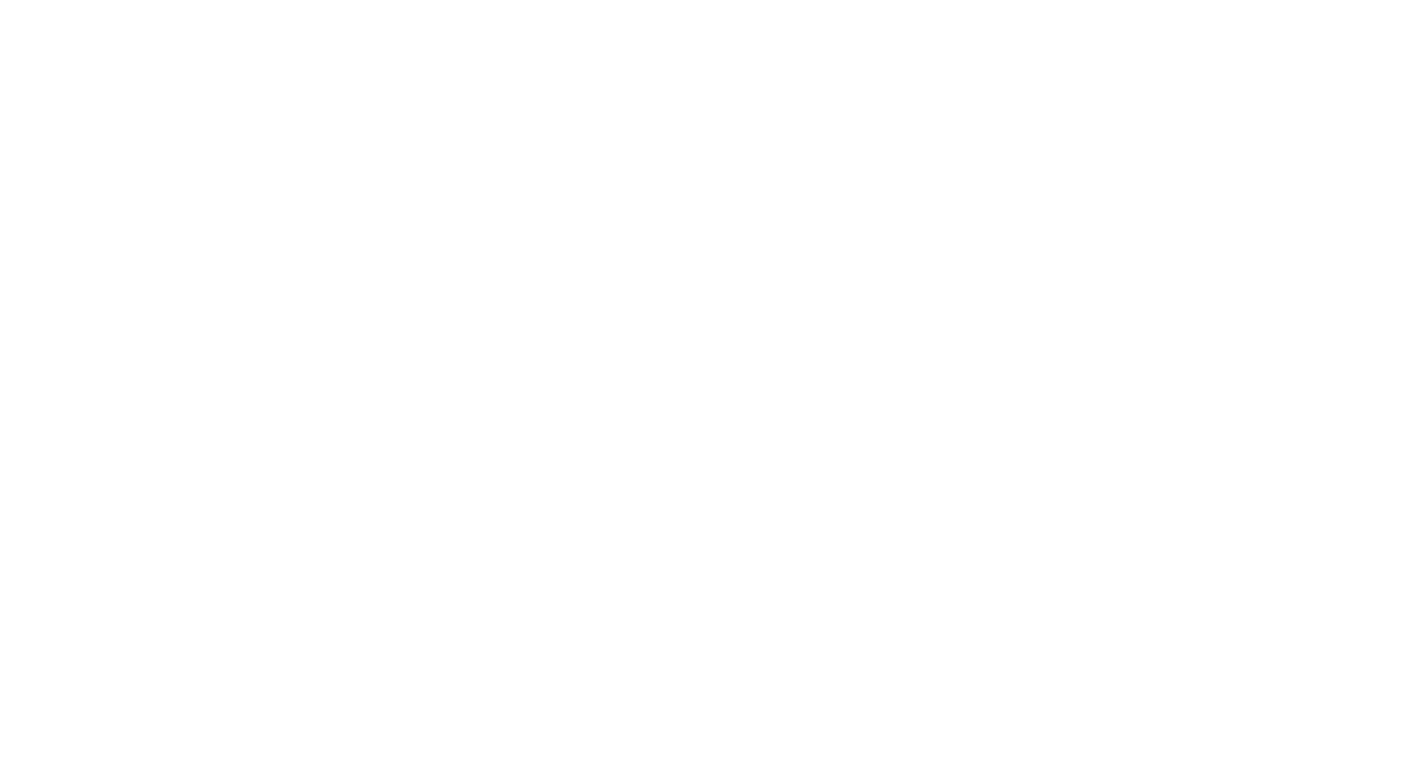 scroll, scrollTop: 2151, scrollLeft: 0, axis: vertical 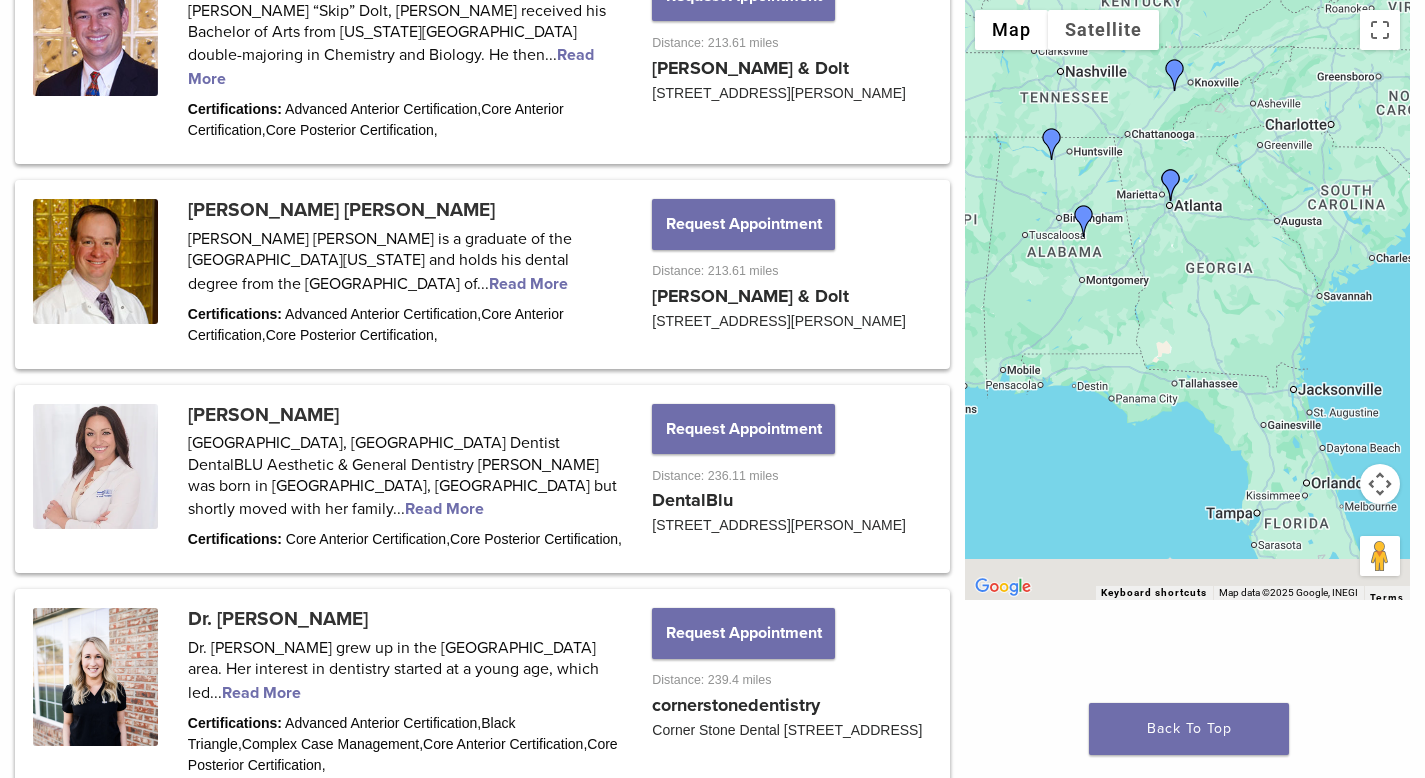 drag, startPoint x: 1167, startPoint y: 517, endPoint x: 1025, endPoint y: 262, distance: 291.87155 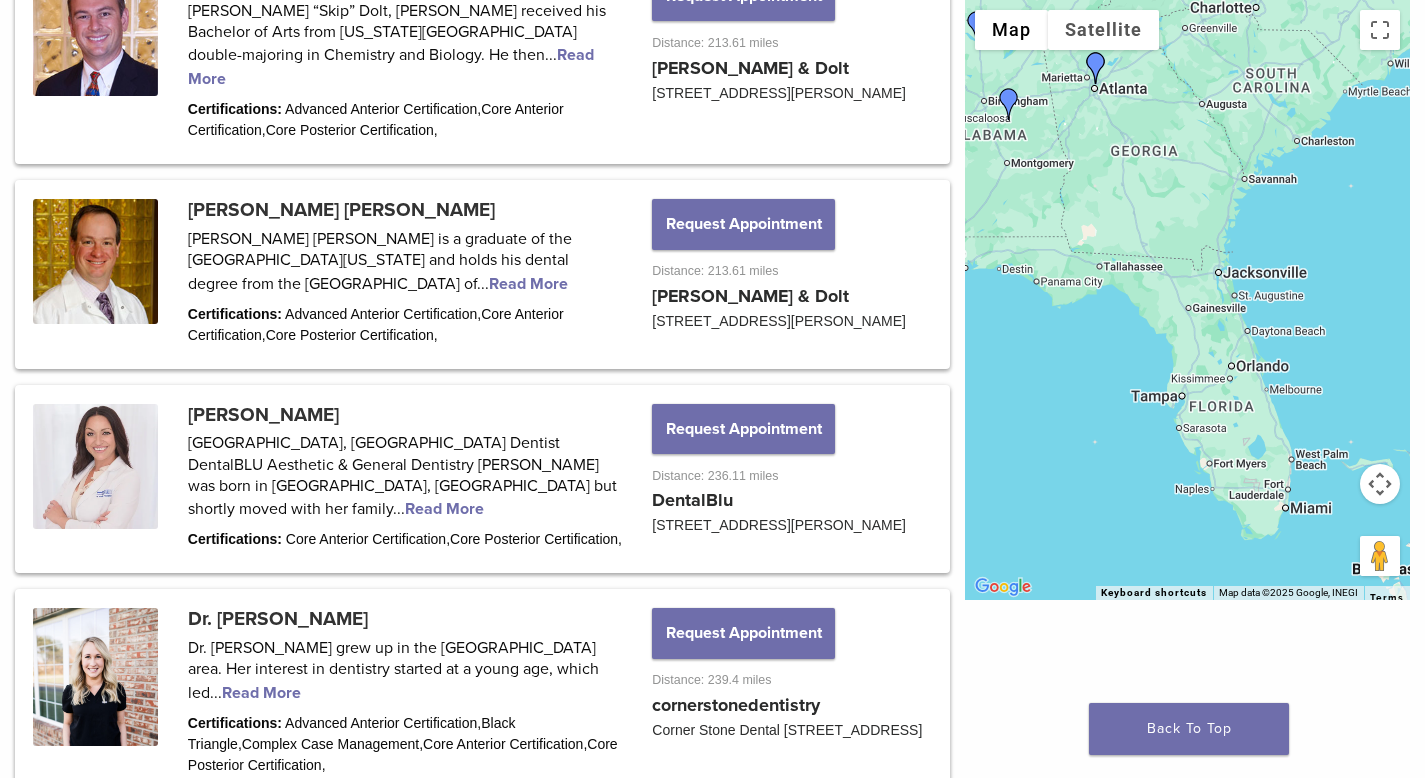 drag, startPoint x: 1113, startPoint y: 393, endPoint x: 1056, endPoint y: 333, distance: 82.75868 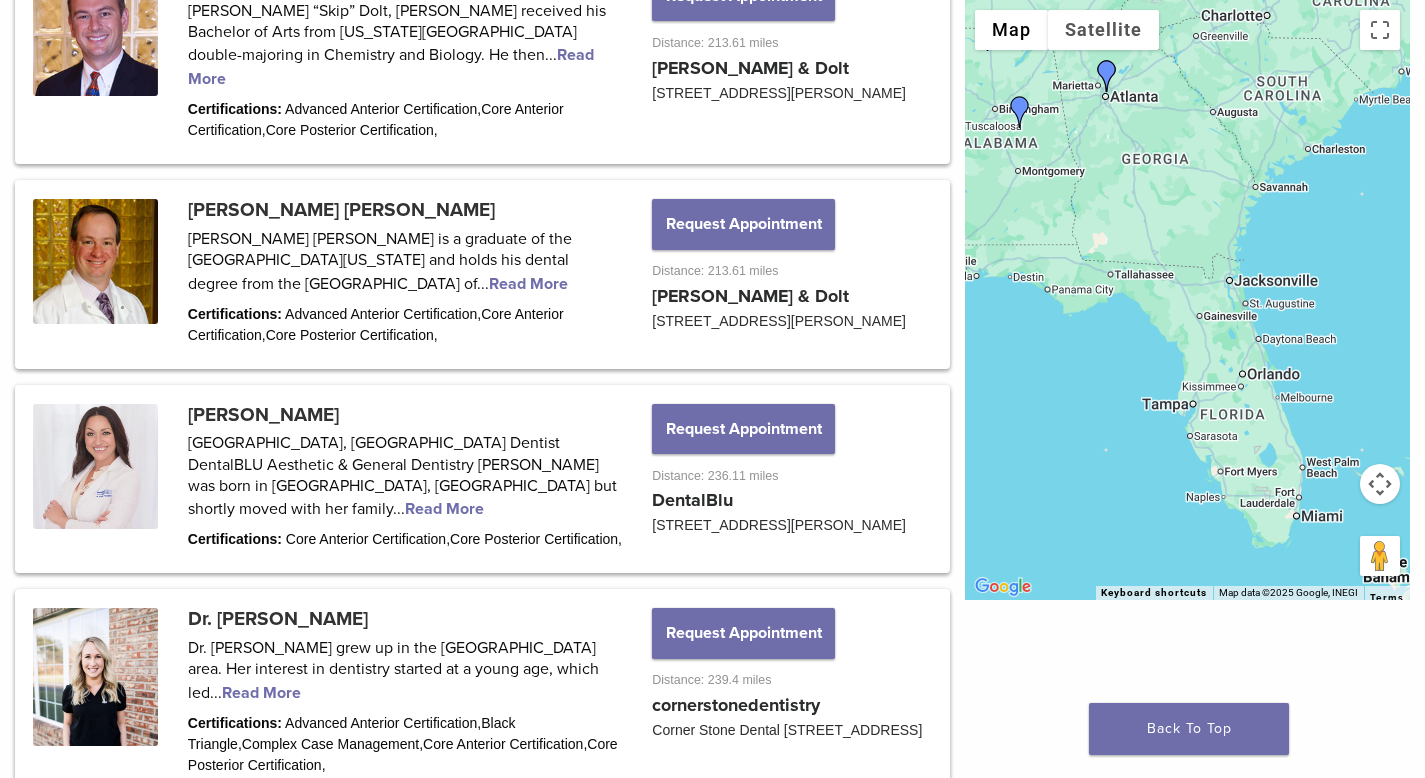click at bounding box center (1187, 300) 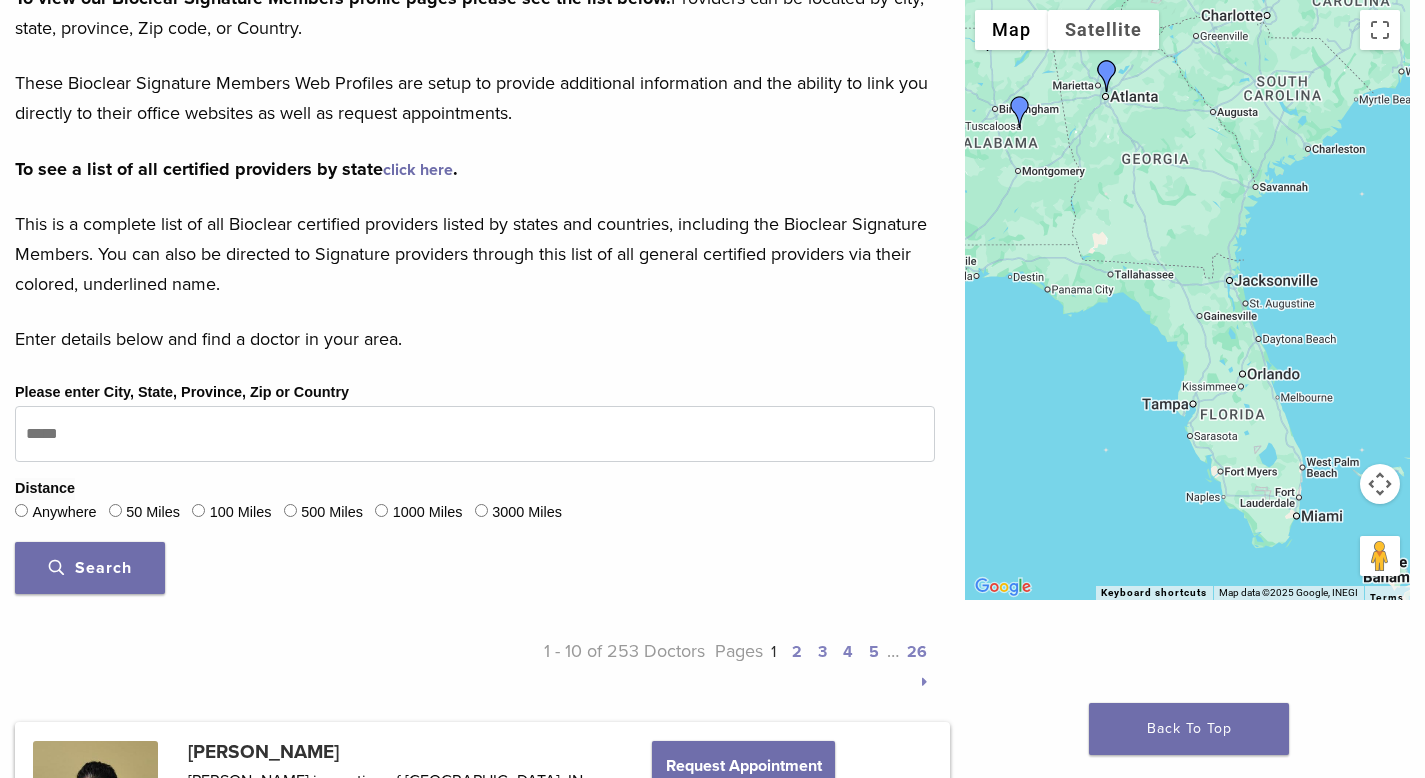 scroll, scrollTop: 0, scrollLeft: 0, axis: both 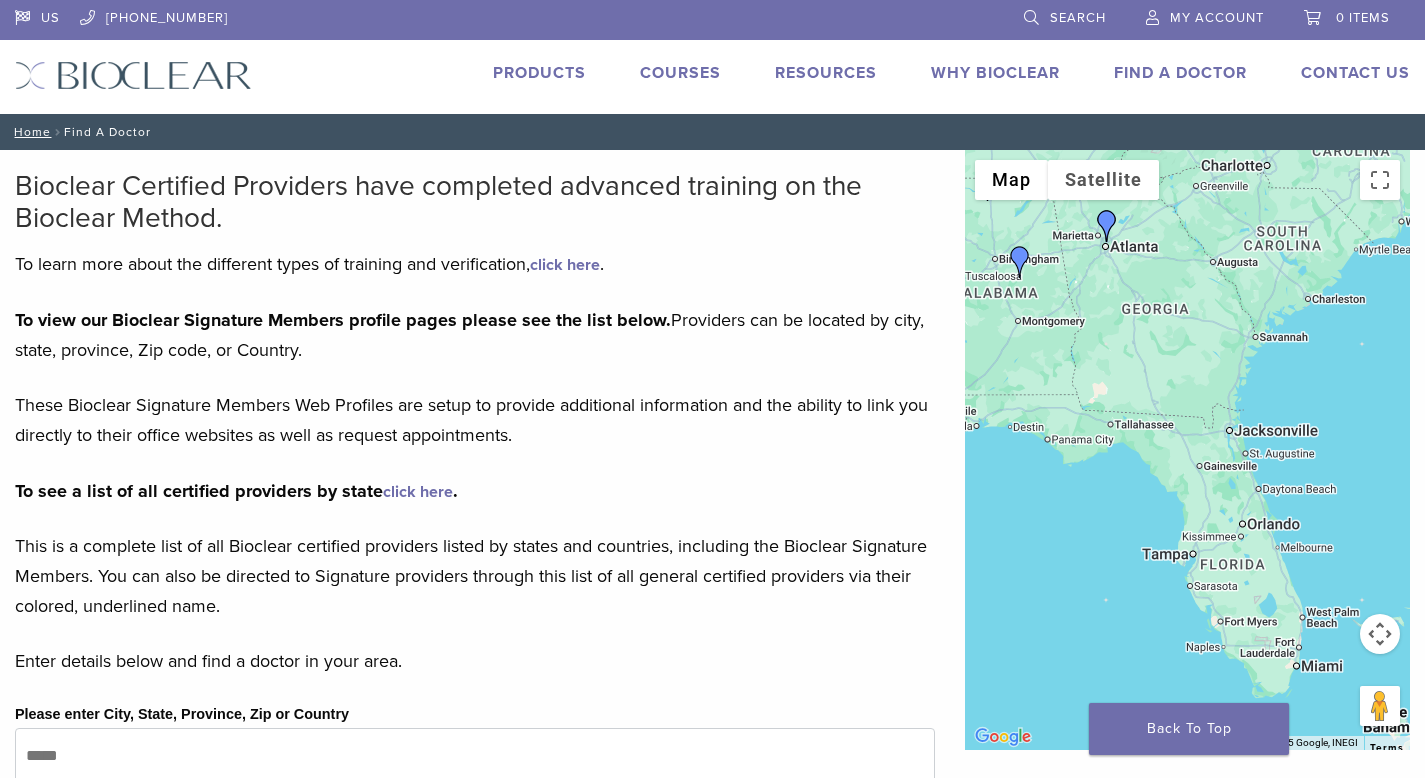 click on "click here" at bounding box center (565, 265) 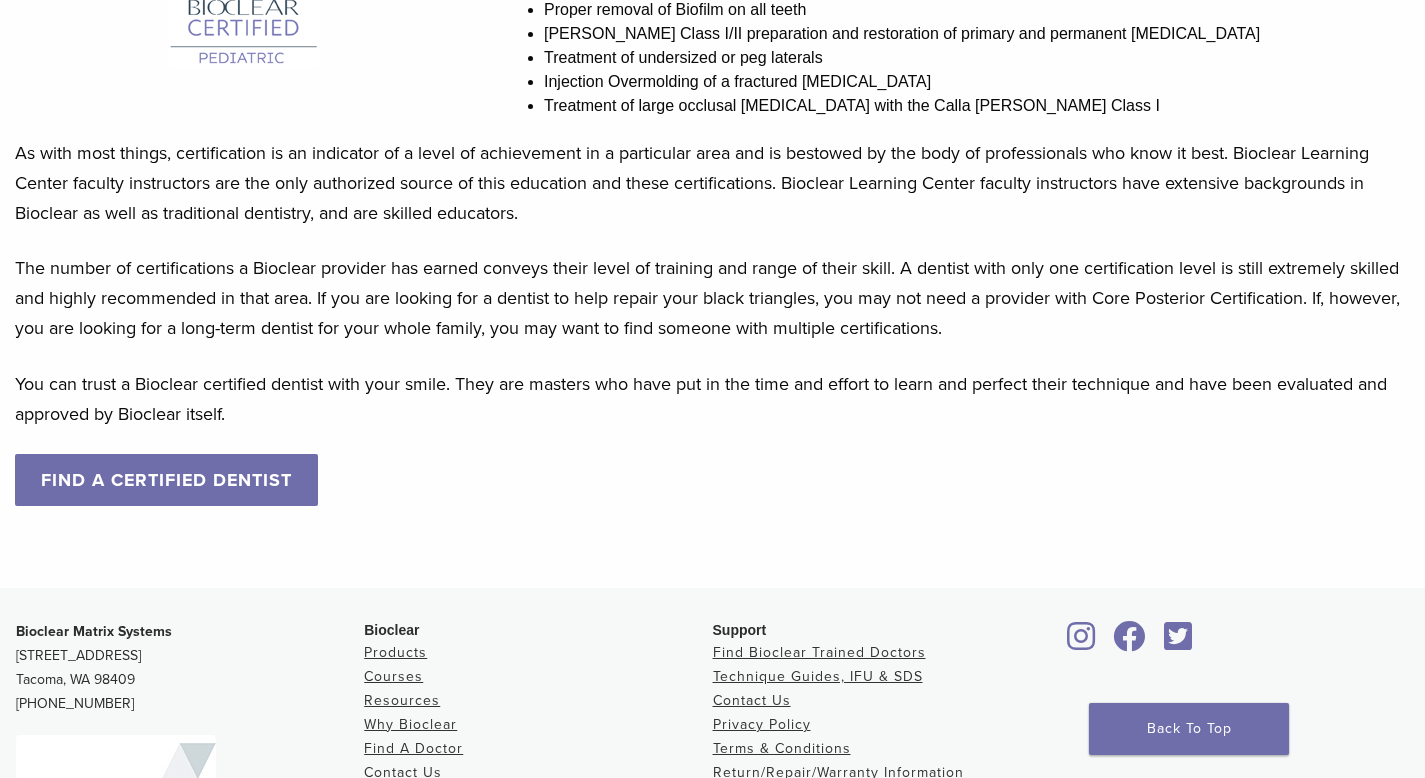 scroll, scrollTop: 1801, scrollLeft: 0, axis: vertical 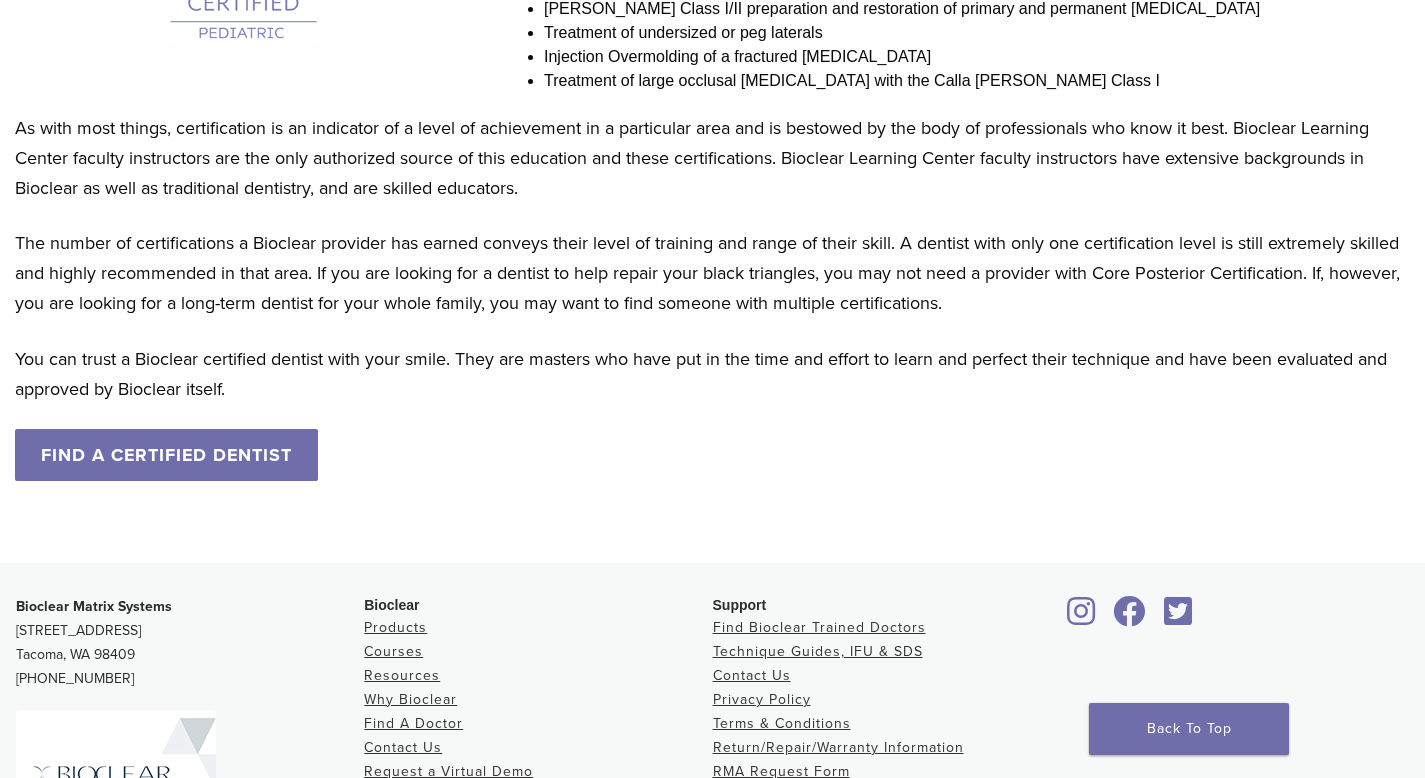 click on "FIND A CERTIFIED DENTIST" at bounding box center [166, 455] 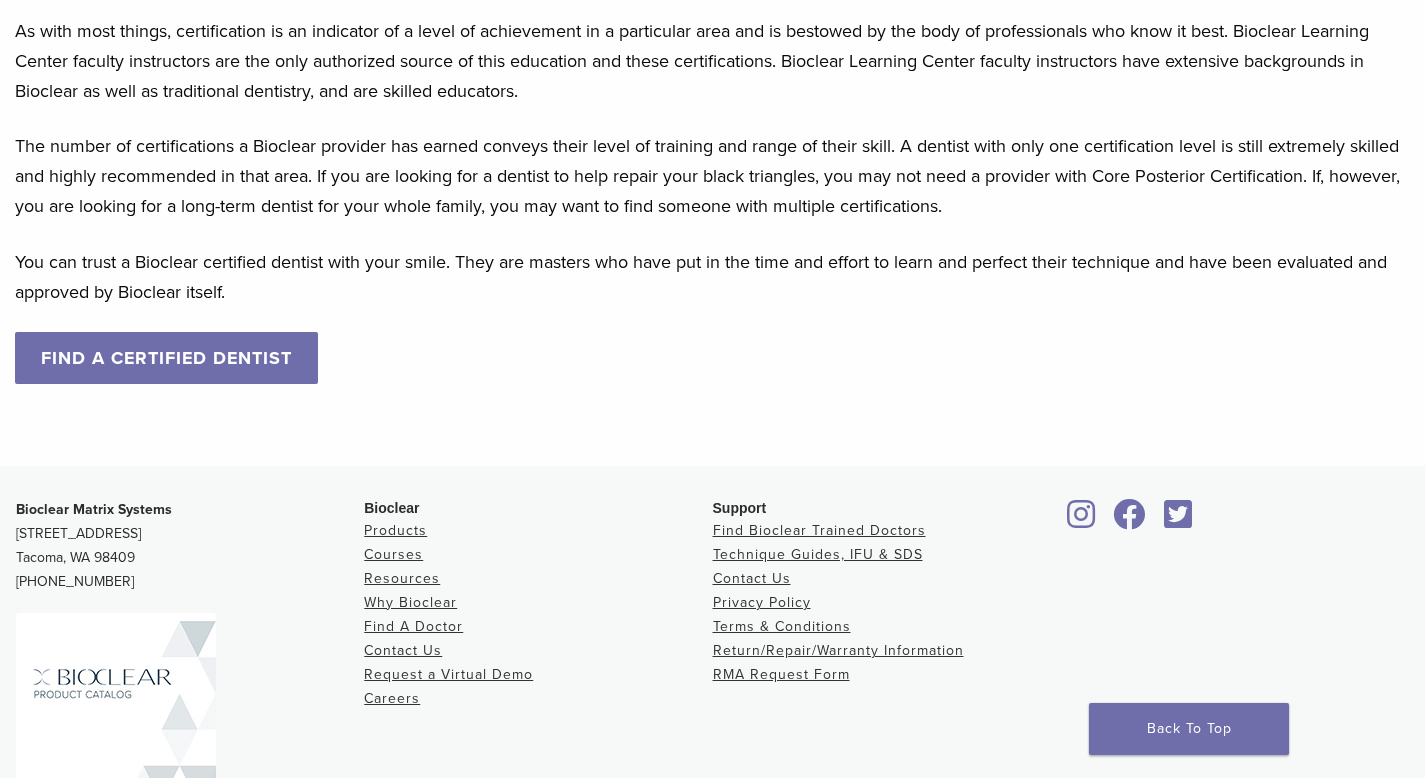 scroll, scrollTop: 1903, scrollLeft: 0, axis: vertical 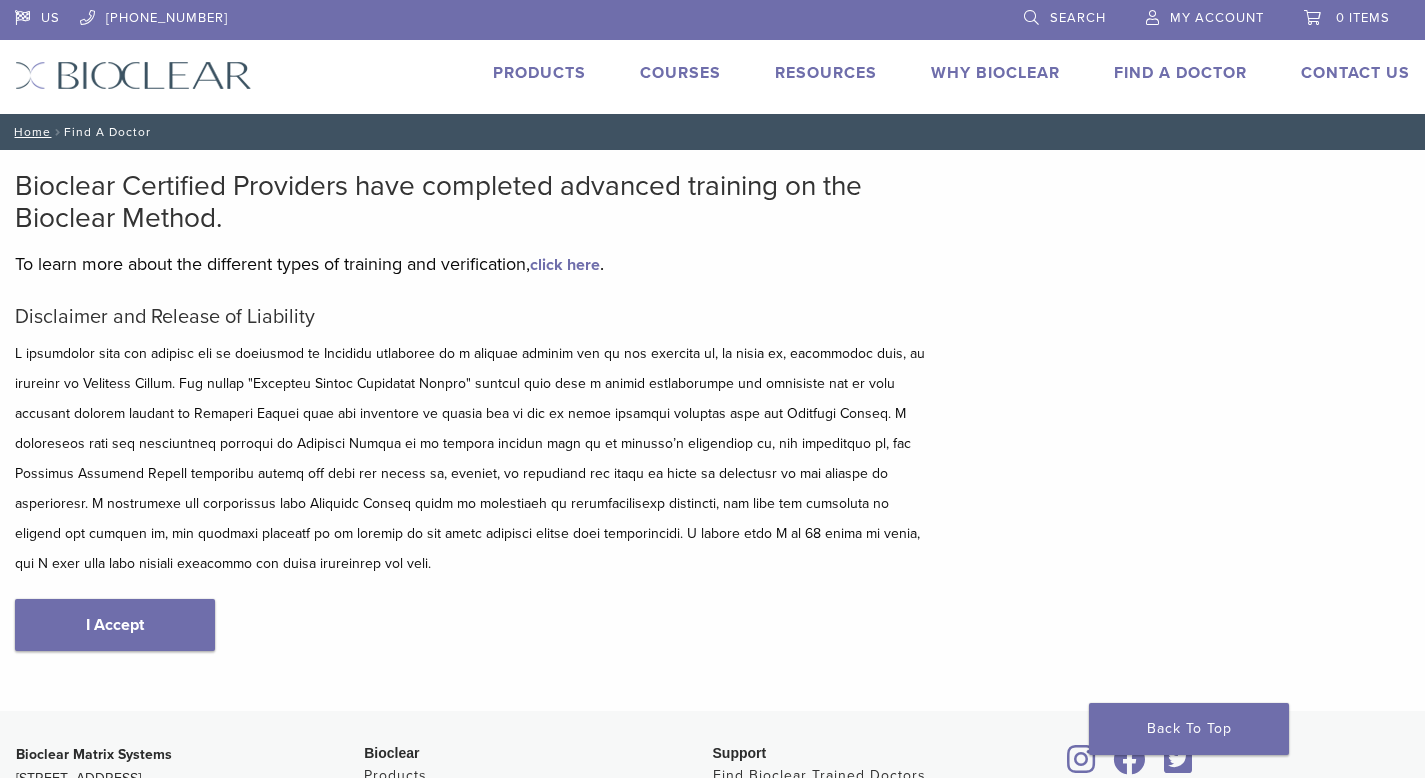 click at bounding box center (475, 459) 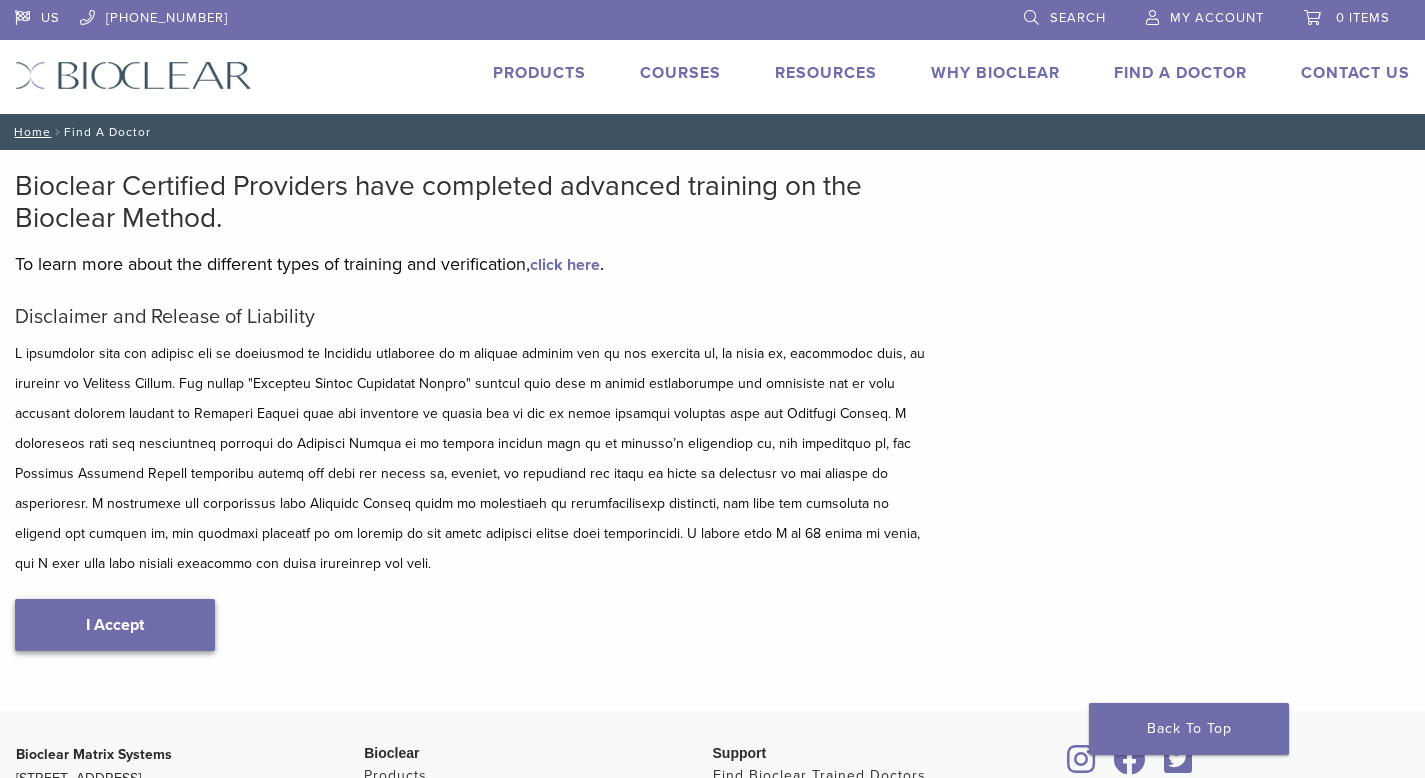 click on "I Accept" at bounding box center [115, 625] 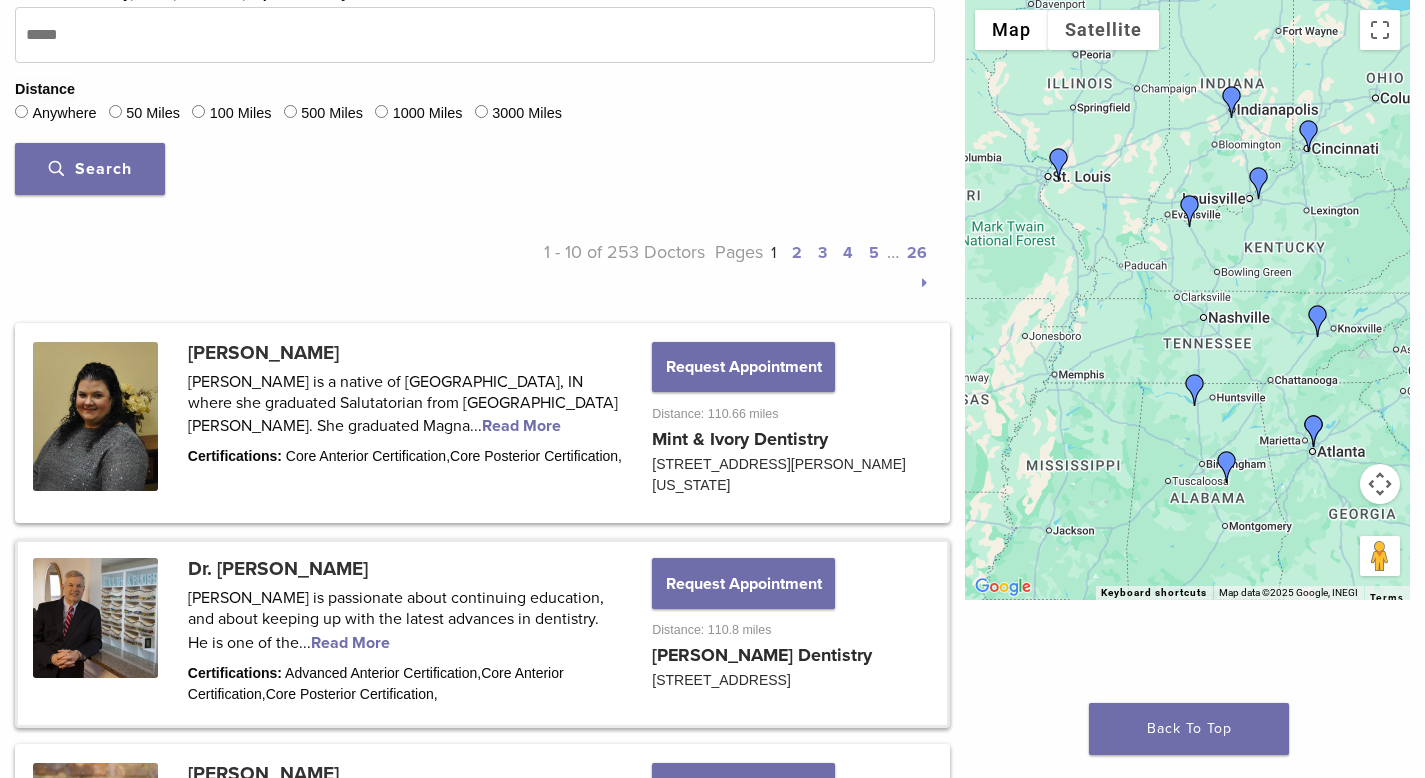 scroll, scrollTop: 697, scrollLeft: 0, axis: vertical 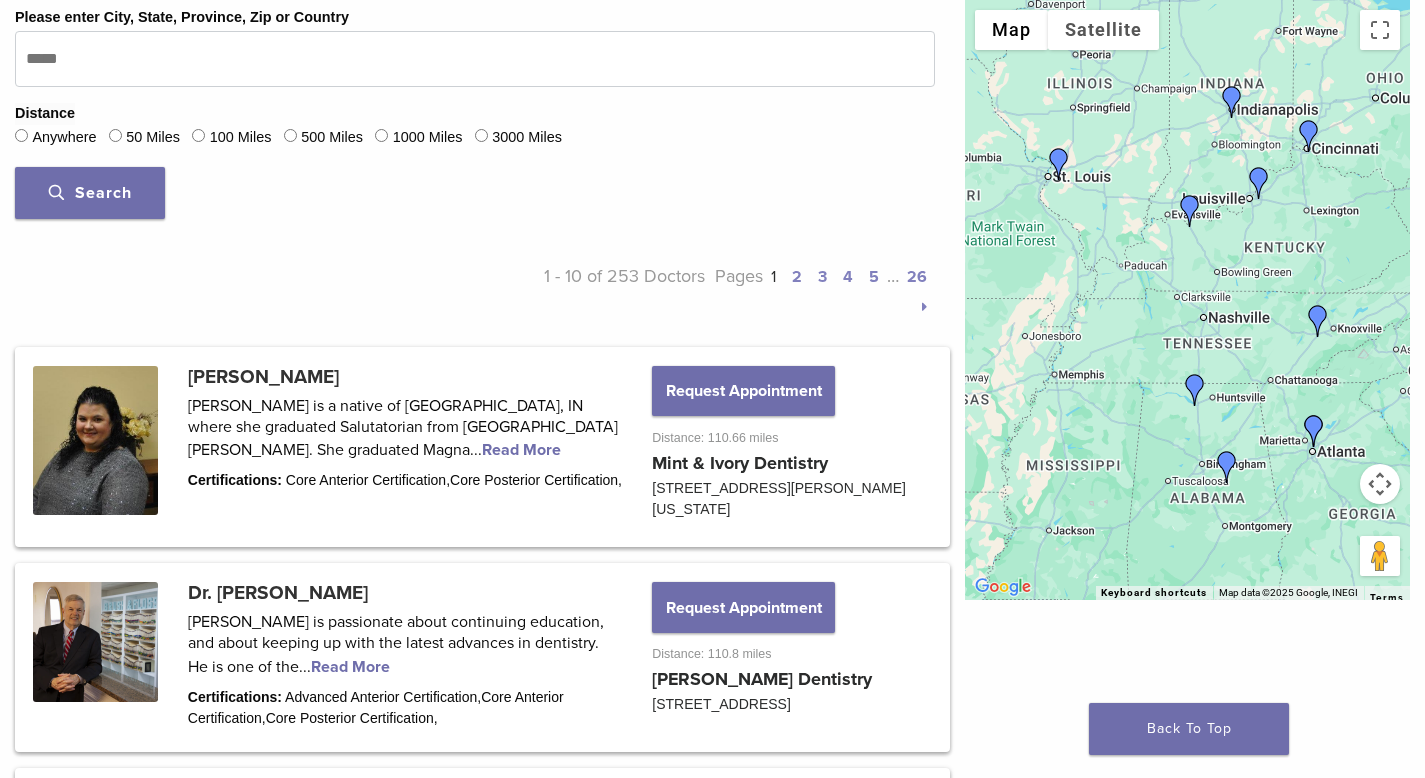 click on "2" at bounding box center (797, 277) 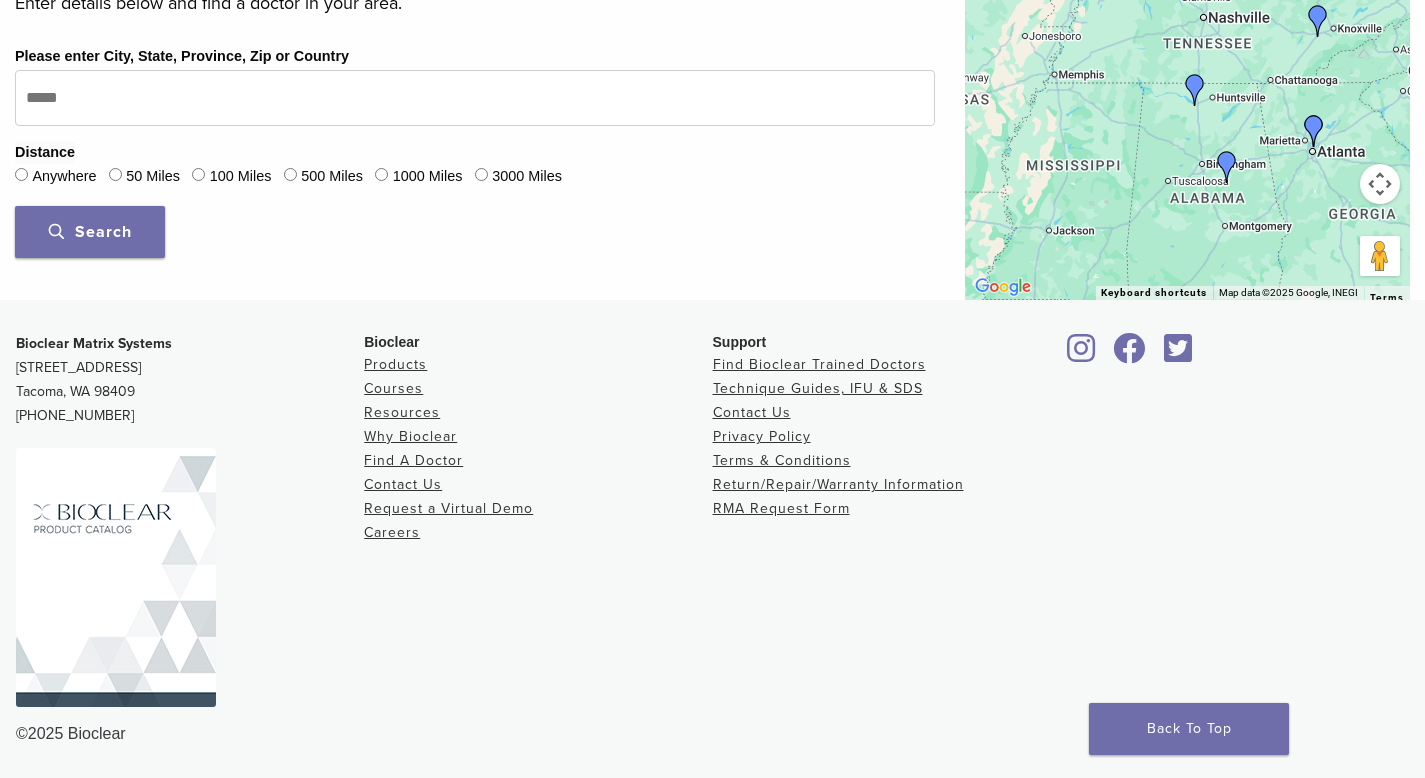 scroll, scrollTop: 688, scrollLeft: 0, axis: vertical 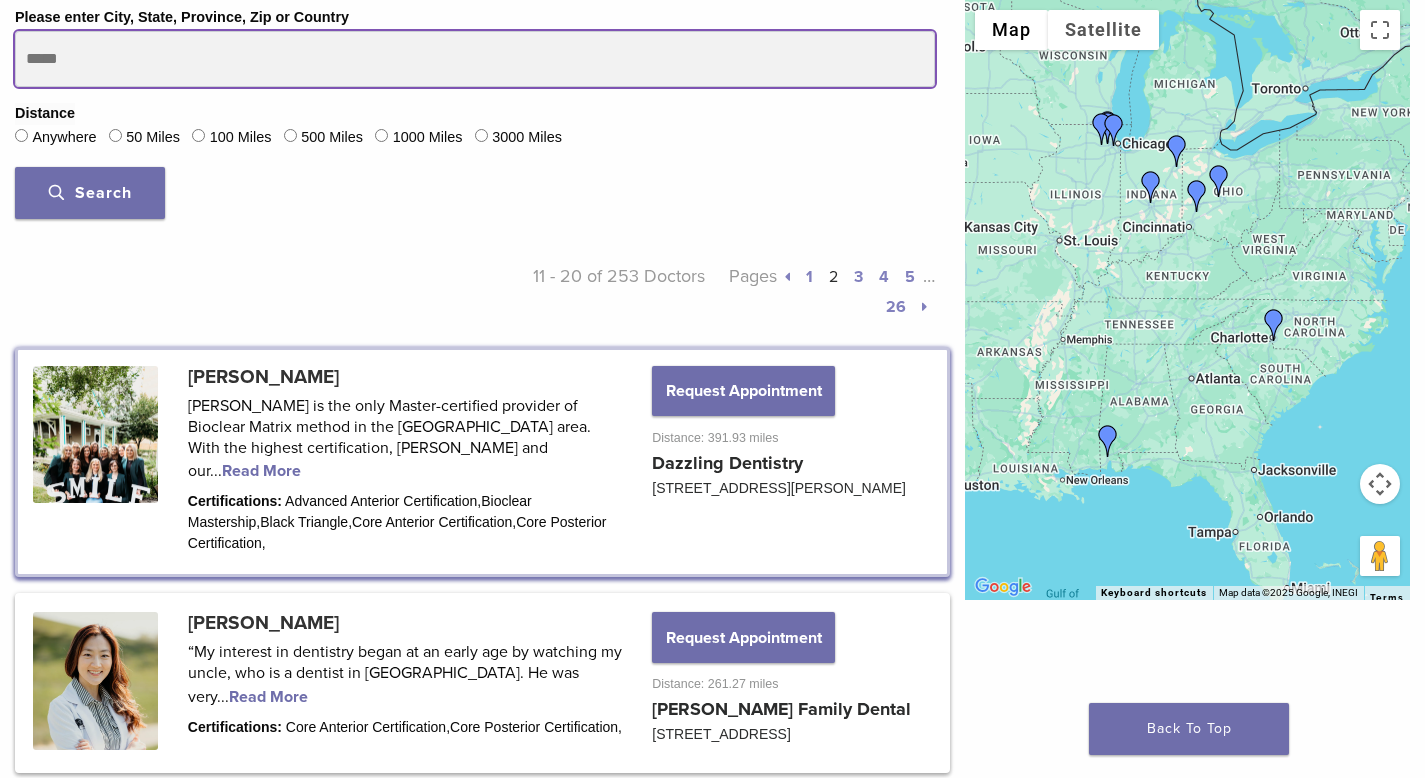 drag, startPoint x: 91, startPoint y: 74, endPoint x: 27, endPoint y: 63, distance: 64.93843 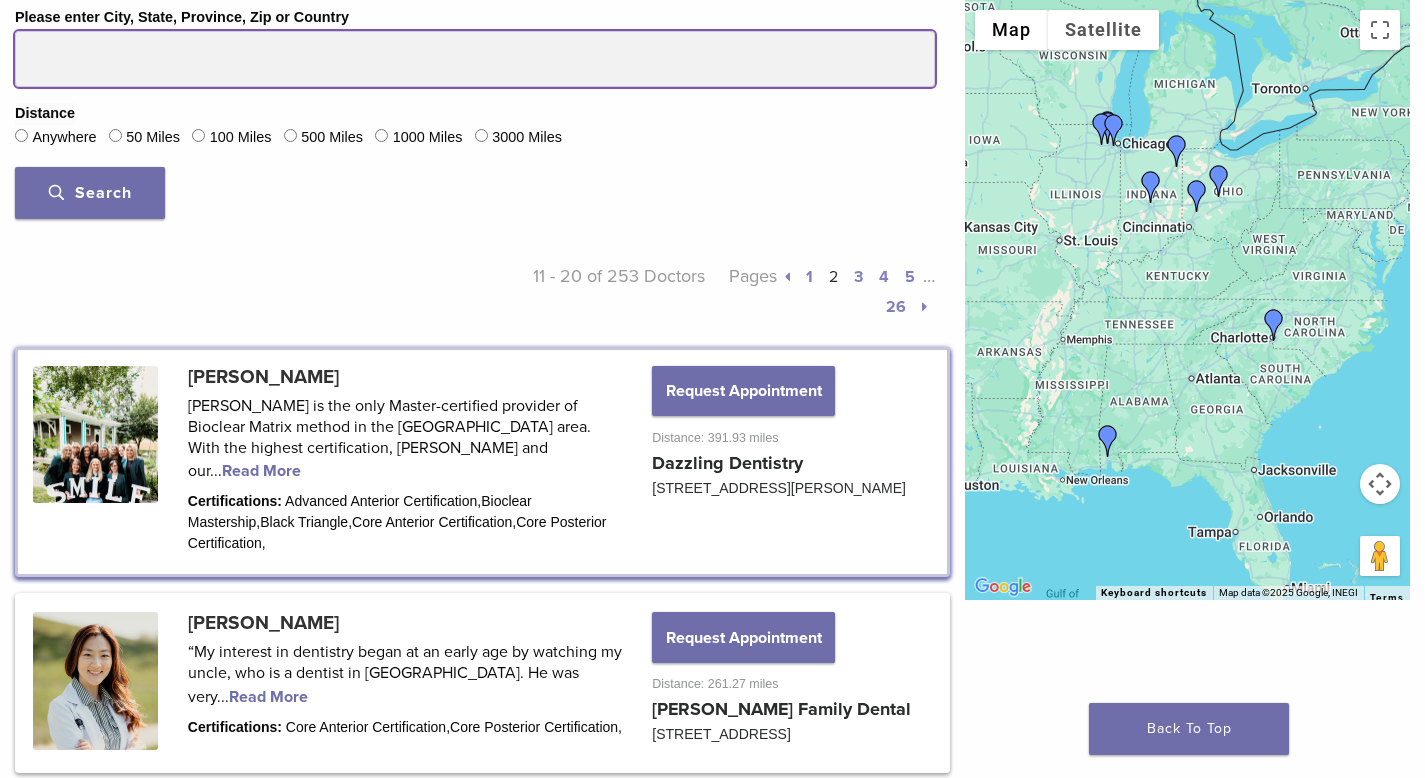 click on "Please enter City, State, Province, Zip or Country" at bounding box center [475, 59] 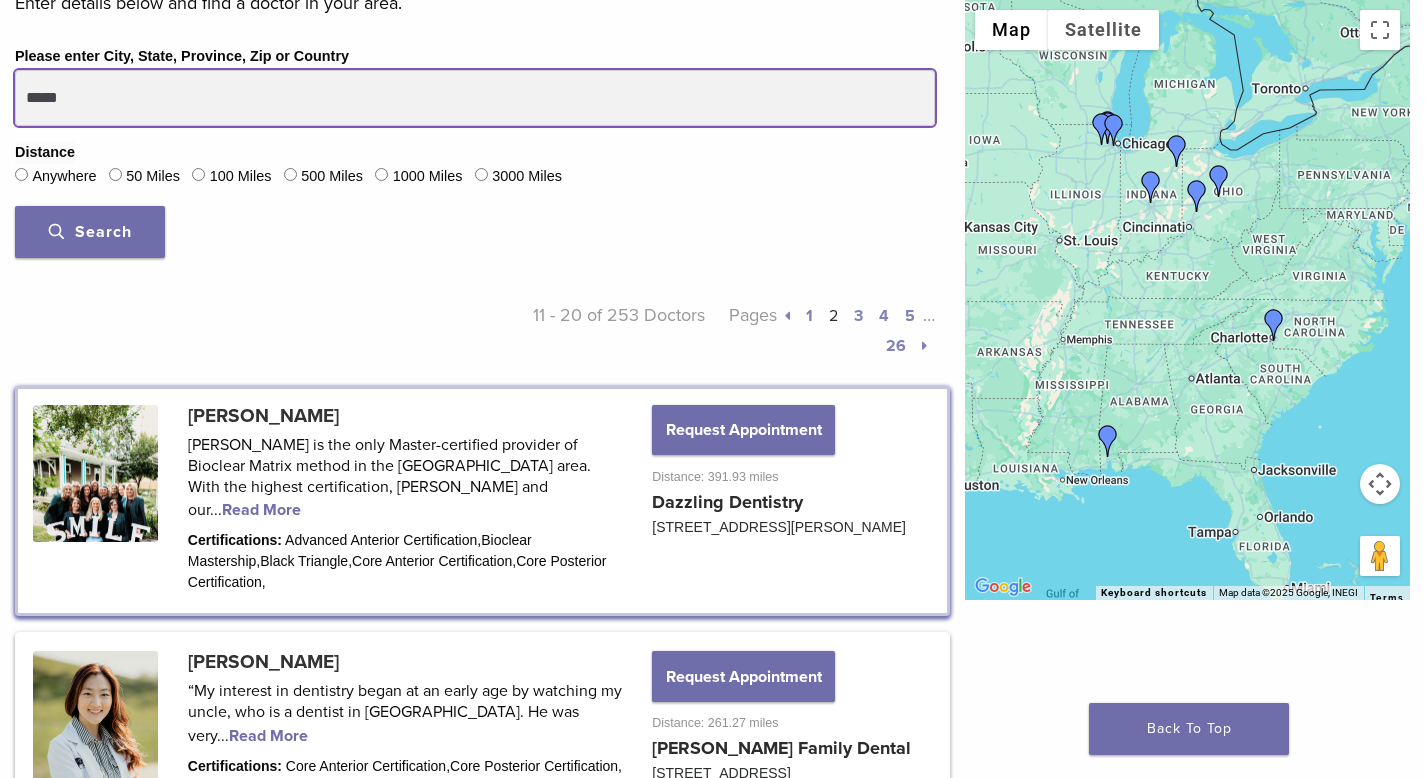 scroll, scrollTop: 630, scrollLeft: 0, axis: vertical 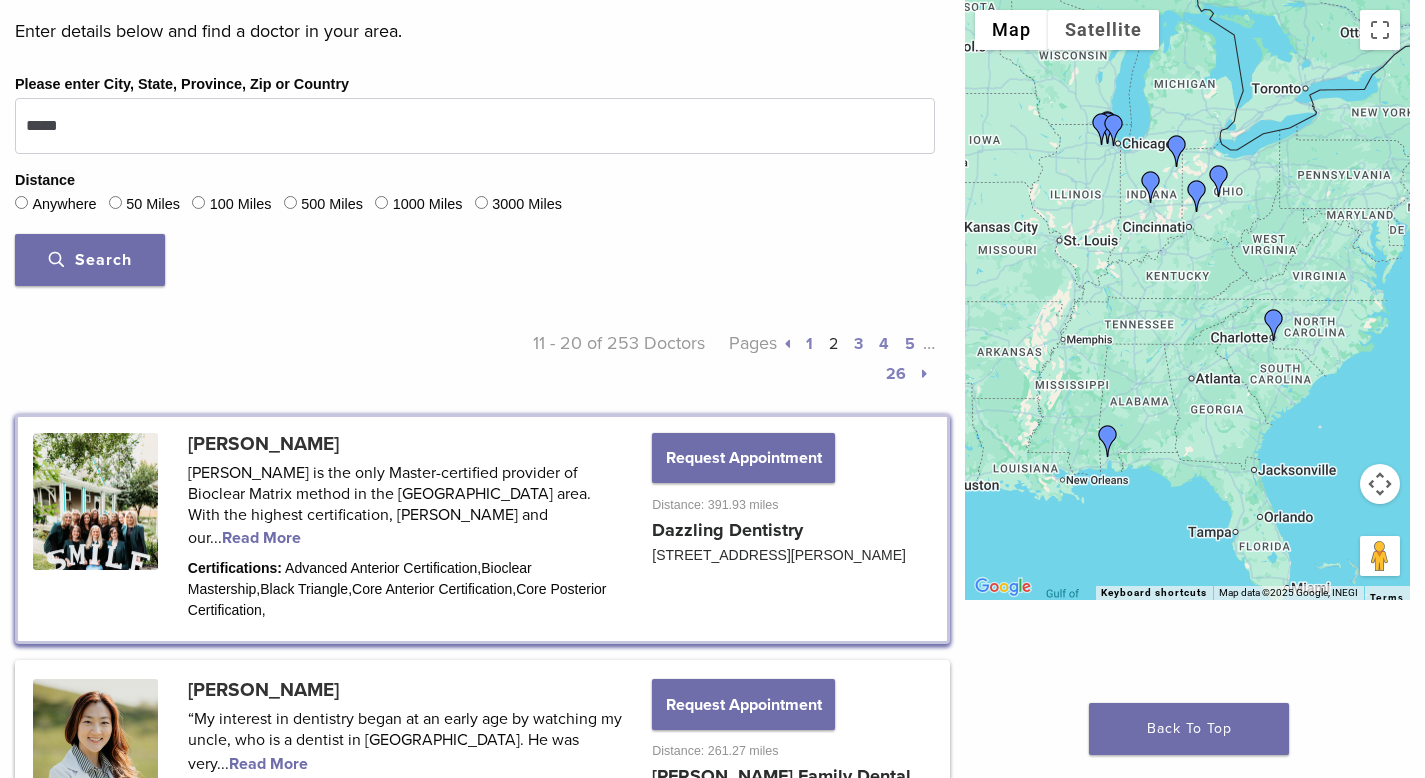 click on "Search" at bounding box center (90, 260) 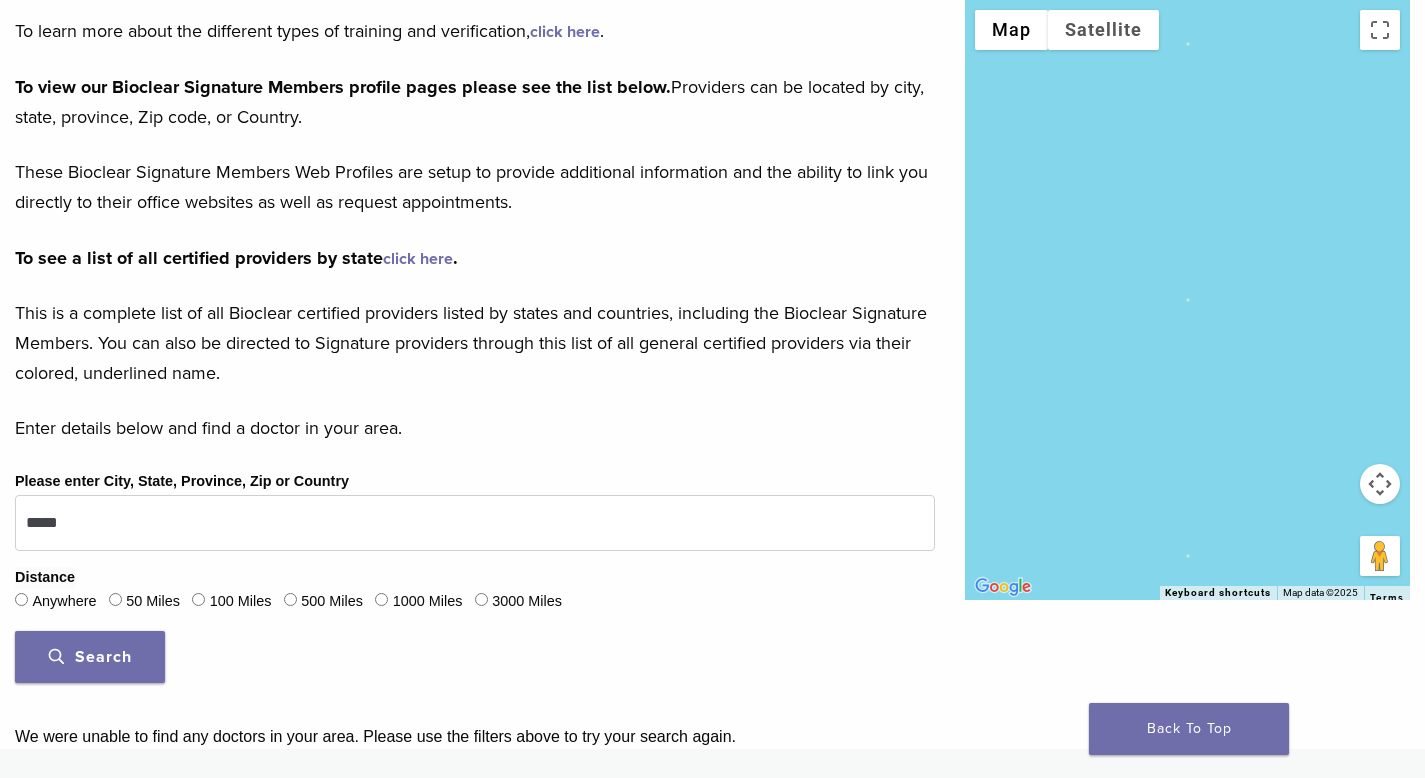 scroll, scrollTop: 232, scrollLeft: 0, axis: vertical 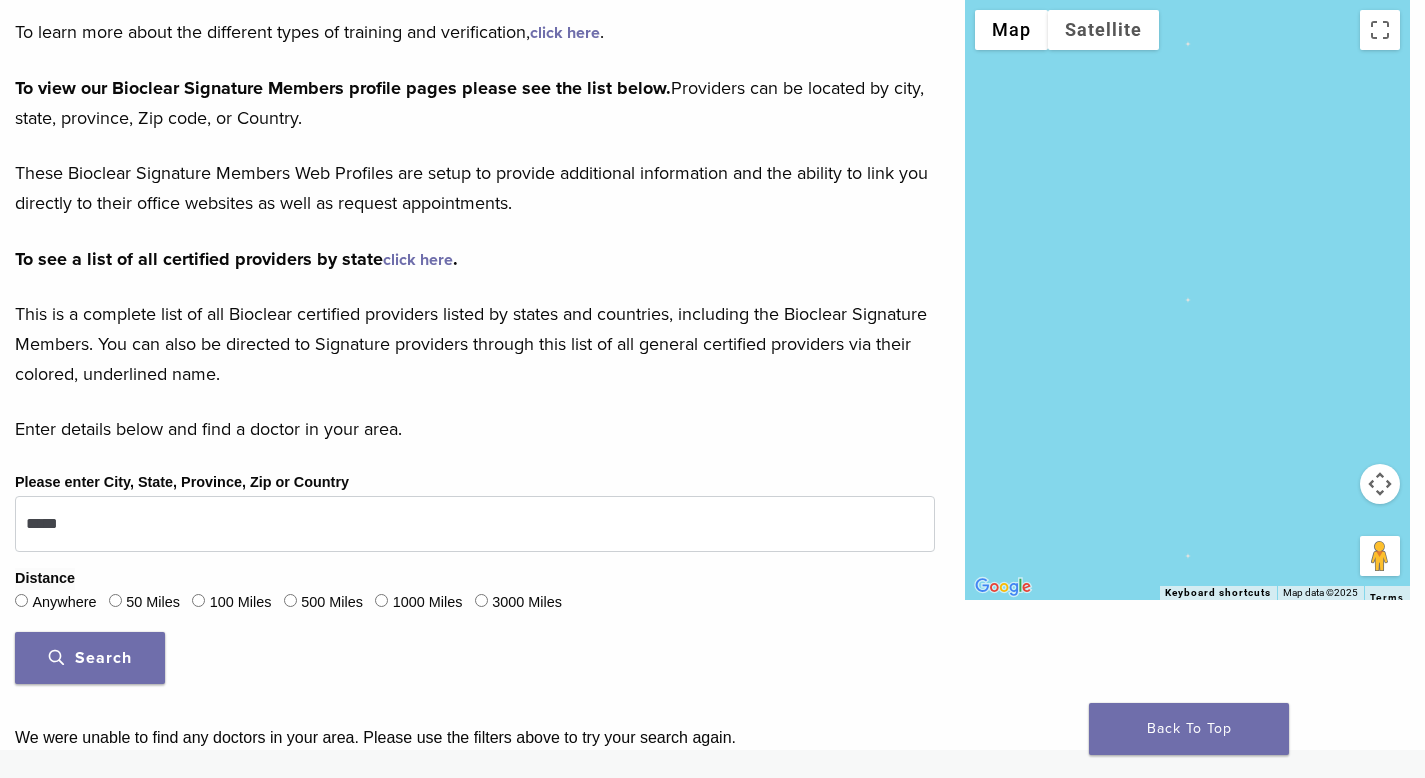 click on "Search" at bounding box center (90, 658) 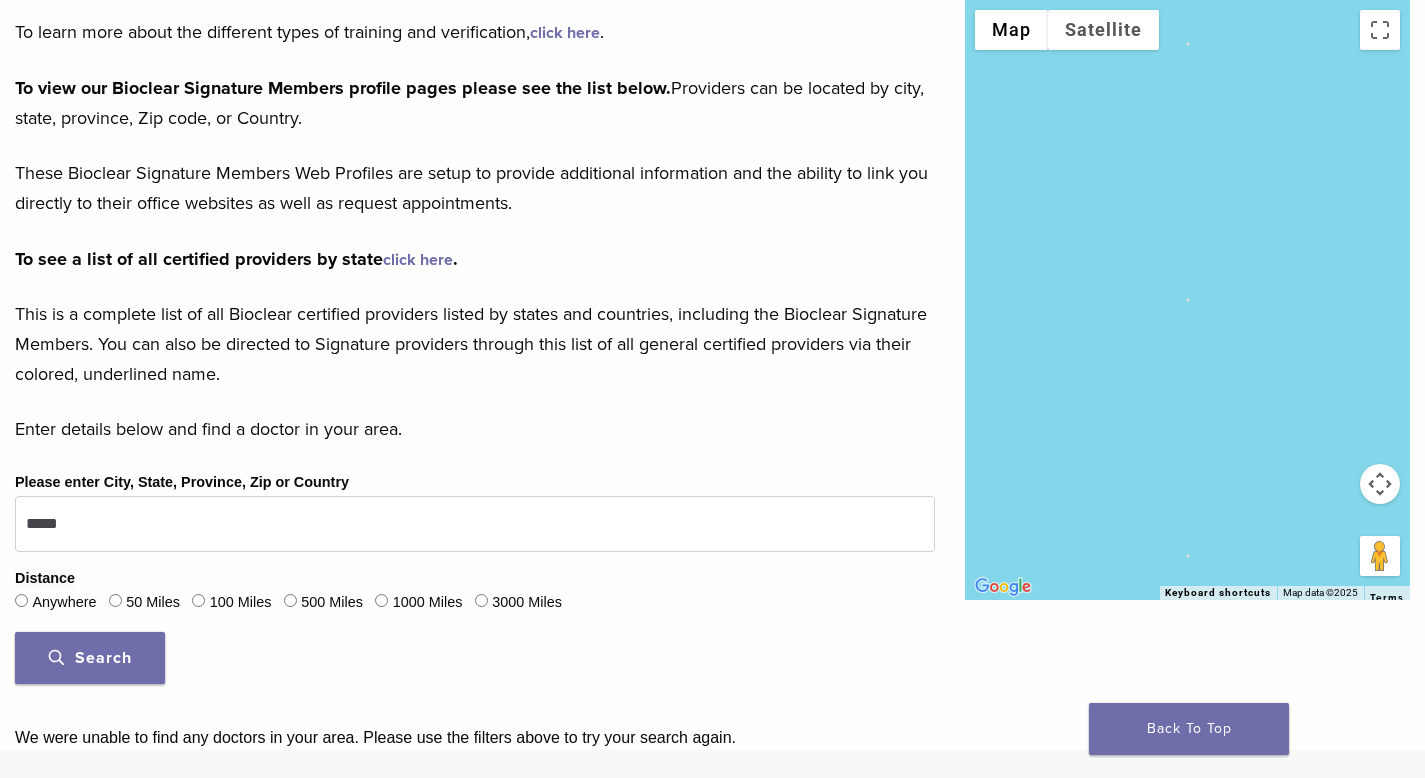 click on "Search" at bounding box center [90, 658] 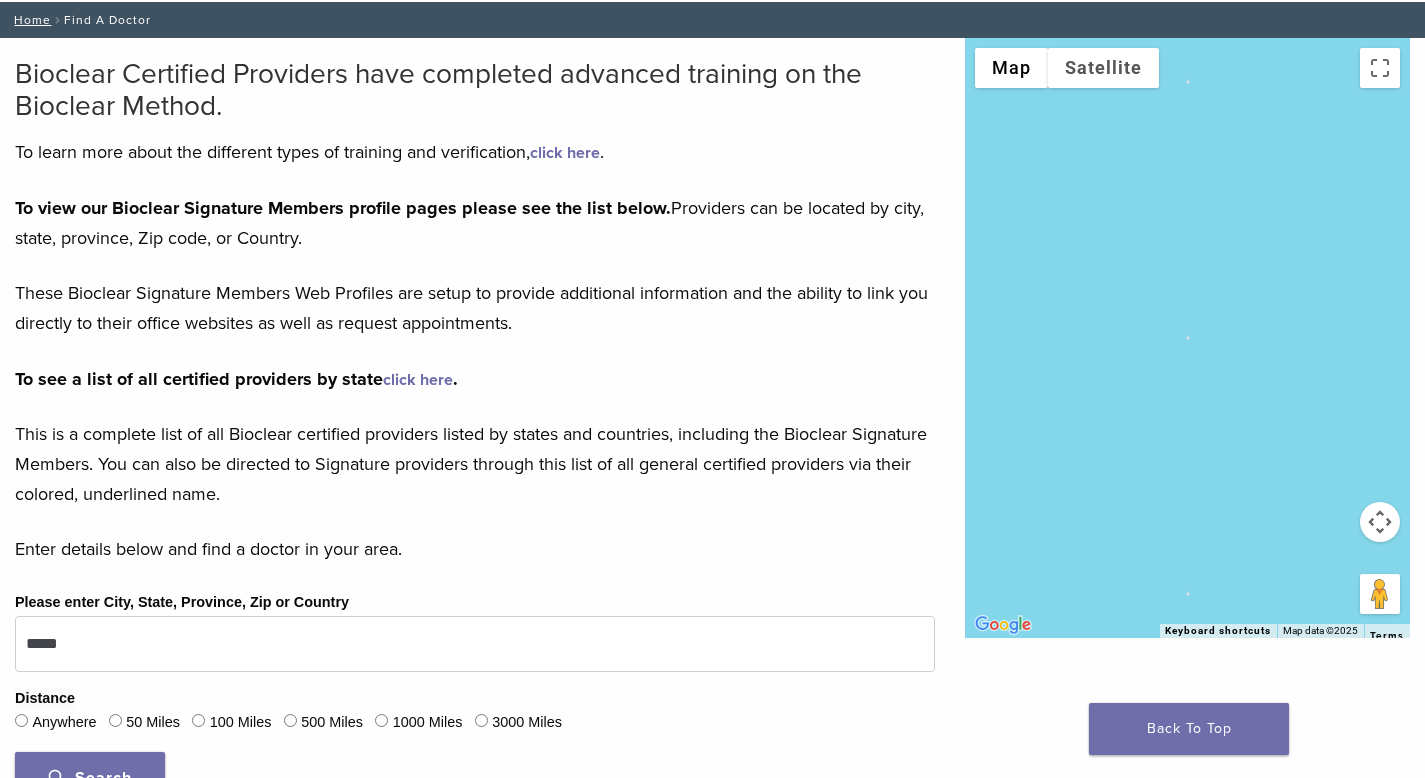 scroll, scrollTop: 127, scrollLeft: 0, axis: vertical 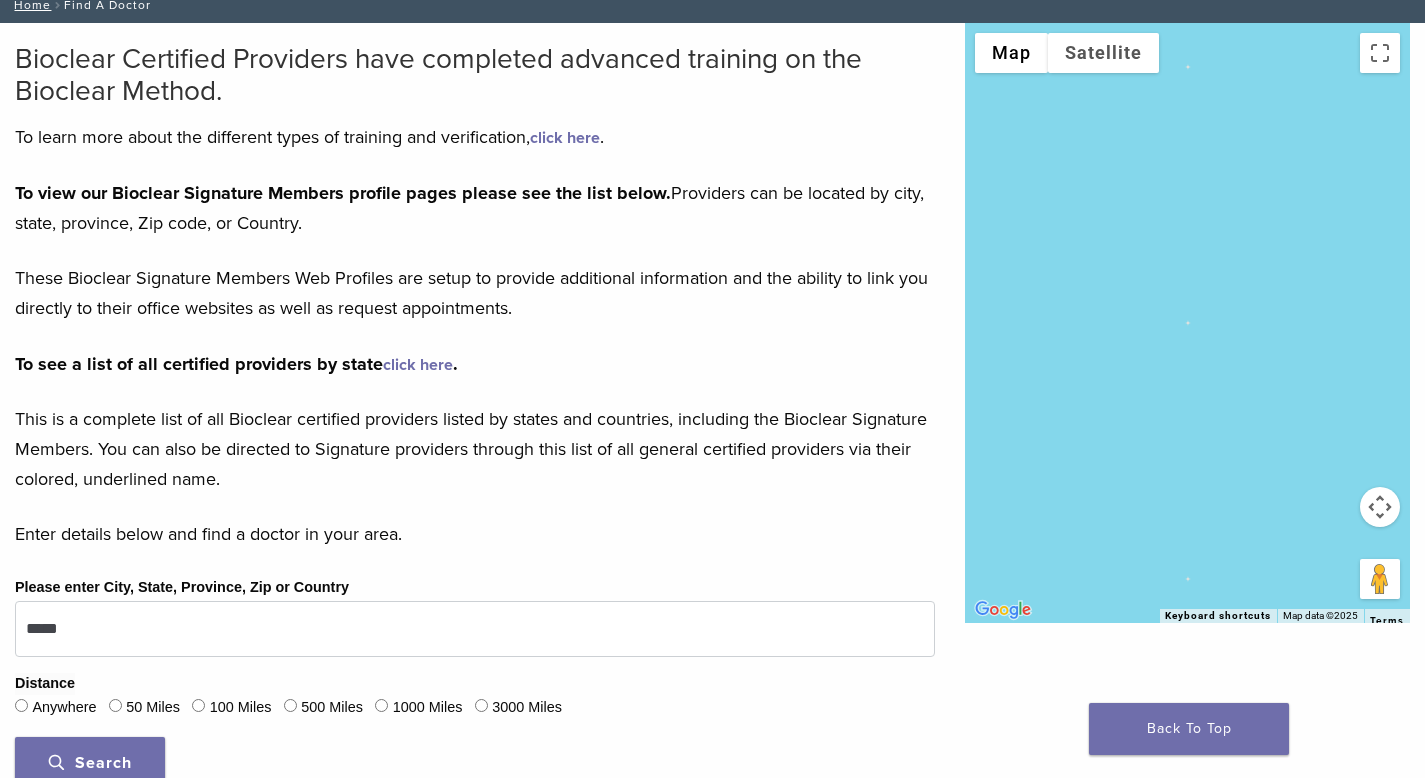 click on "click here" at bounding box center (418, 365) 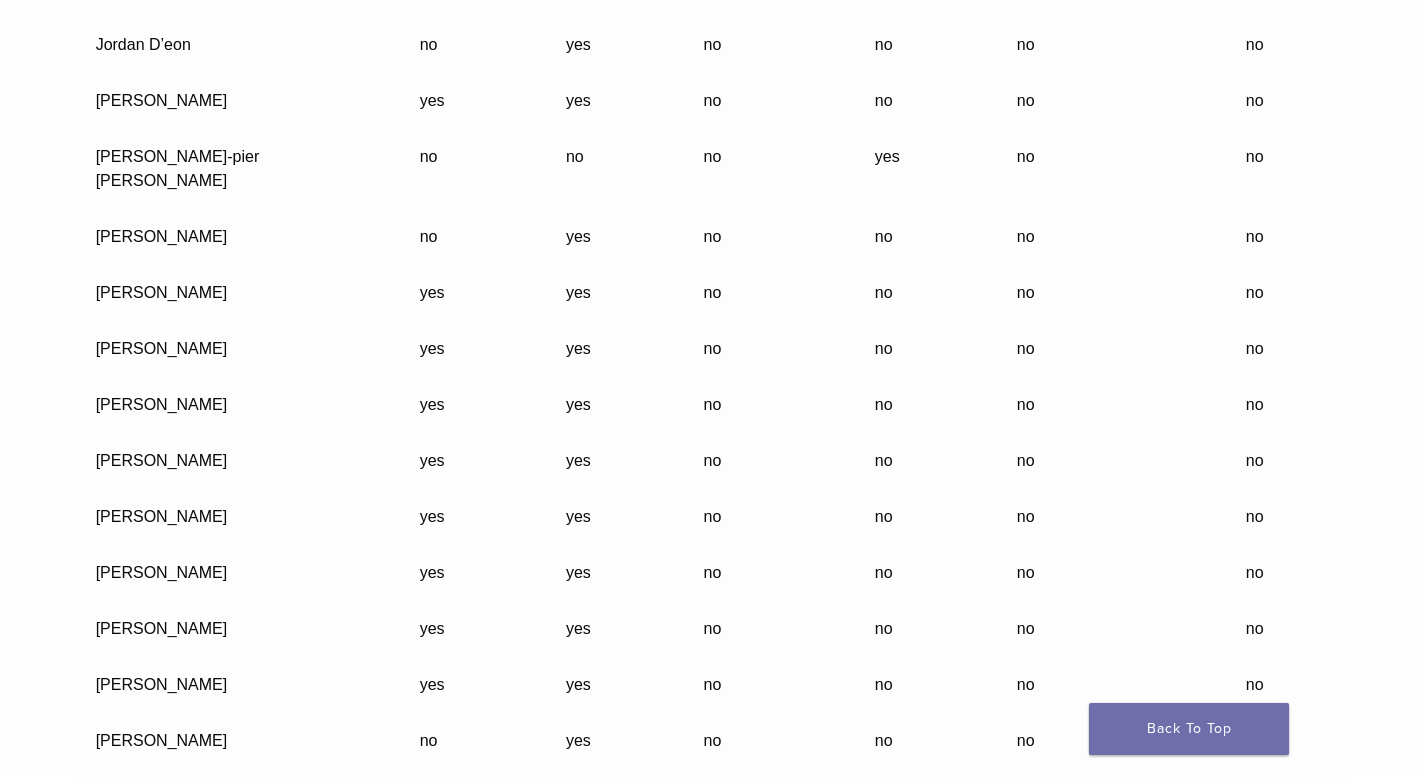 scroll, scrollTop: 49403, scrollLeft: 0, axis: vertical 